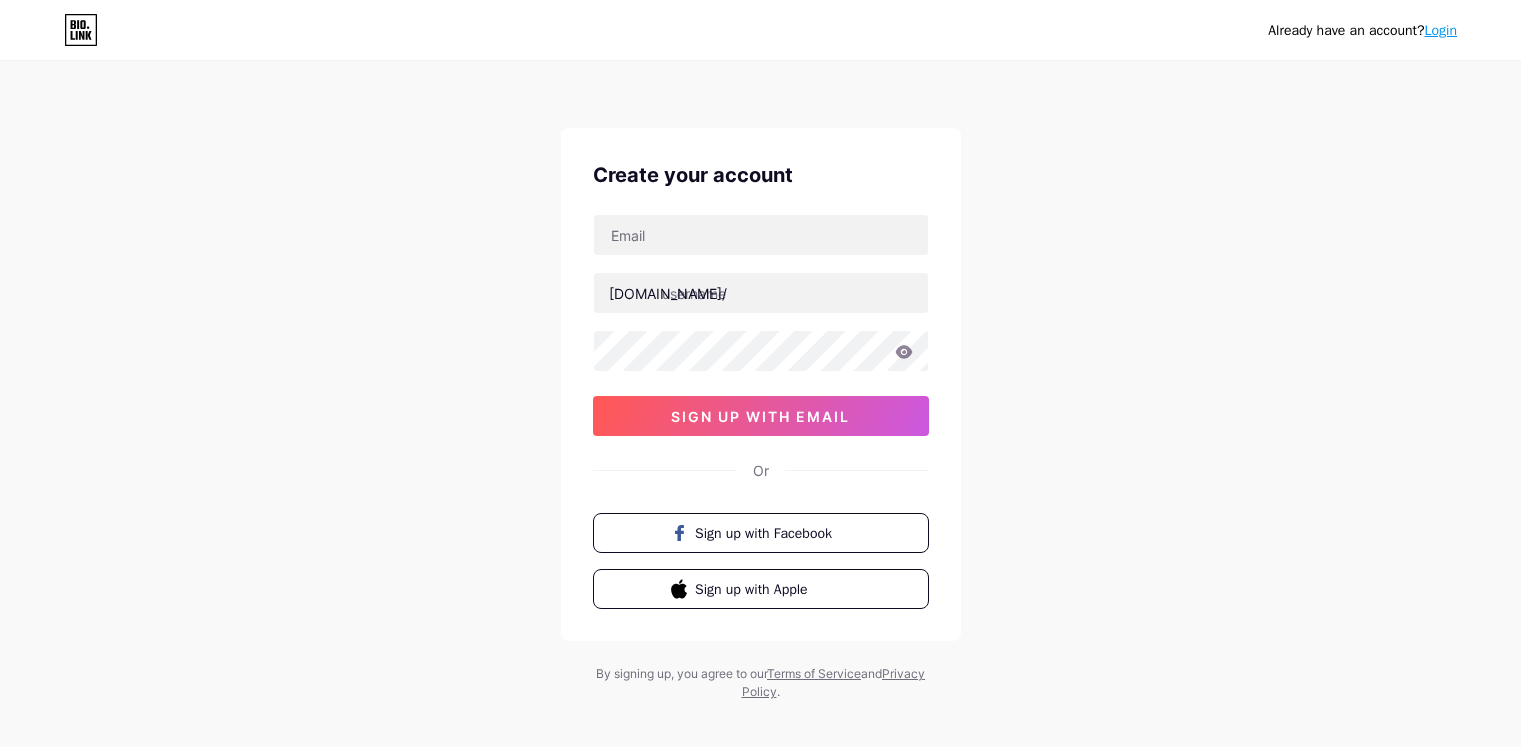 scroll, scrollTop: 0, scrollLeft: 0, axis: both 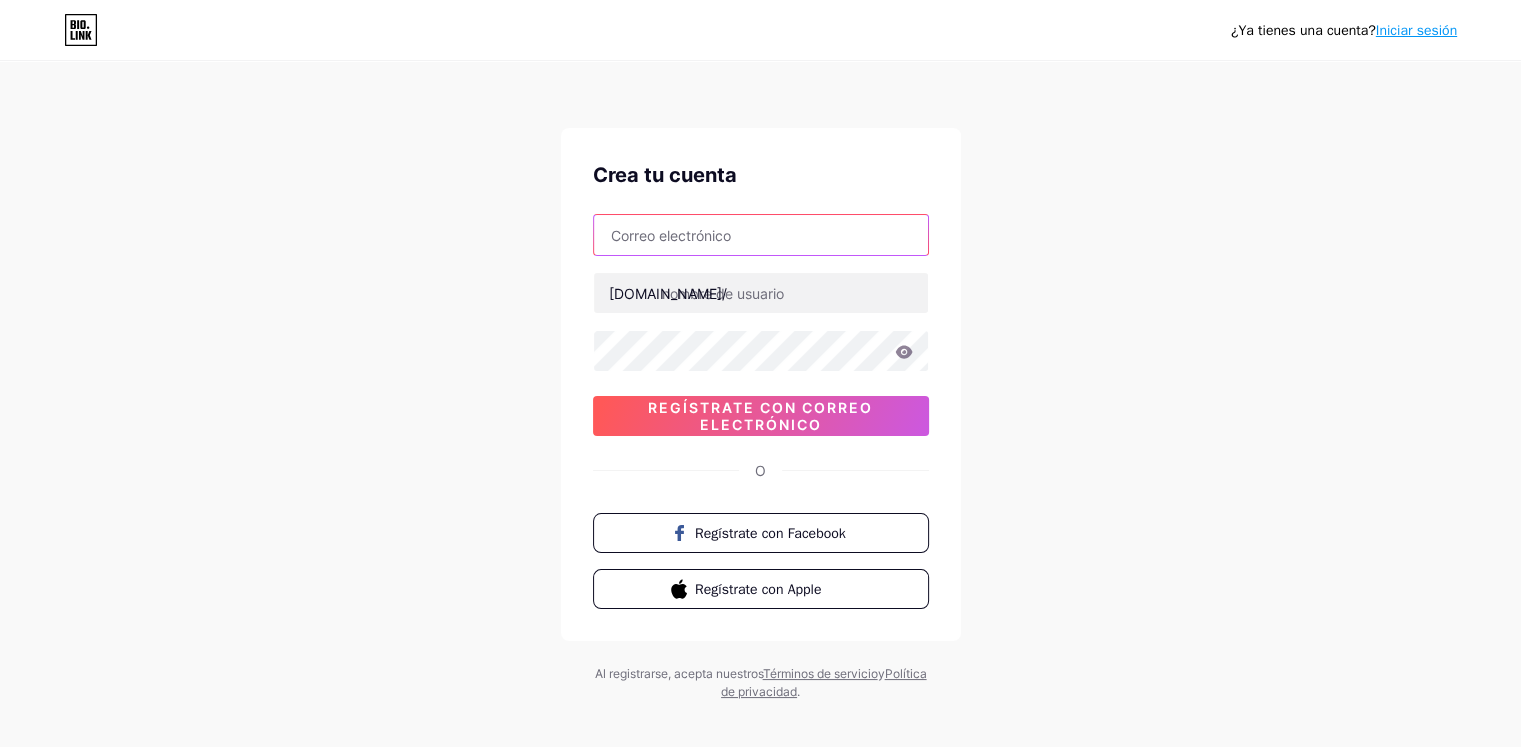 click at bounding box center [761, 235] 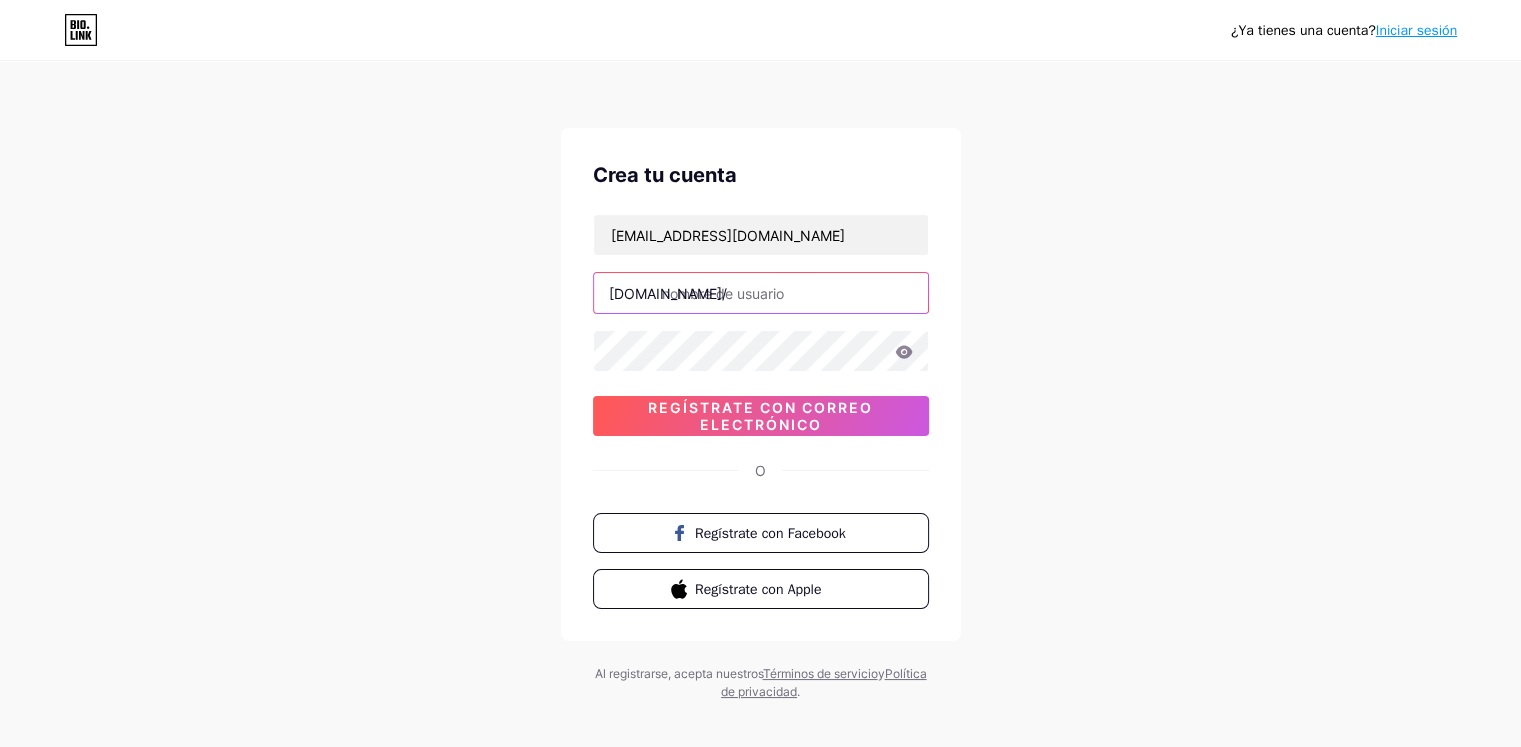click at bounding box center [761, 293] 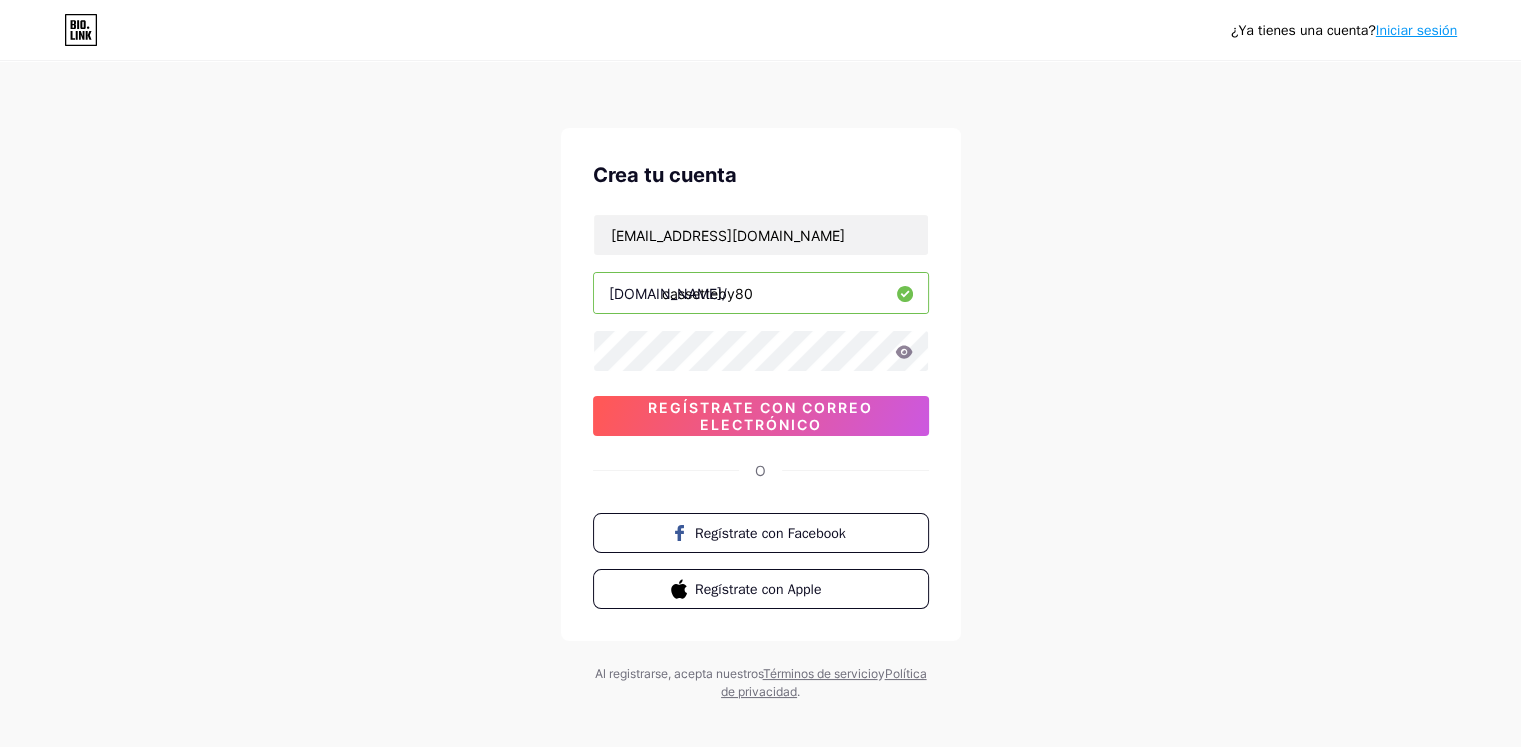 type on "cassetteby80" 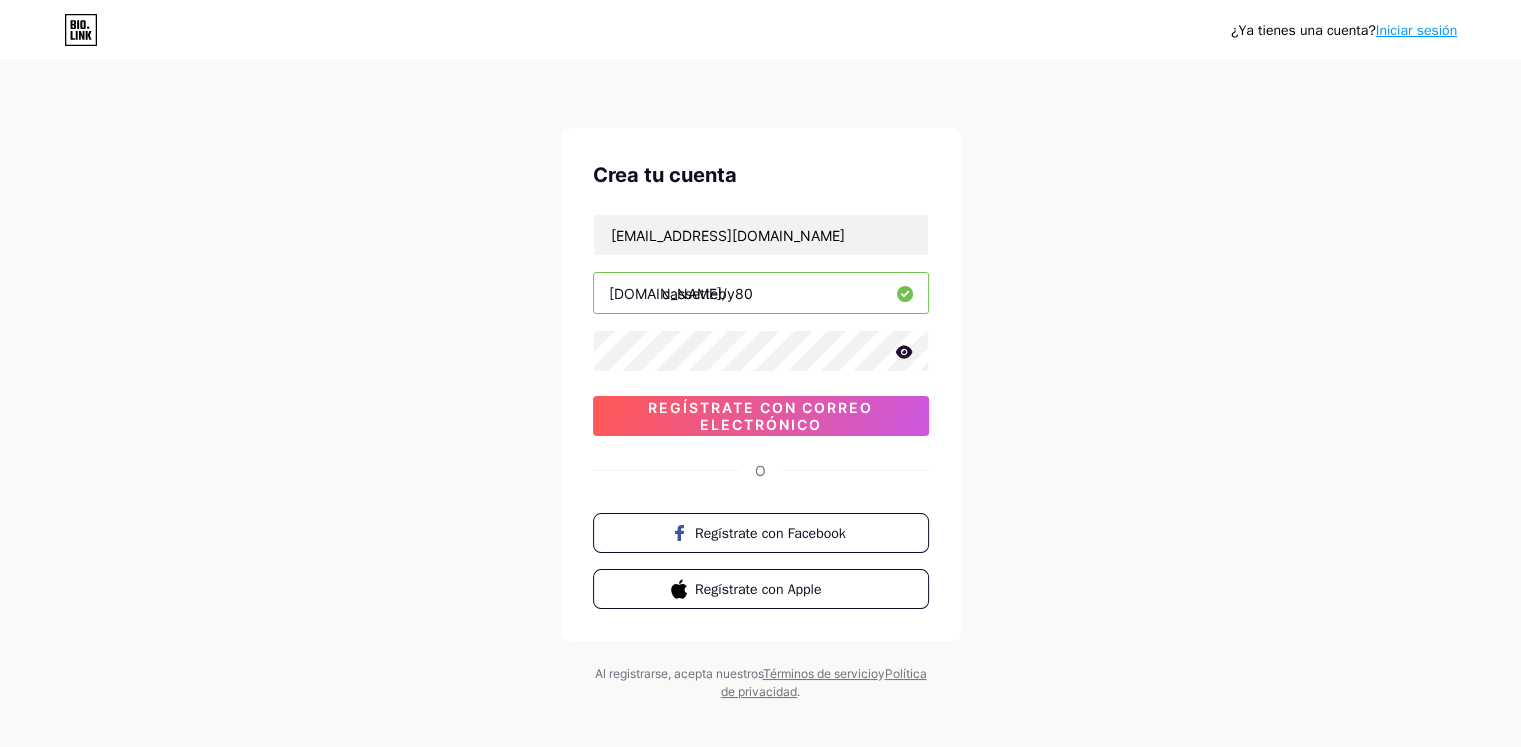 click 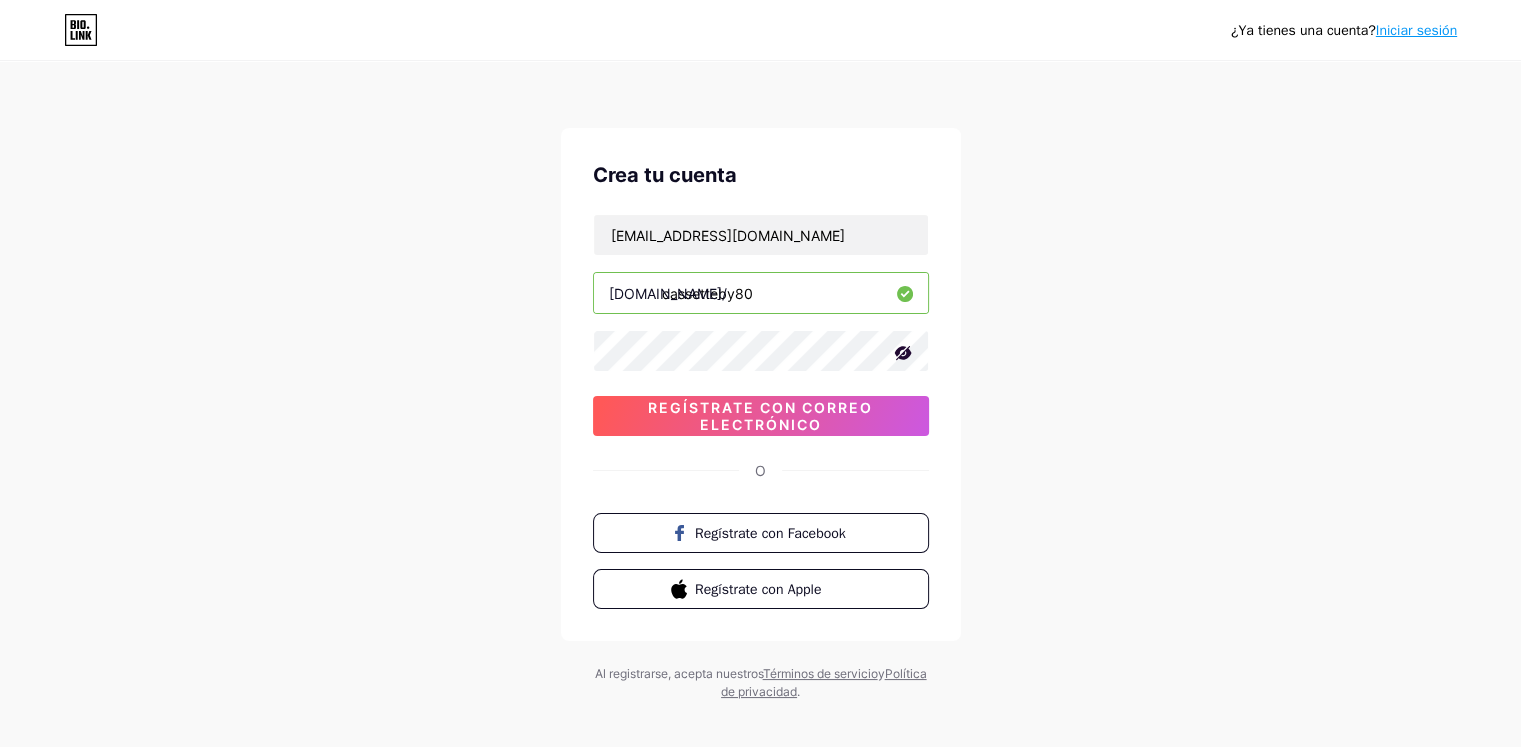 click 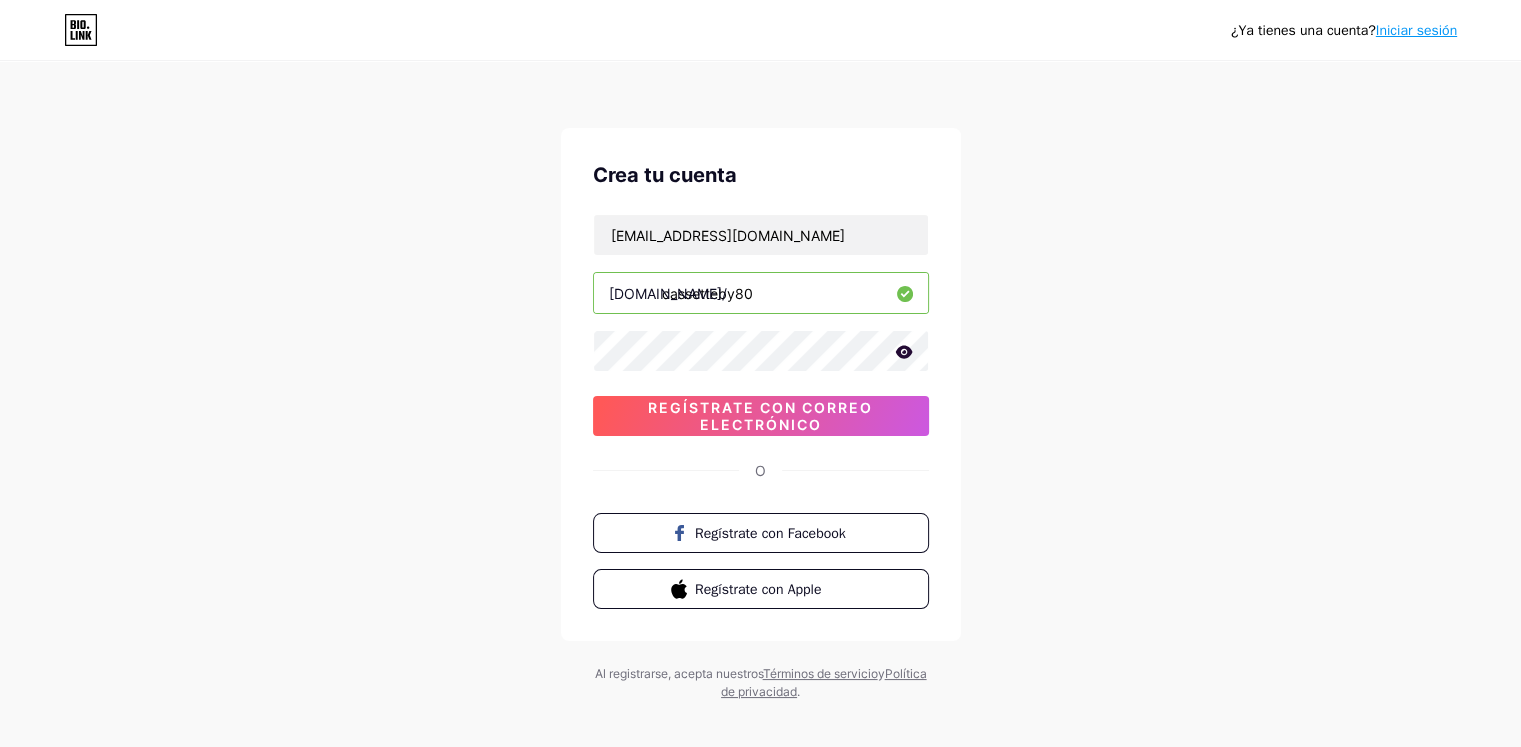 click 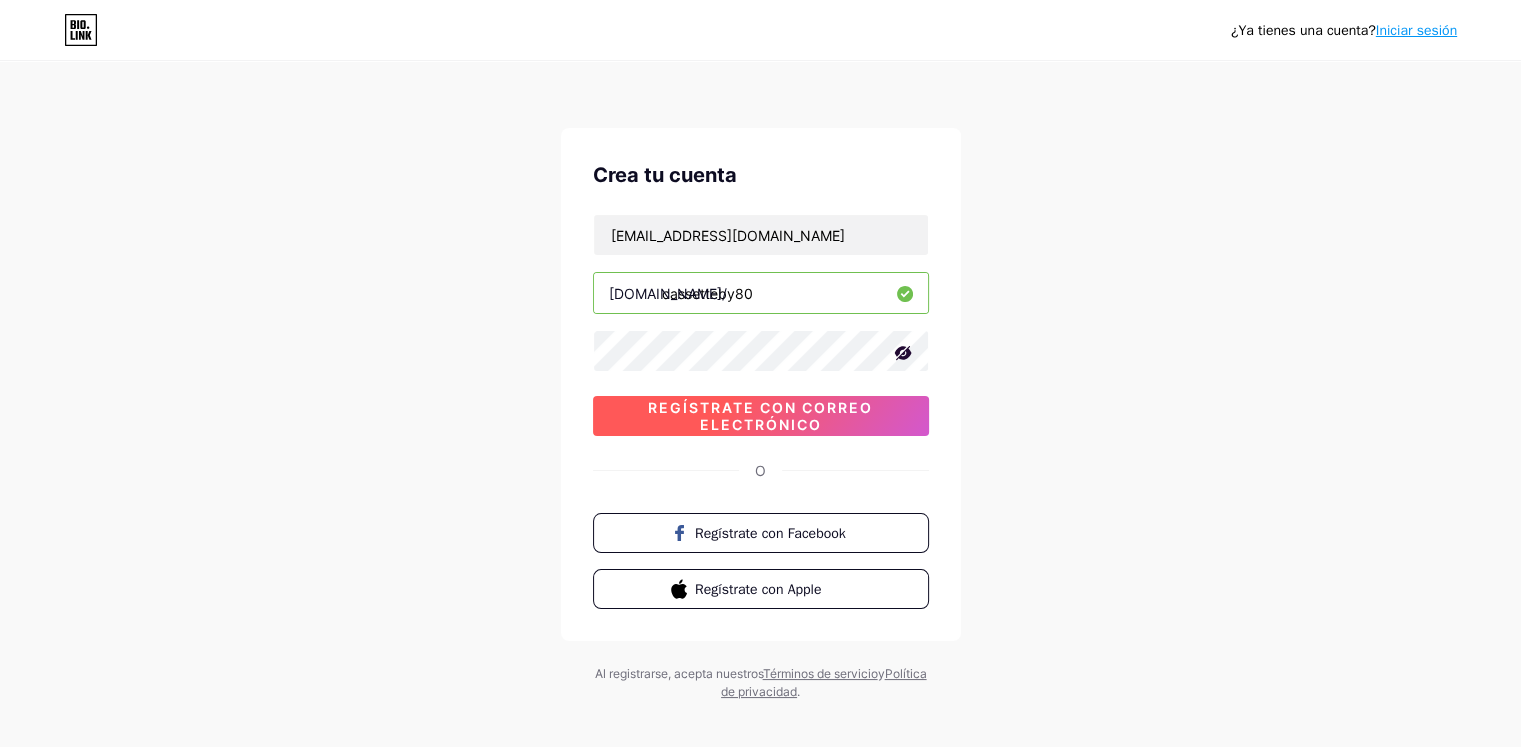 click on "Regístrate con correo electrónico" at bounding box center (760, 416) 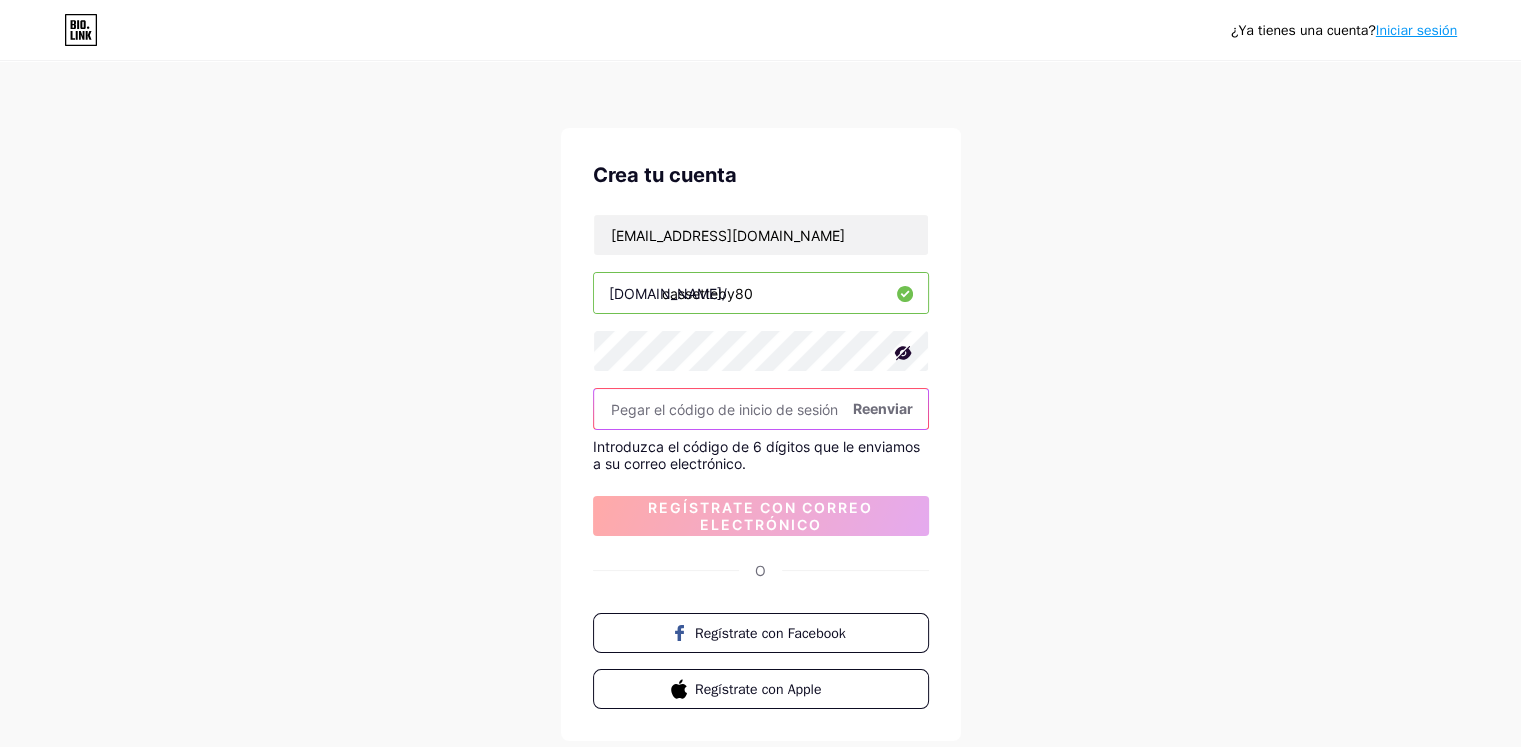 click at bounding box center (761, 409) 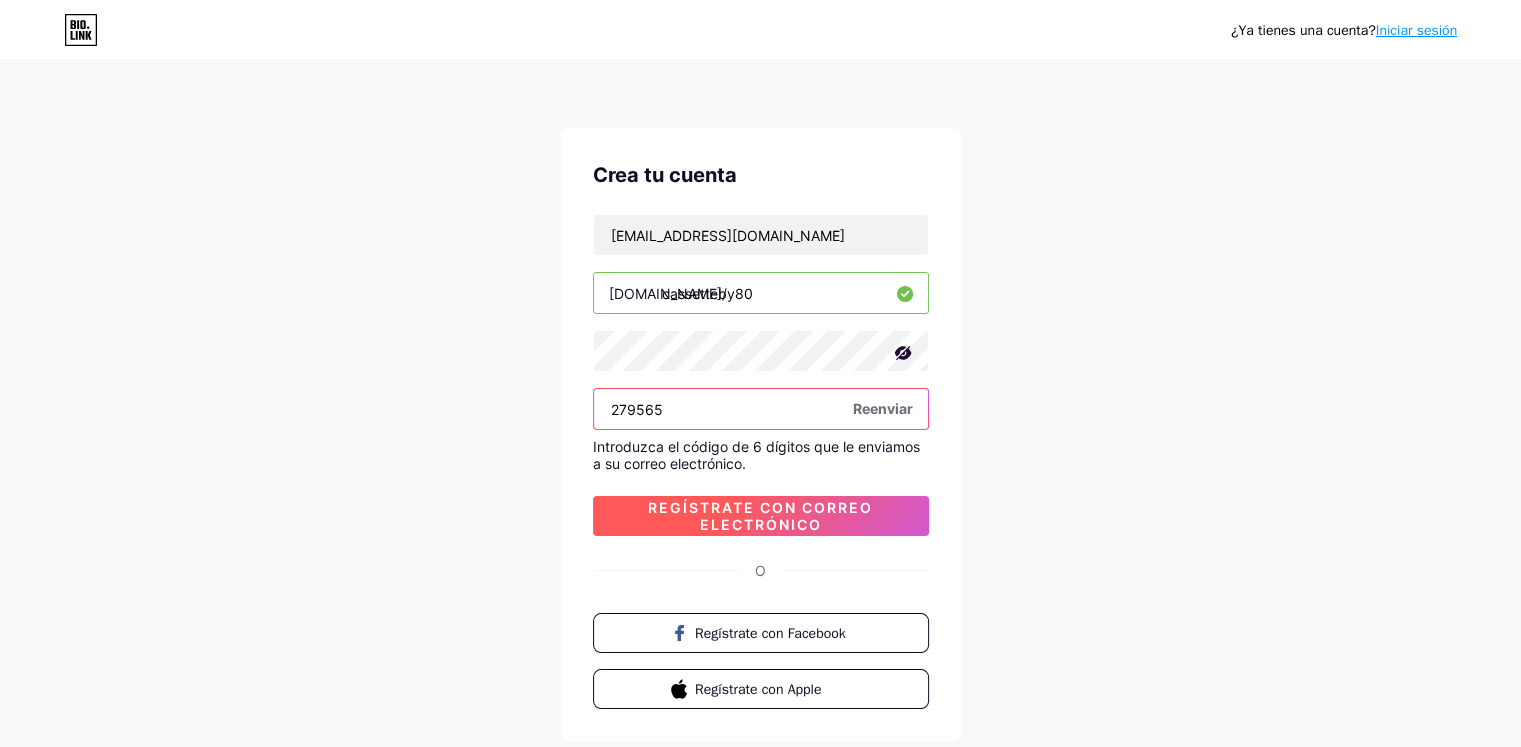 type on "279565" 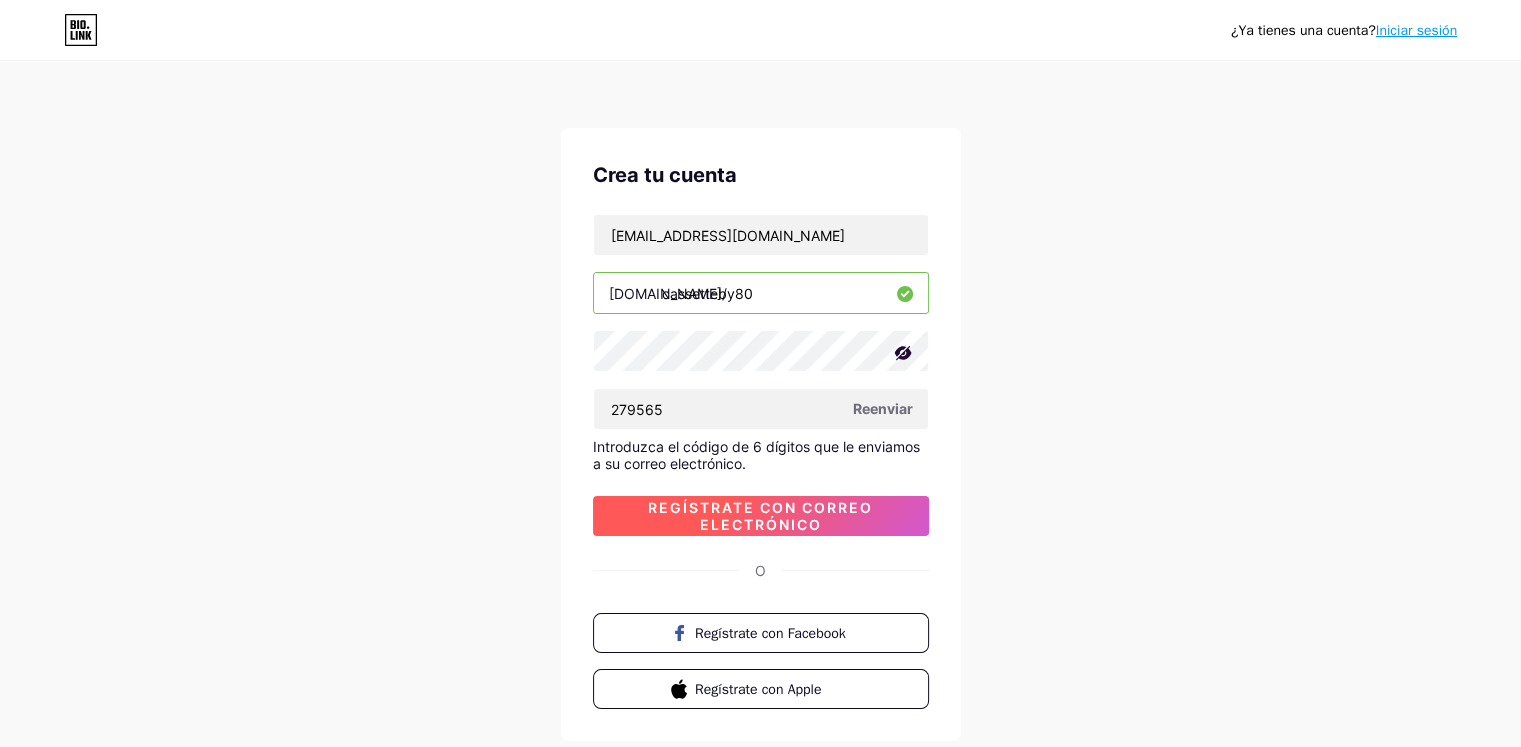 click on "Regístrate con correo electrónico" at bounding box center [760, 516] 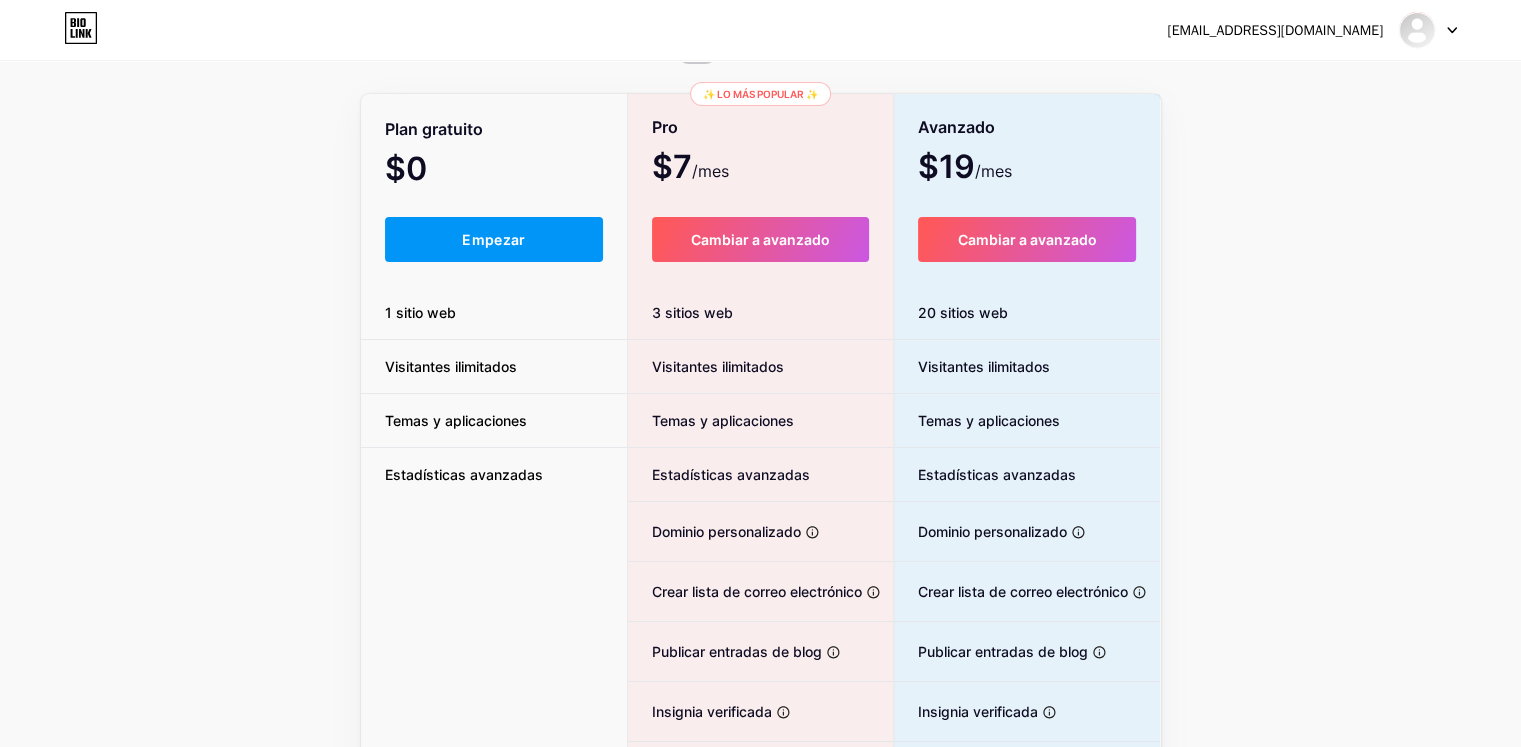 scroll, scrollTop: 0, scrollLeft: 0, axis: both 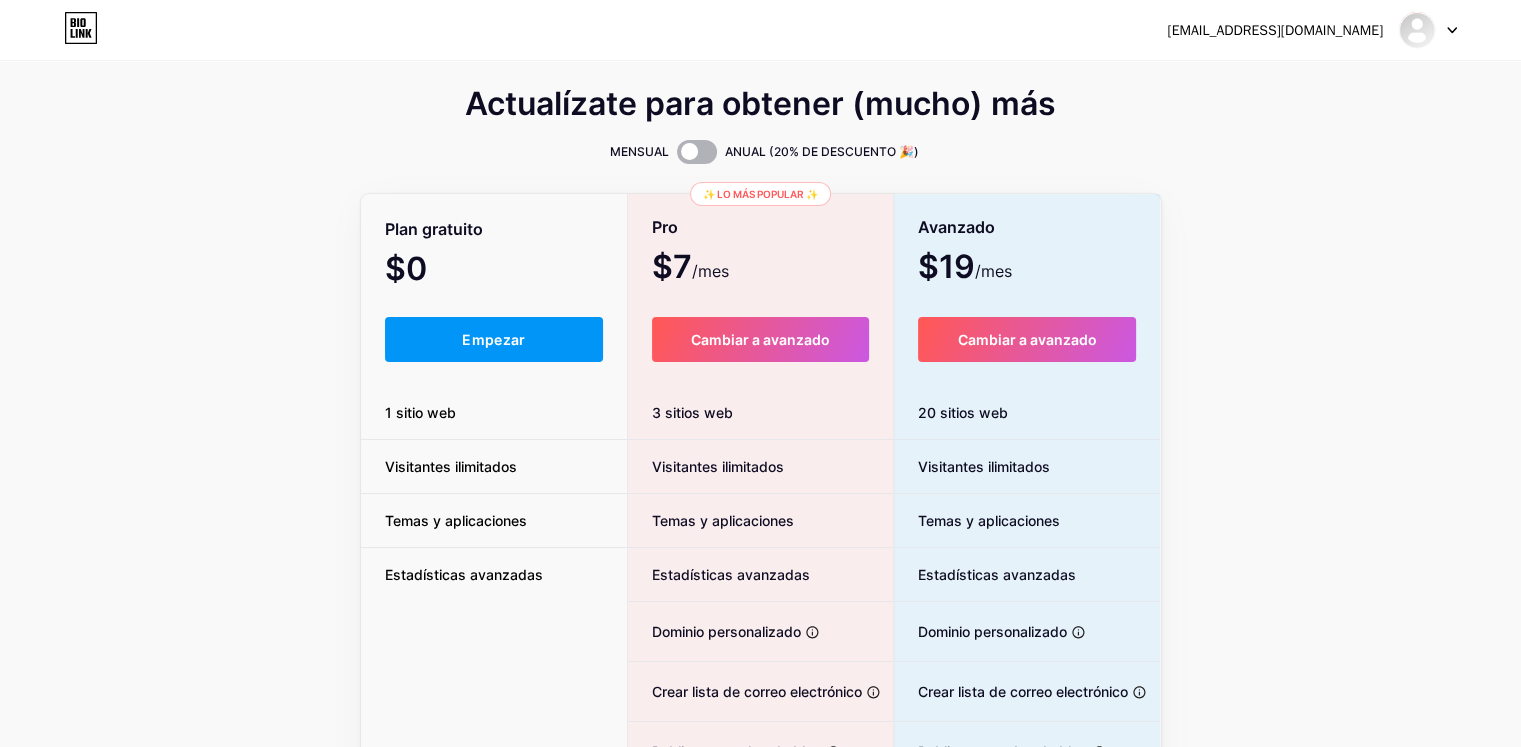 click at bounding box center (697, 152) 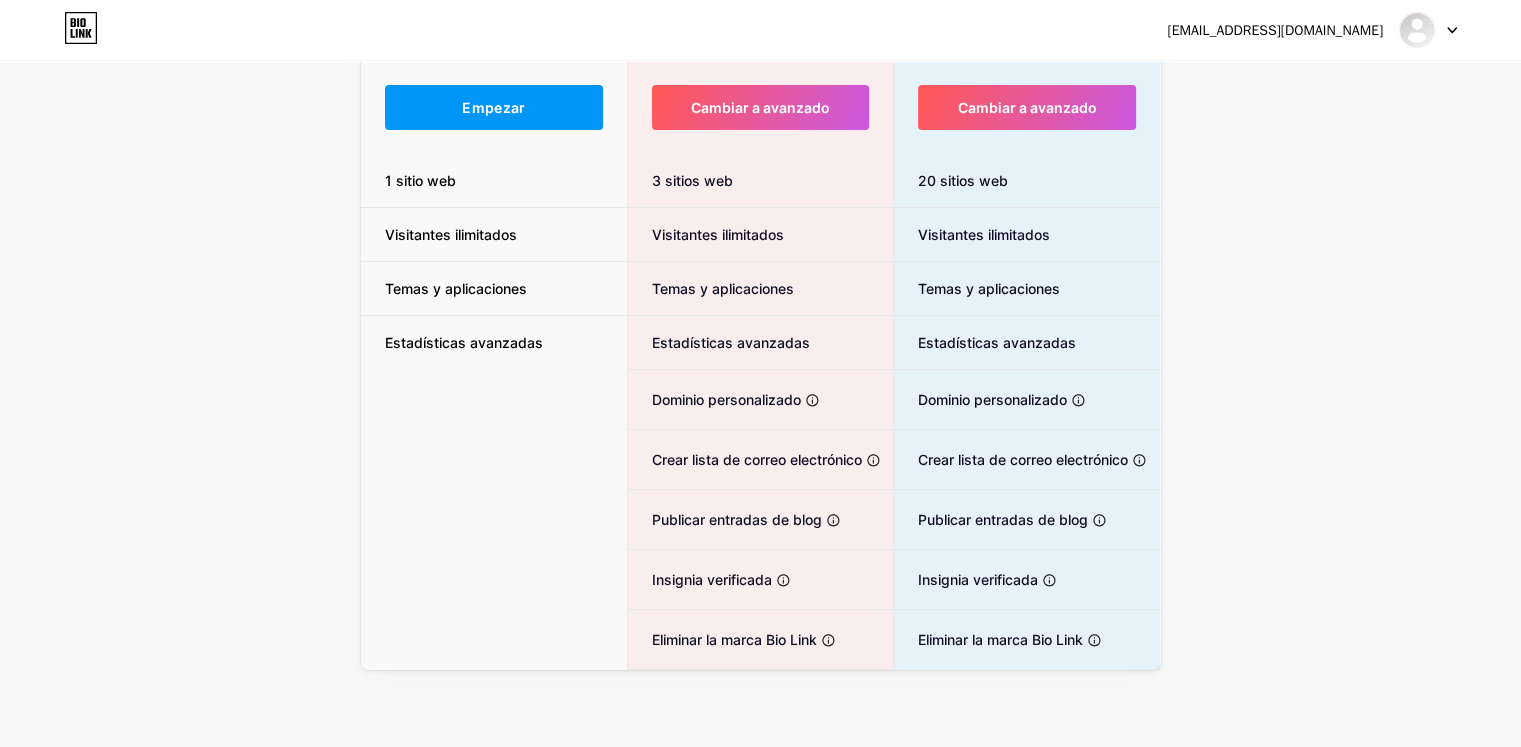scroll, scrollTop: 0, scrollLeft: 0, axis: both 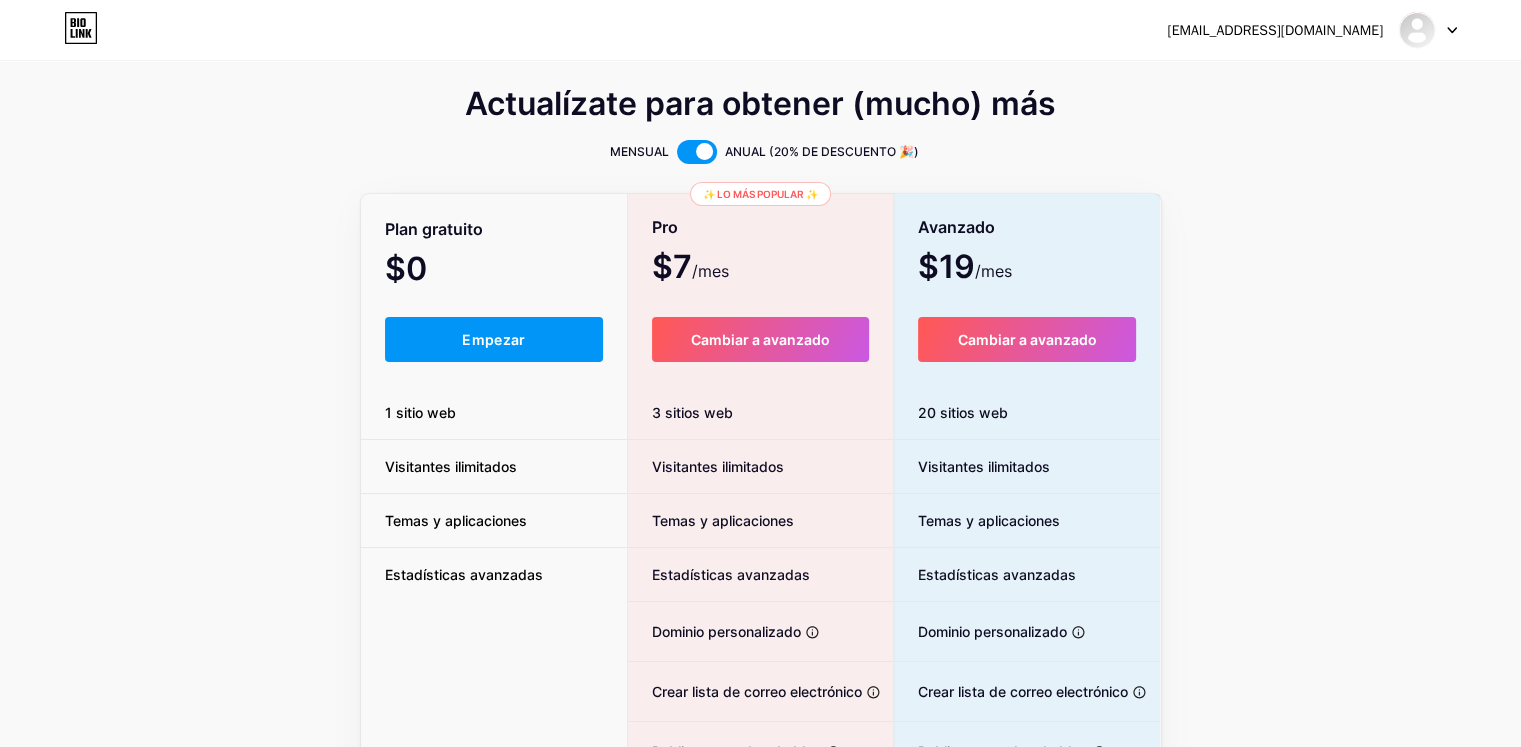 click at bounding box center [697, 152] 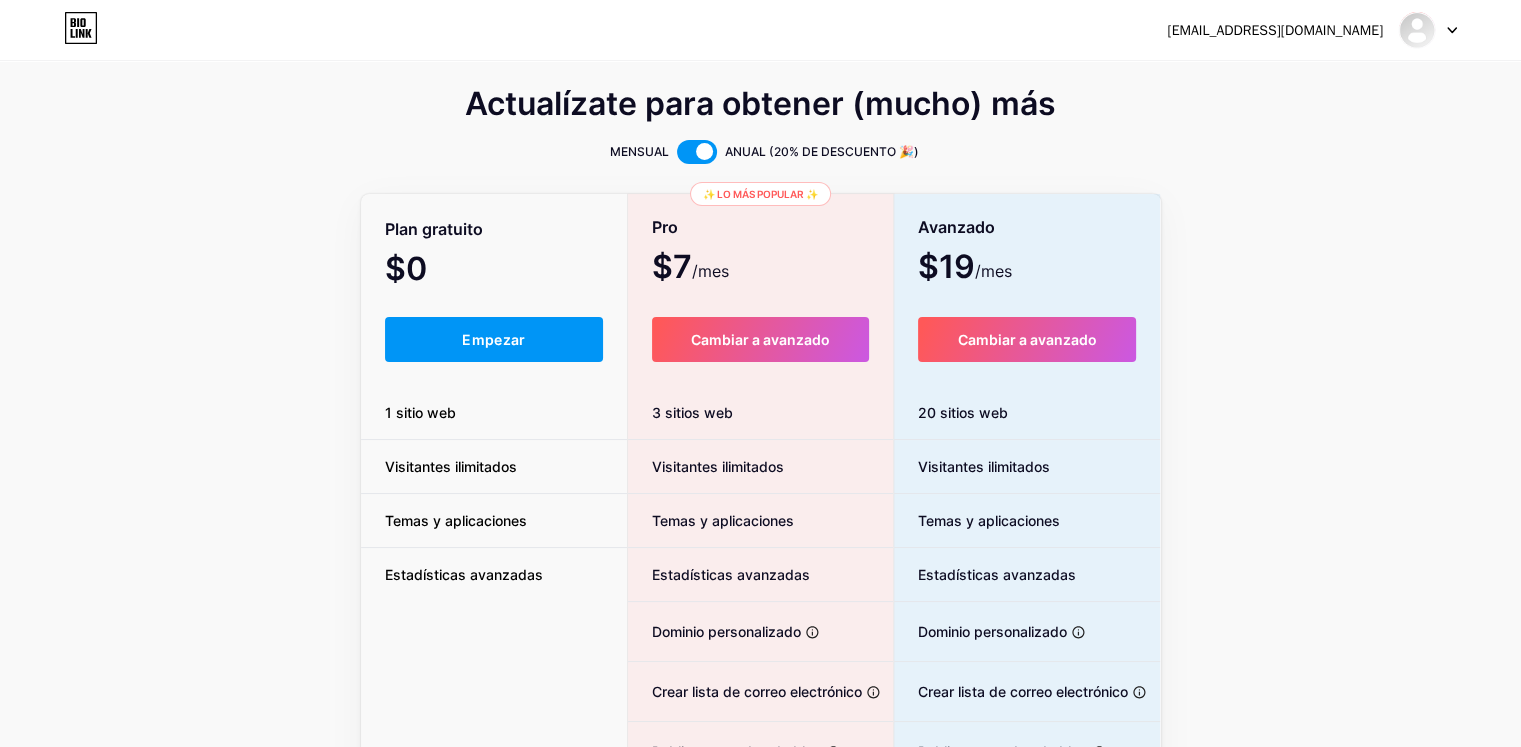click at bounding box center (677, 157) 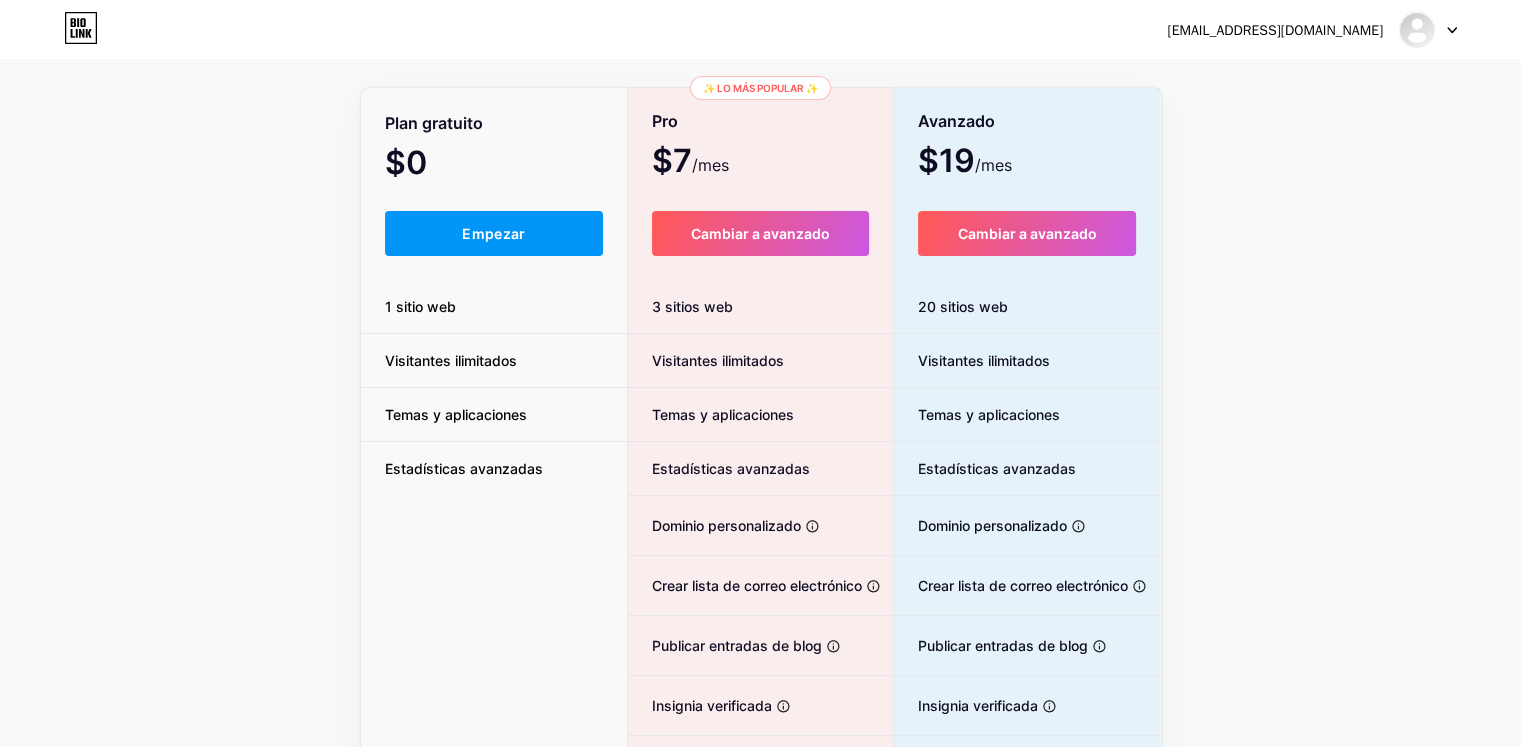 scroll, scrollTop: 167, scrollLeft: 0, axis: vertical 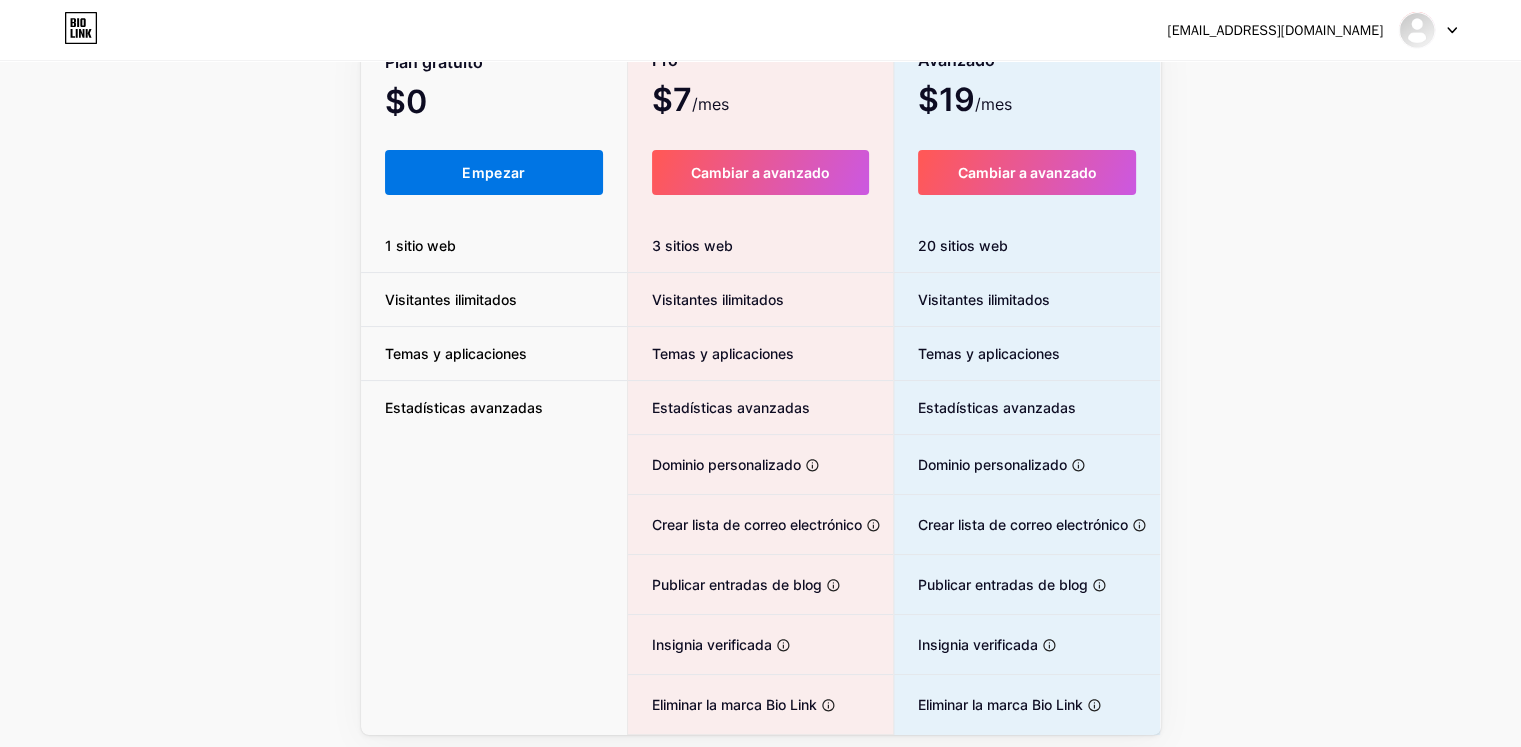 click on "Empezar" at bounding box center [494, 172] 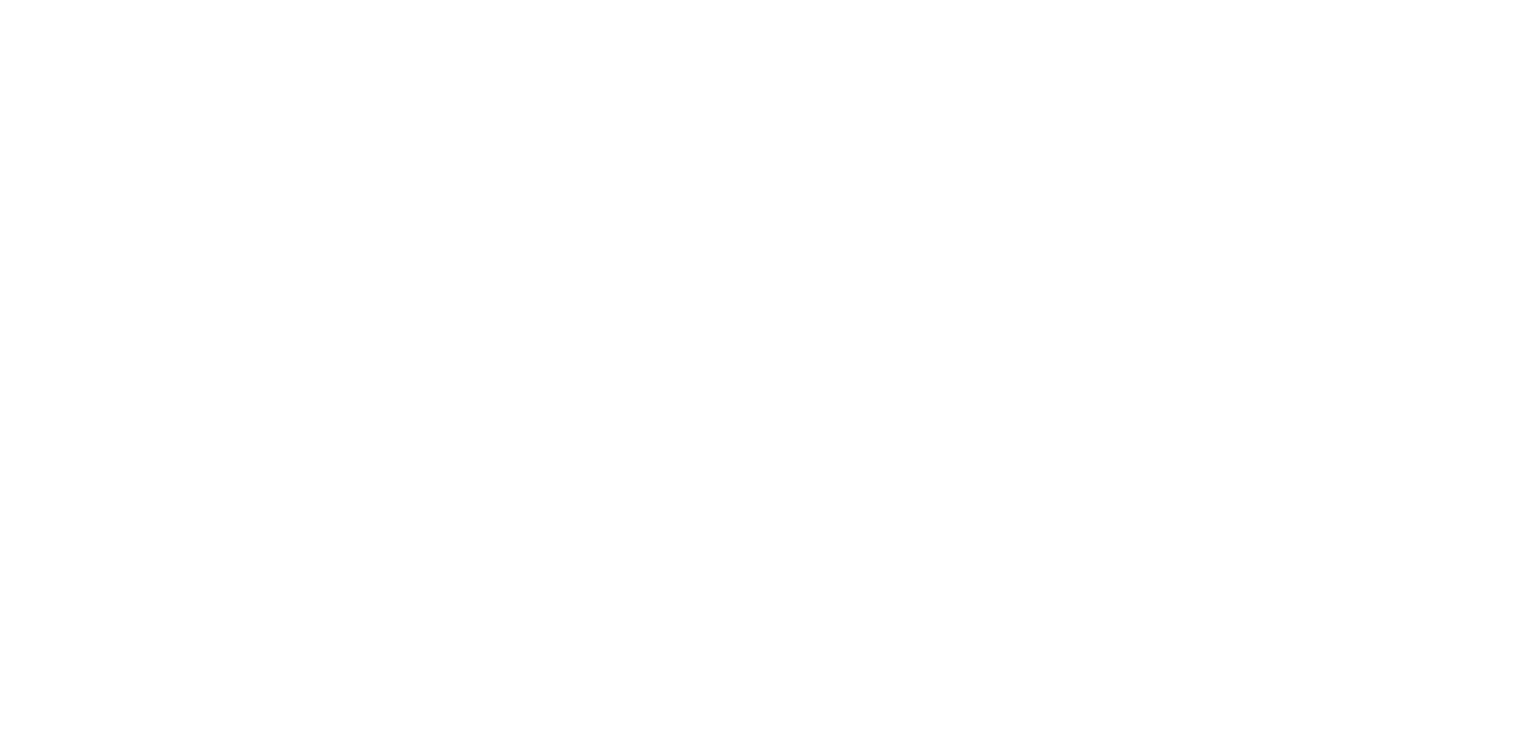 scroll, scrollTop: 0, scrollLeft: 0, axis: both 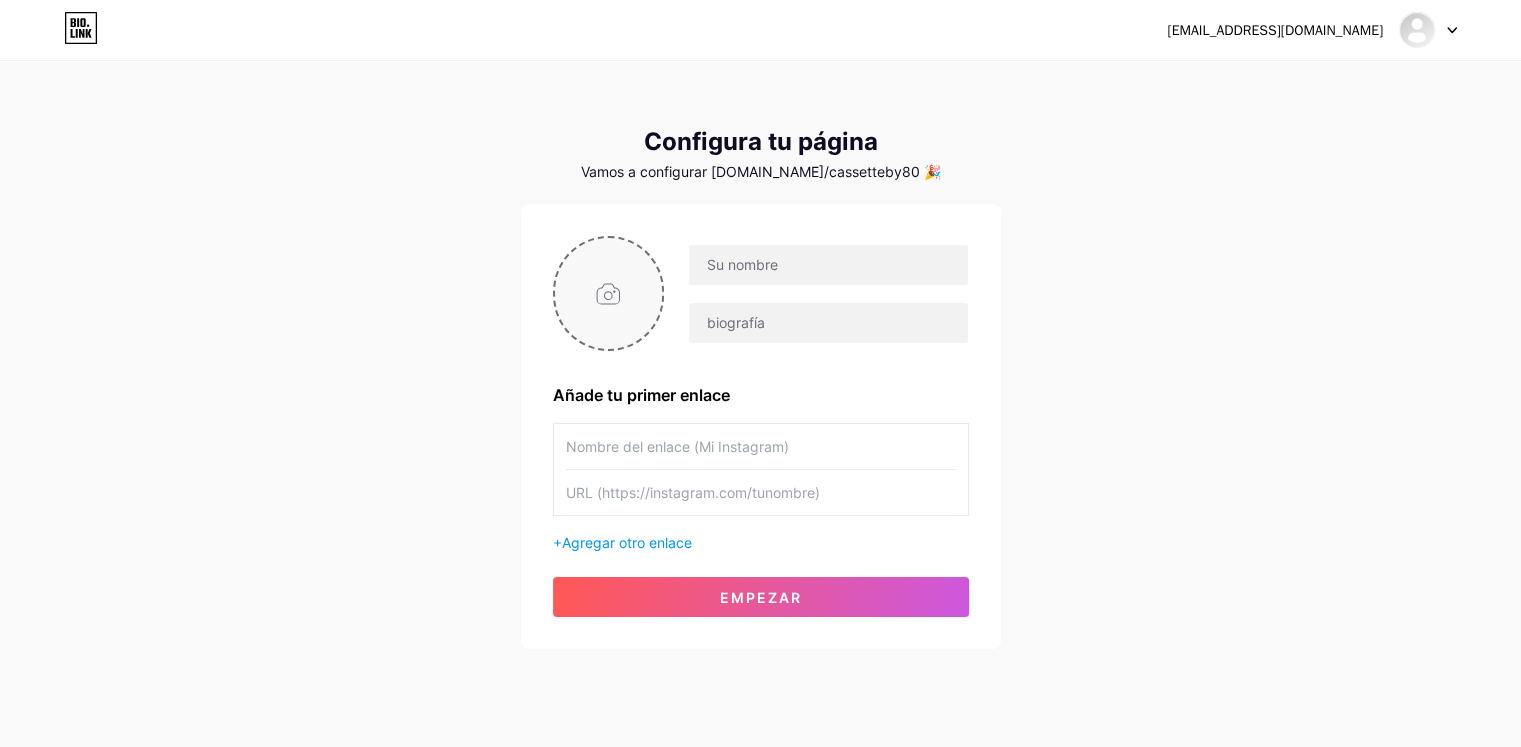 click at bounding box center (609, 293) 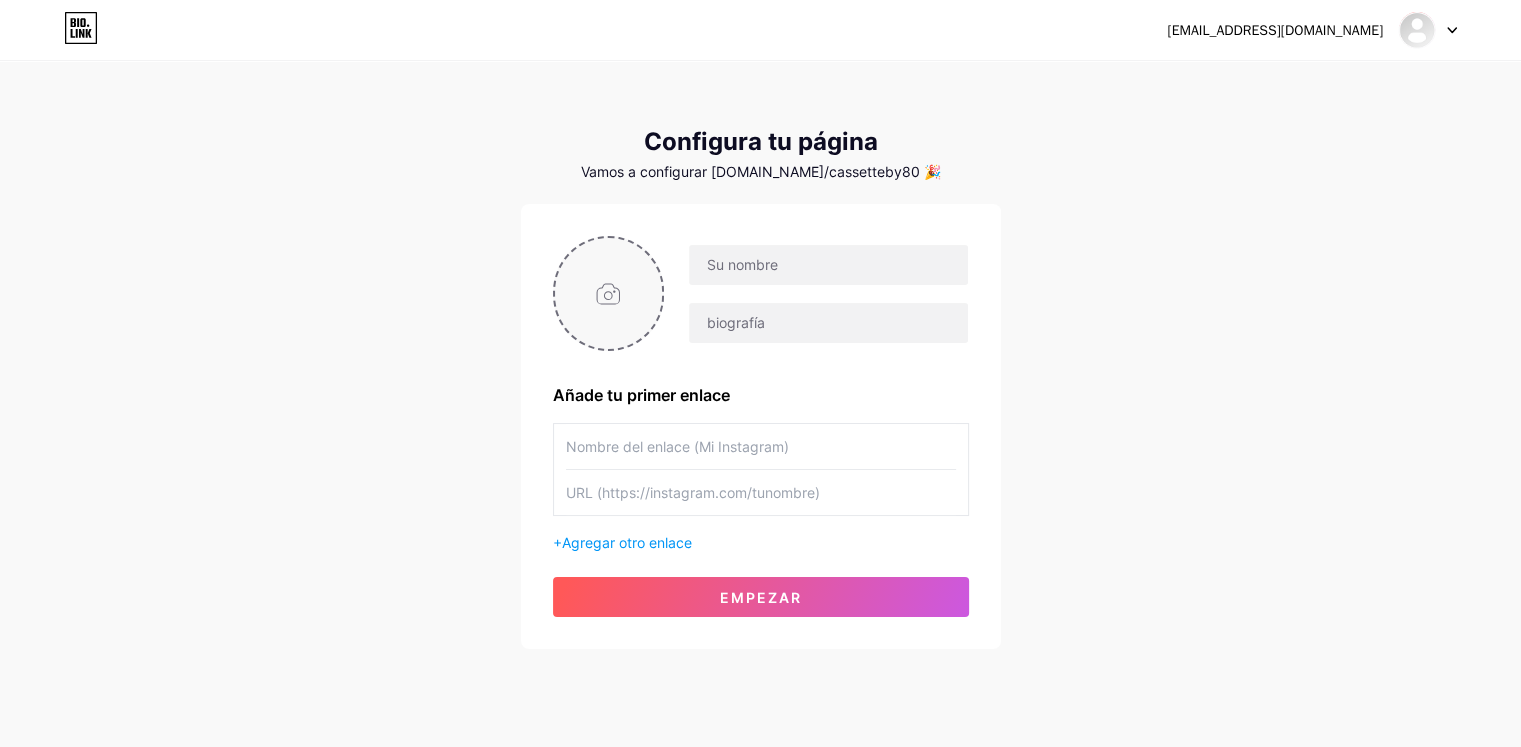 type on "C:\fakepath\CASSETTE BY 80 _FONDO NEGRO.png" 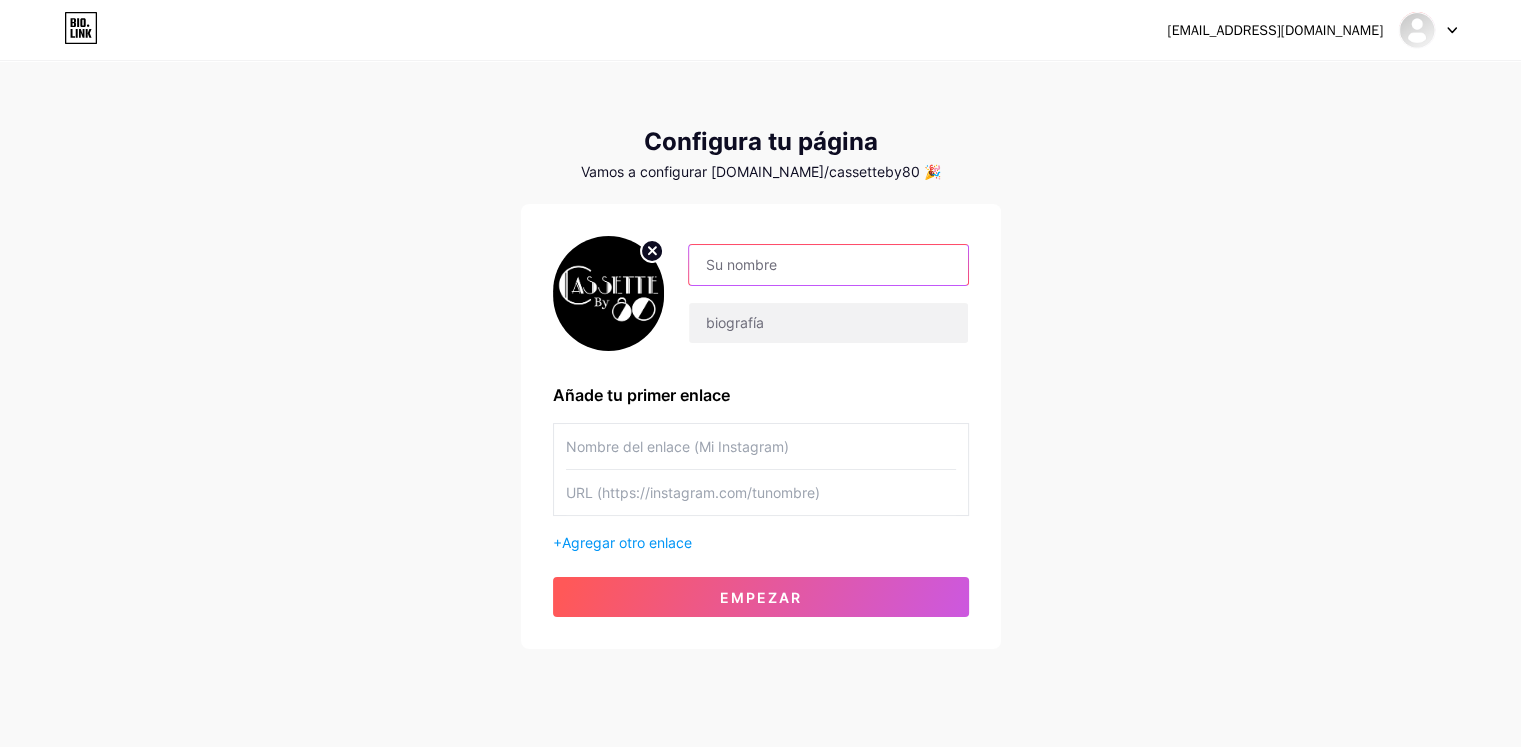 click at bounding box center (828, 265) 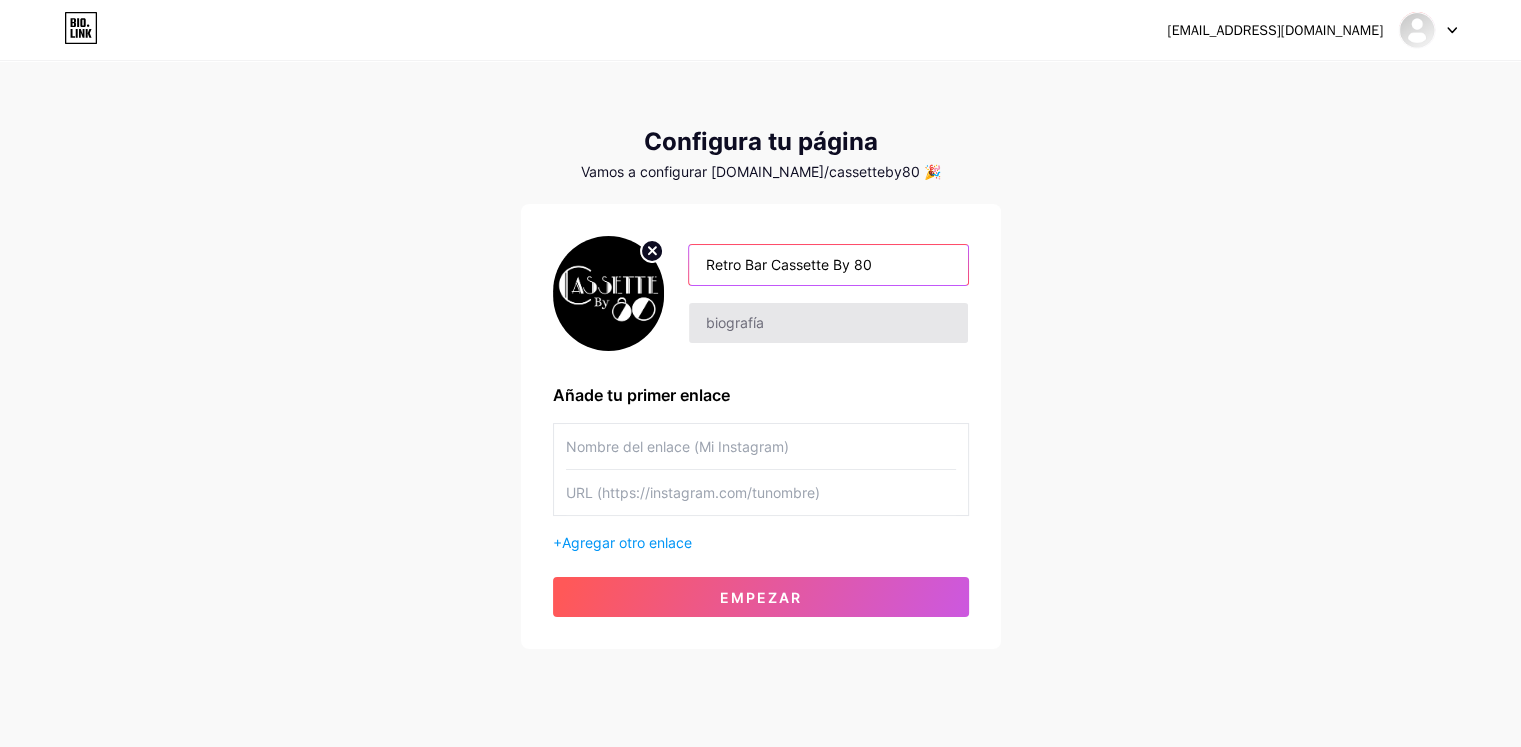 type on "Retro Bar Cassette By 80" 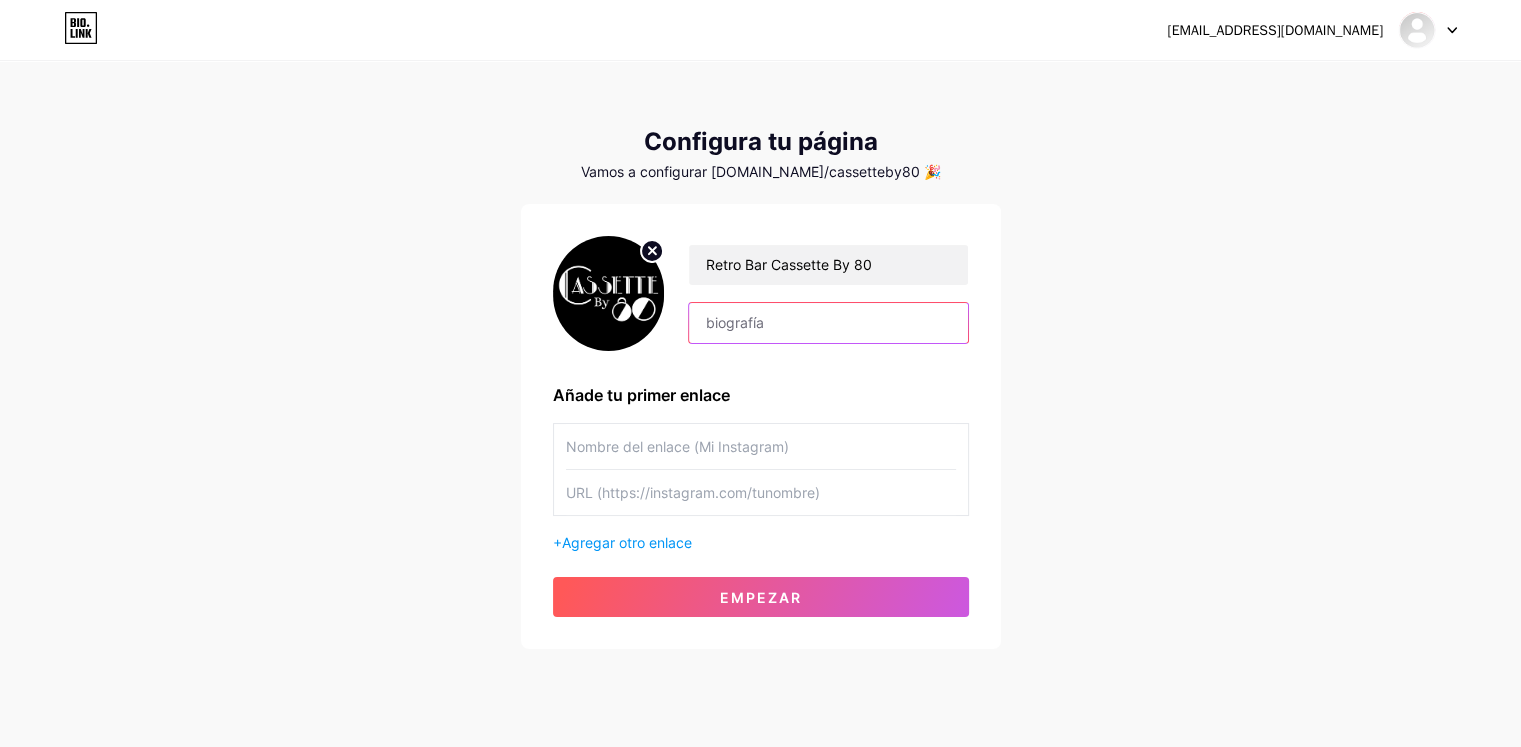 click at bounding box center (828, 323) 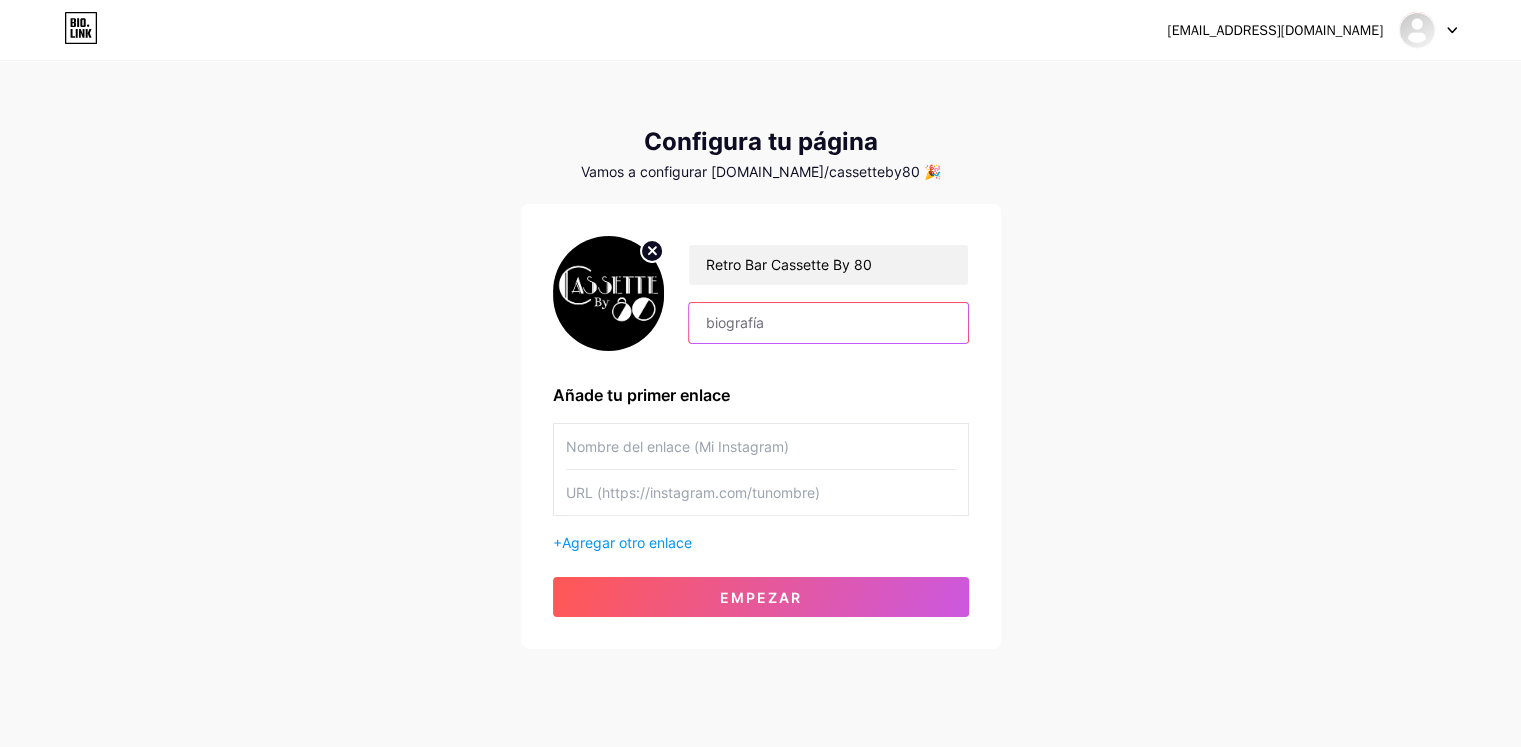 click at bounding box center [828, 323] 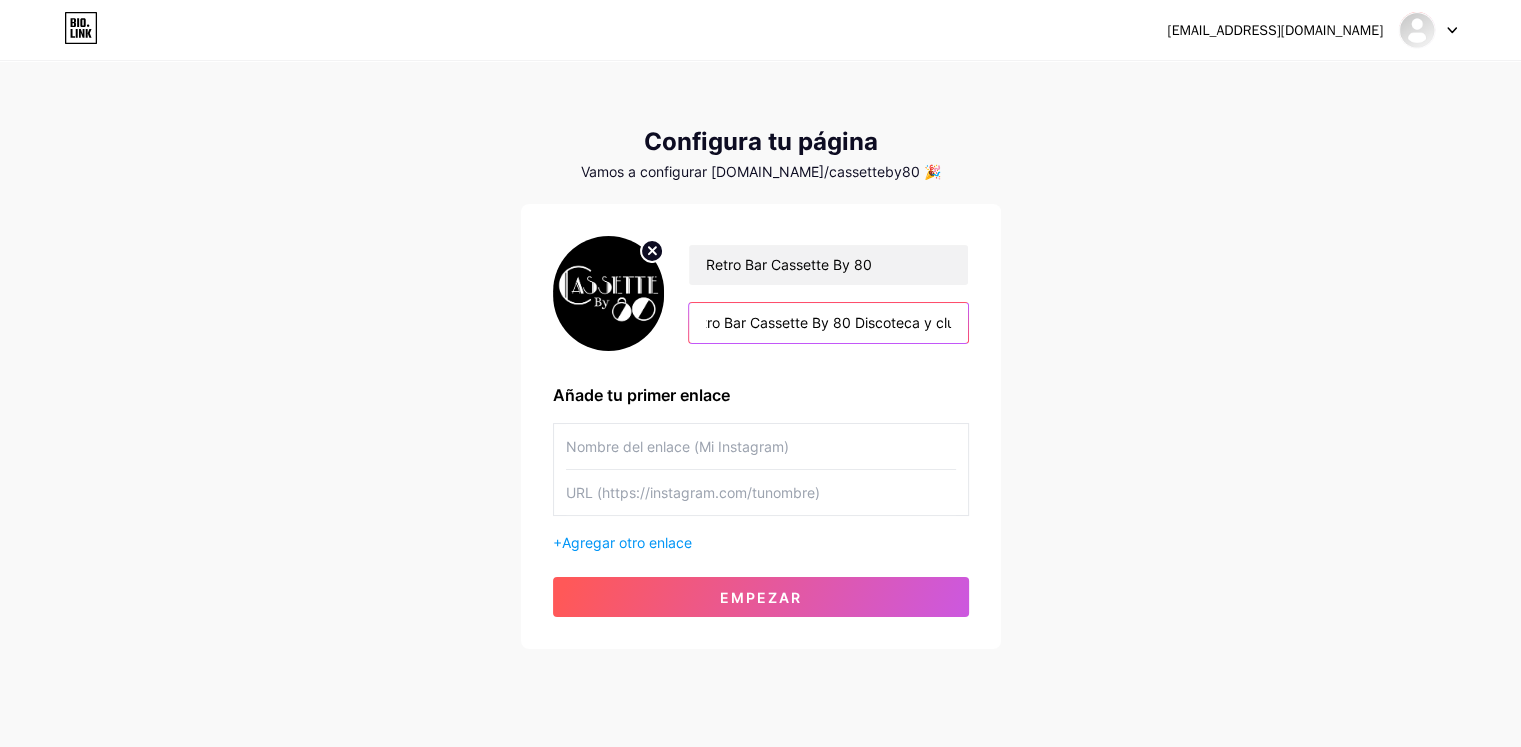 scroll, scrollTop: 0, scrollLeft: 0, axis: both 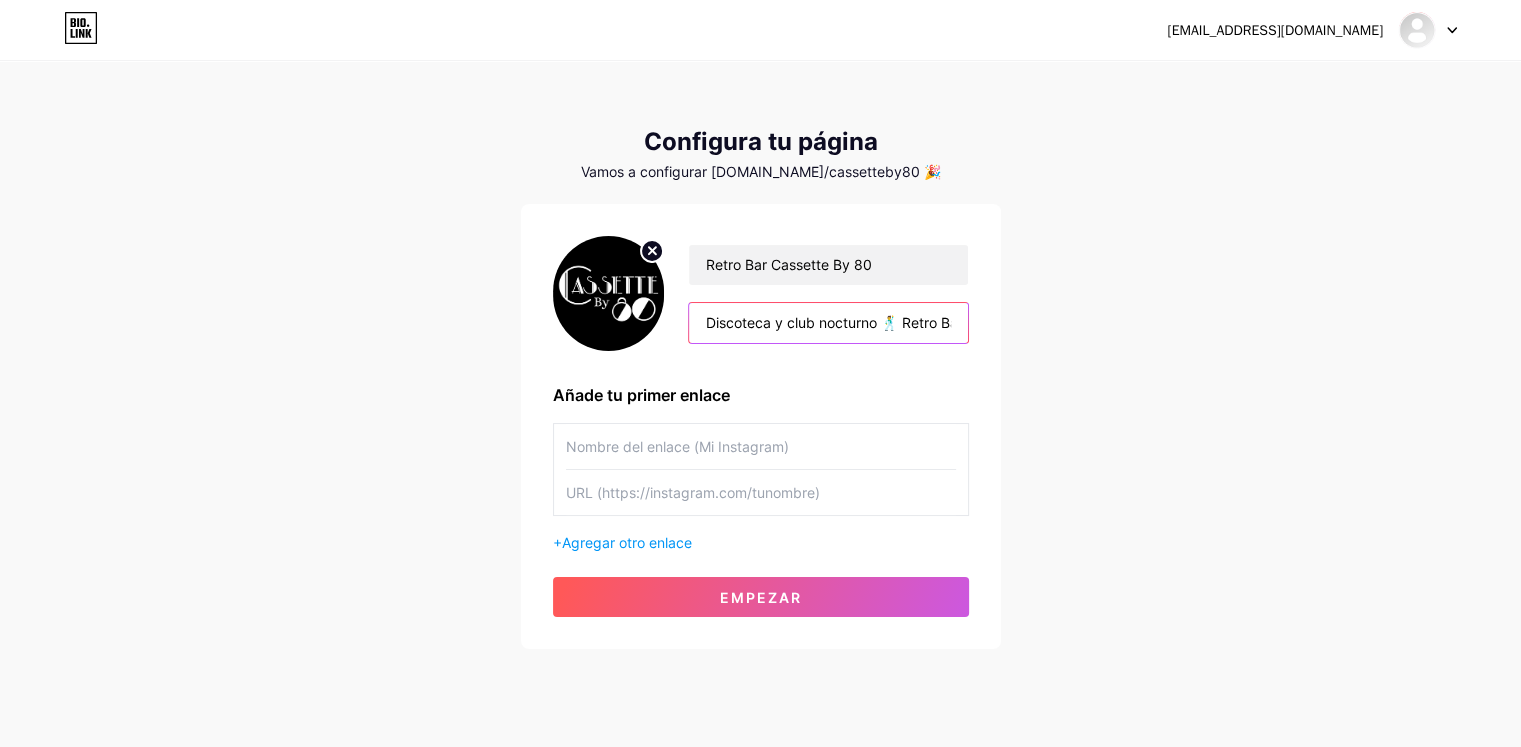 click on "Discoteca y club nocturno 🕺 Retro Bar Con Alma Rebelde 💿 Dosis Retro para Amantes del Buen Ruido 😎 Cassette No copia épocas, las trae de vuelta 🔥 ¡Ven ya, Sin Excusas!" at bounding box center [828, 323] 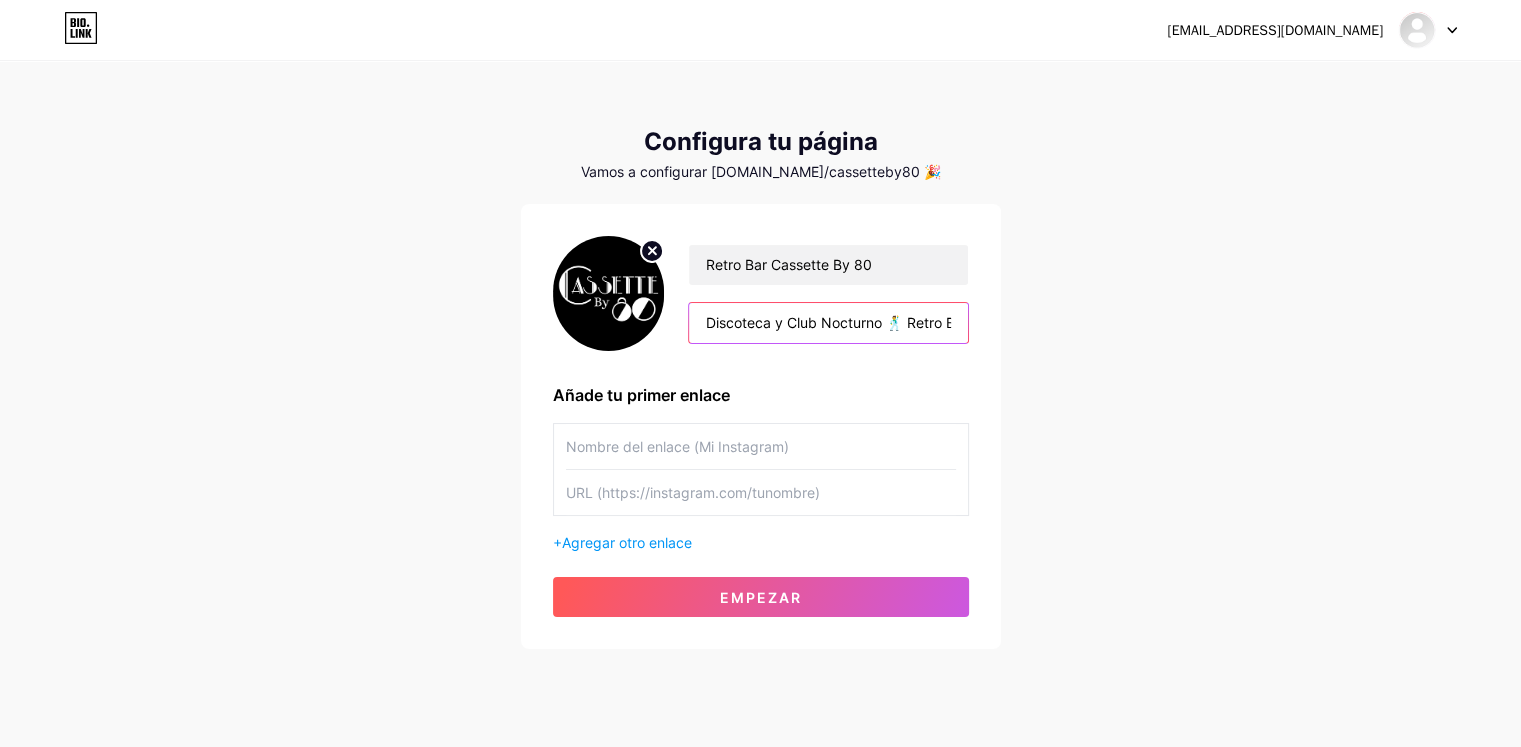 scroll, scrollTop: 45, scrollLeft: 0, axis: vertical 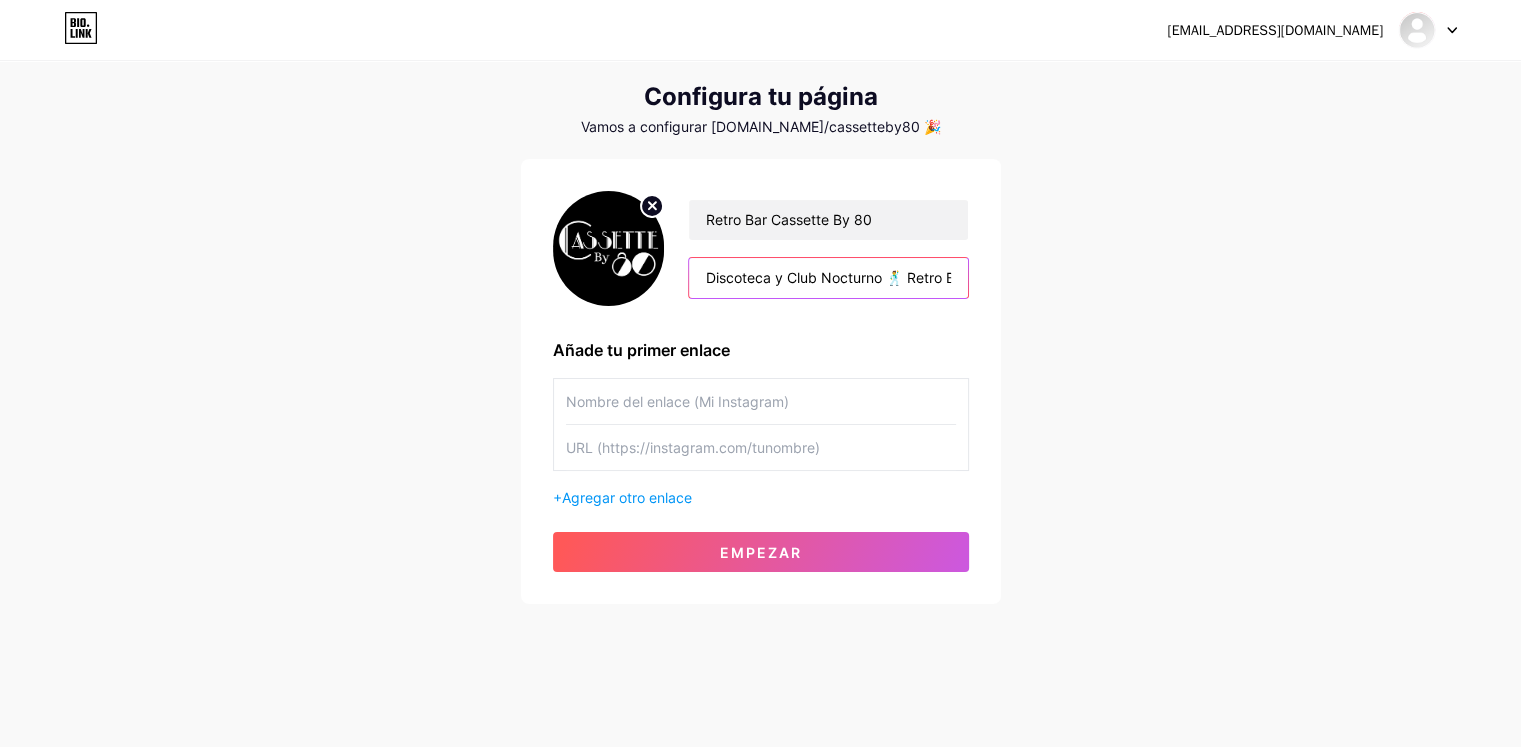 type on "Discoteca y Club Nocturno 🕺 Retro Bar Con Alma Rebelde 💿 Dosis Retro para Amantes del Buen Ruido 😎 Cassette No copia épocas, las trae de vuelta 🔥 ¡Ven ya, Sin Excusas!" 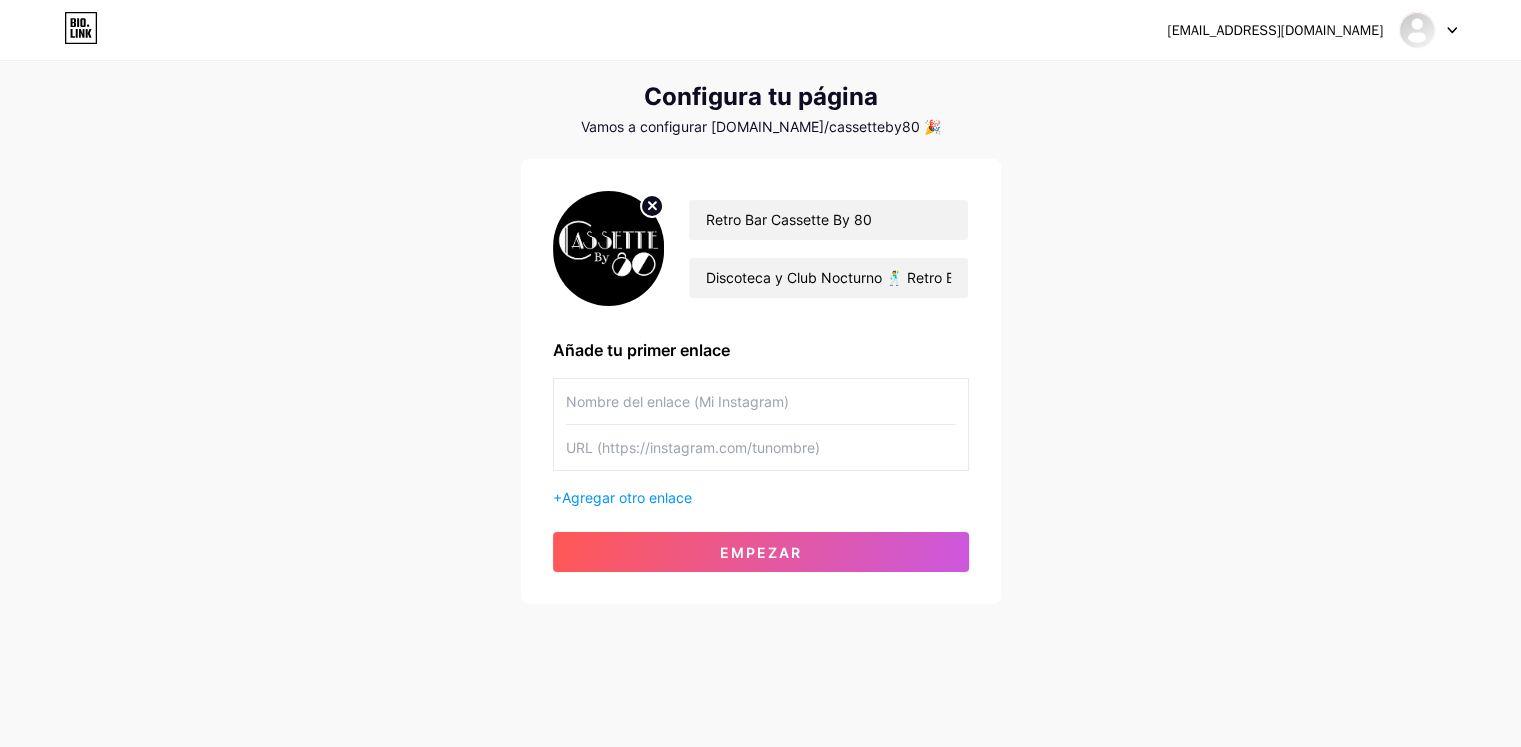 click on "Añade tu primer enlace" at bounding box center [761, 350] 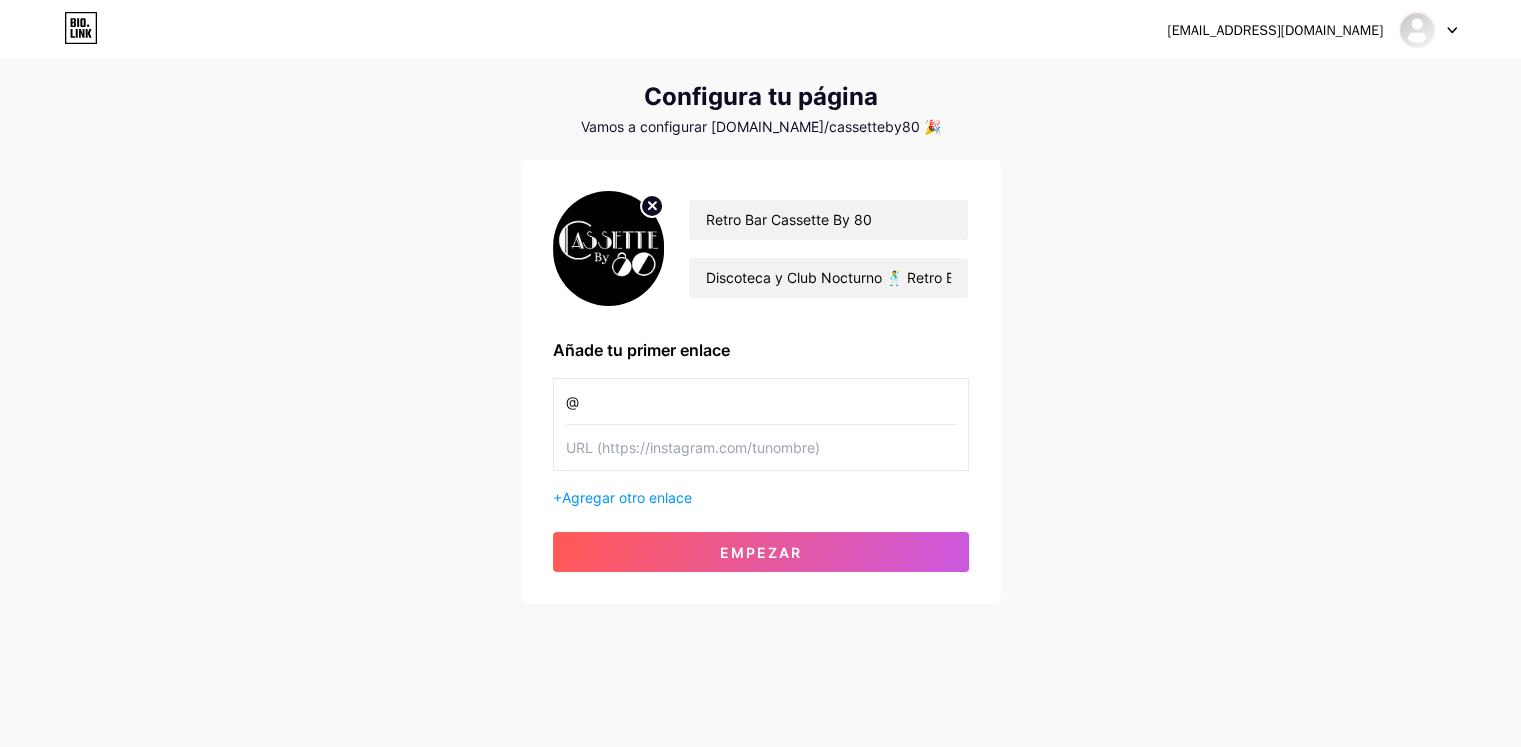 click on "Retro Bar Cassette By 80     Discoteca y Club Nocturno 🕺 Retro Bar Con Alma Rebelde 💿 Dosis Retro para Amantes del Buen Ruido 😎 Cassette No copia épocas, las trae de vuelta 🔥 ¡Ven ya, Sin Excusas!     Añade tu primer enlace   @
+  Agregar otro enlace     Empezar" at bounding box center (761, 381) 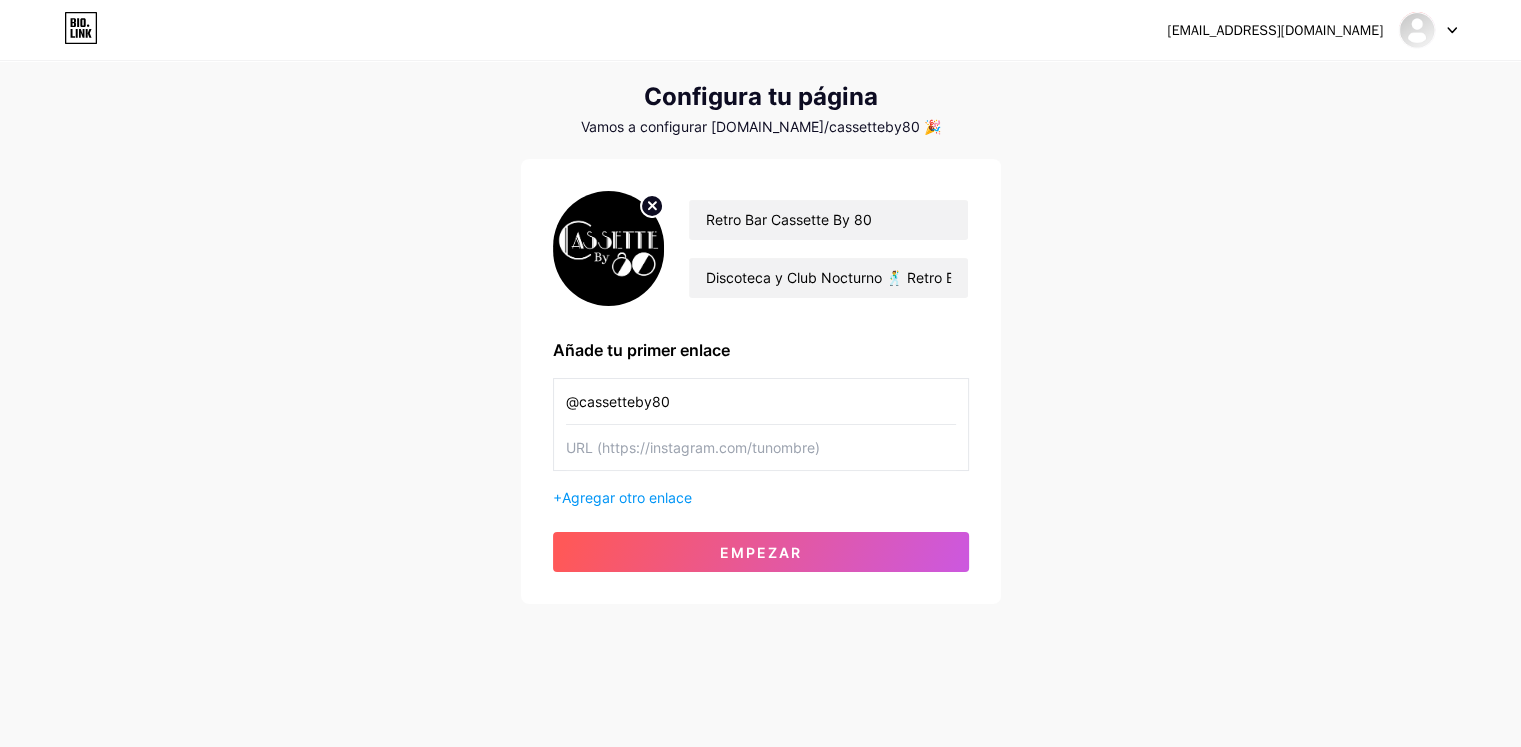type on "@cassetteby80" 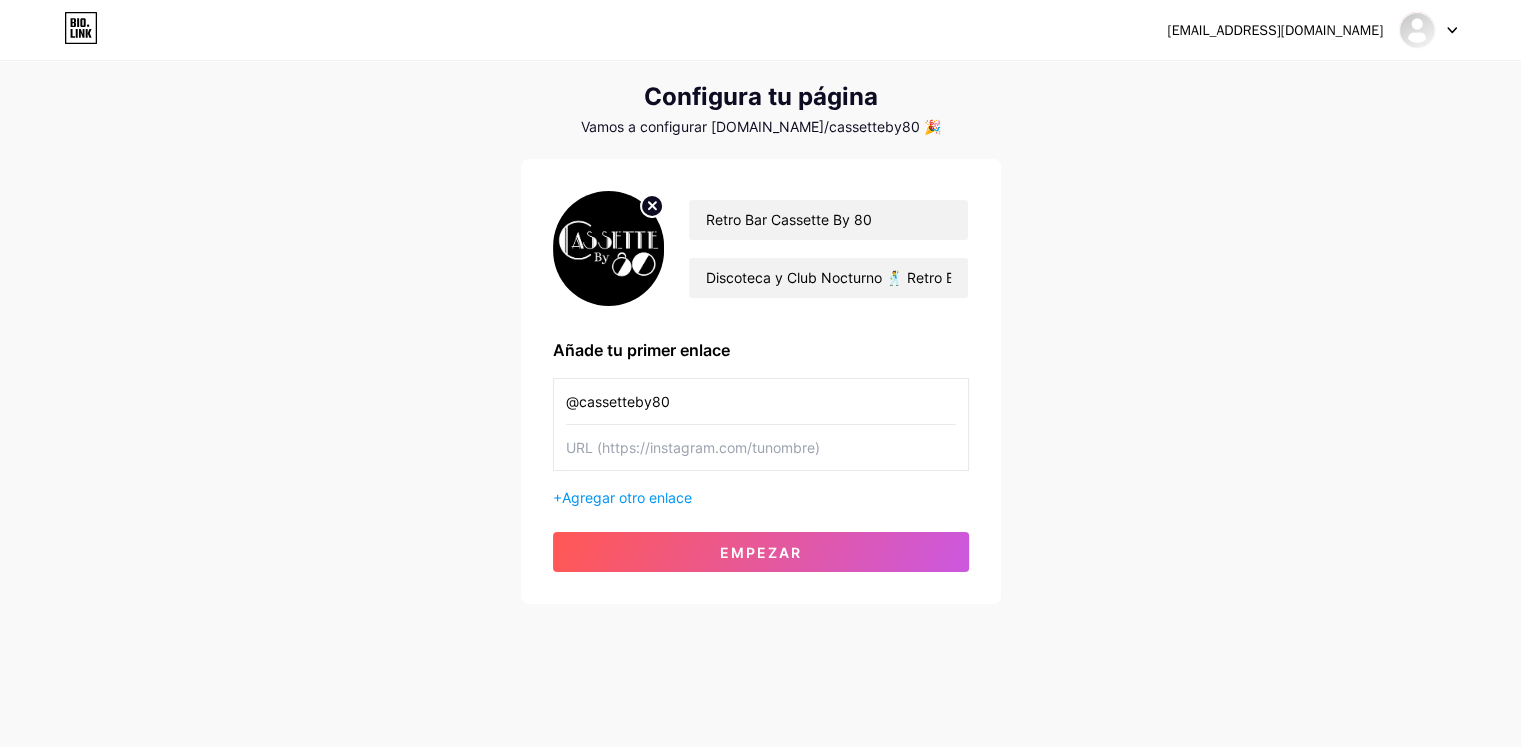 click at bounding box center [761, 447] 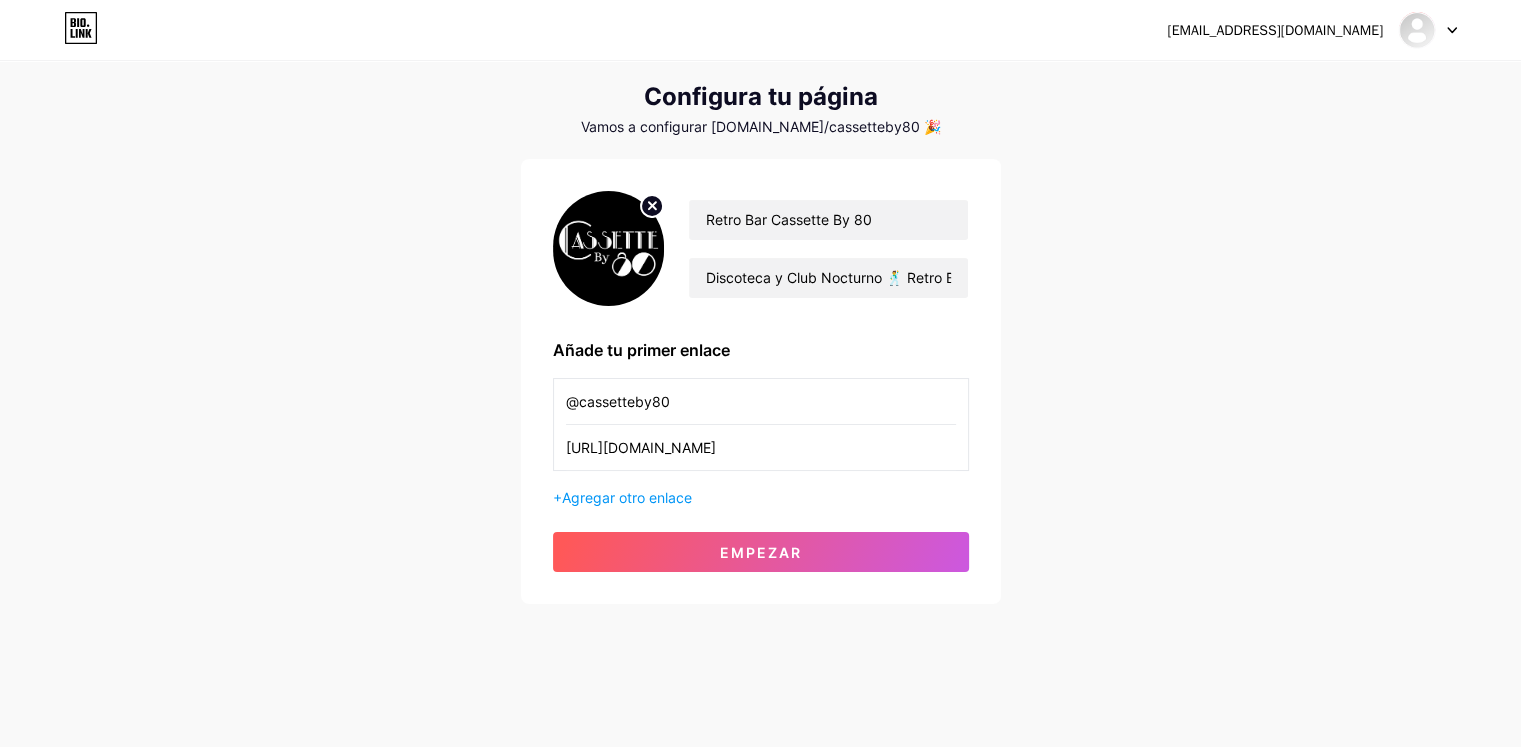 type on "[URL][DOMAIN_NAME]" 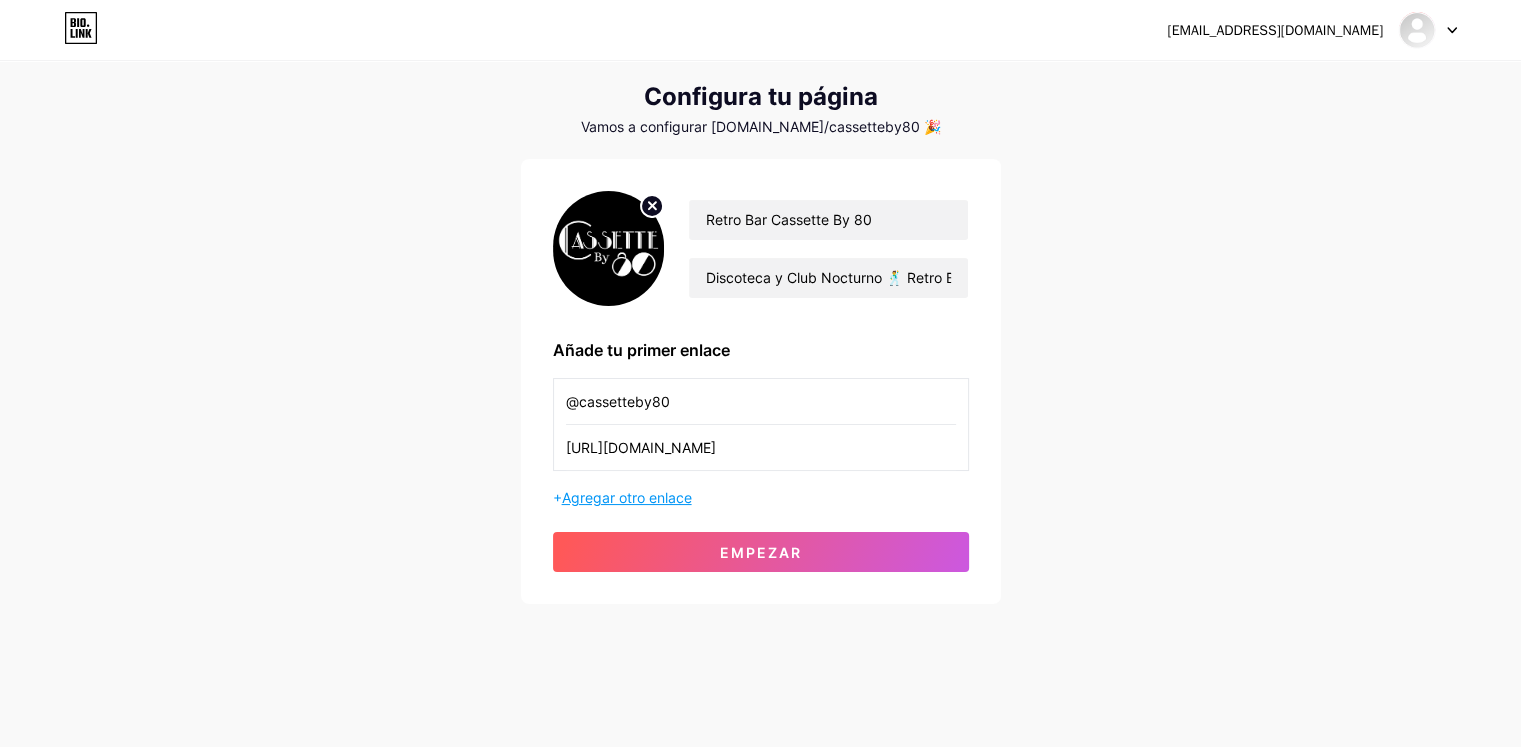 click on "Agregar otro enlace" at bounding box center [627, 497] 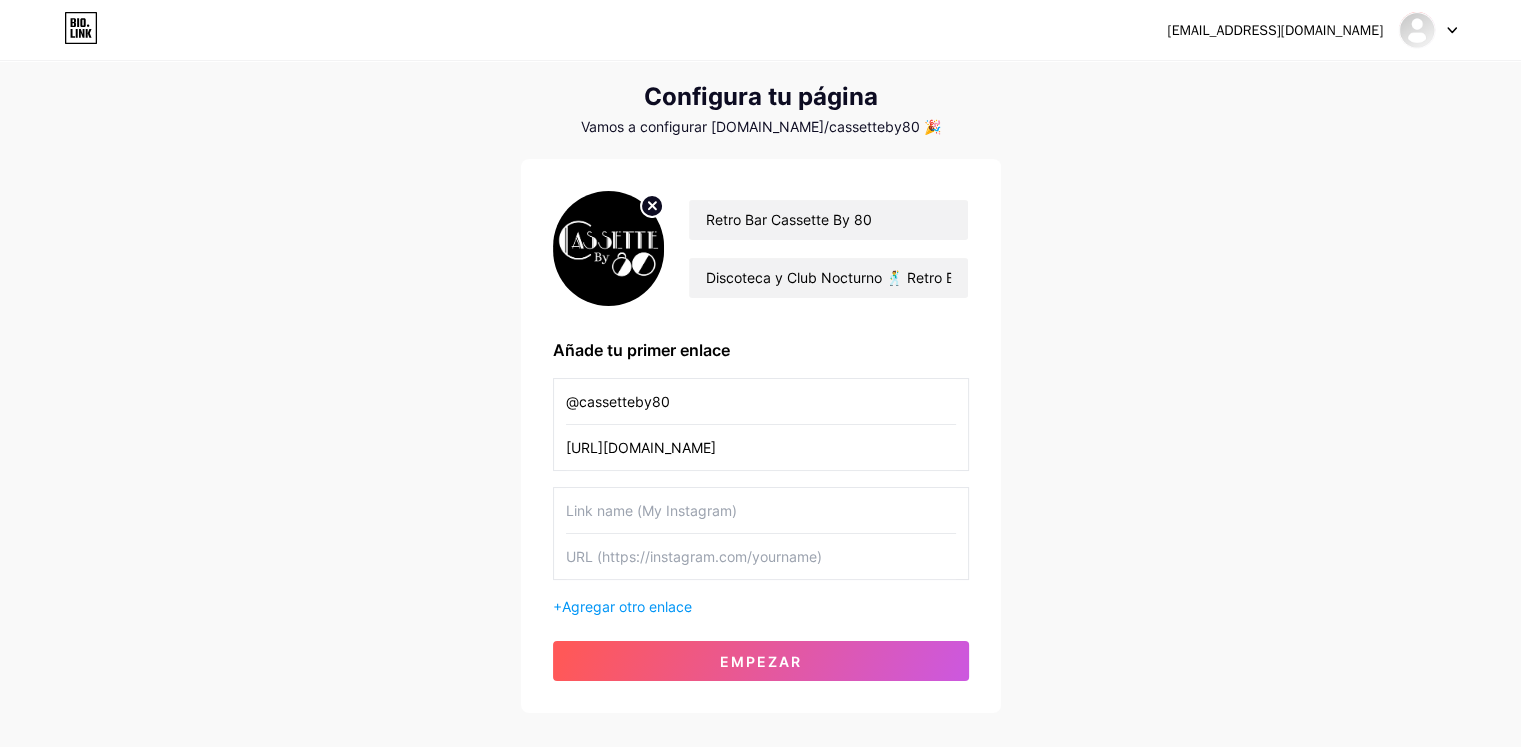 drag, startPoint x: 702, startPoint y: 396, endPoint x: 523, endPoint y: 396, distance: 179 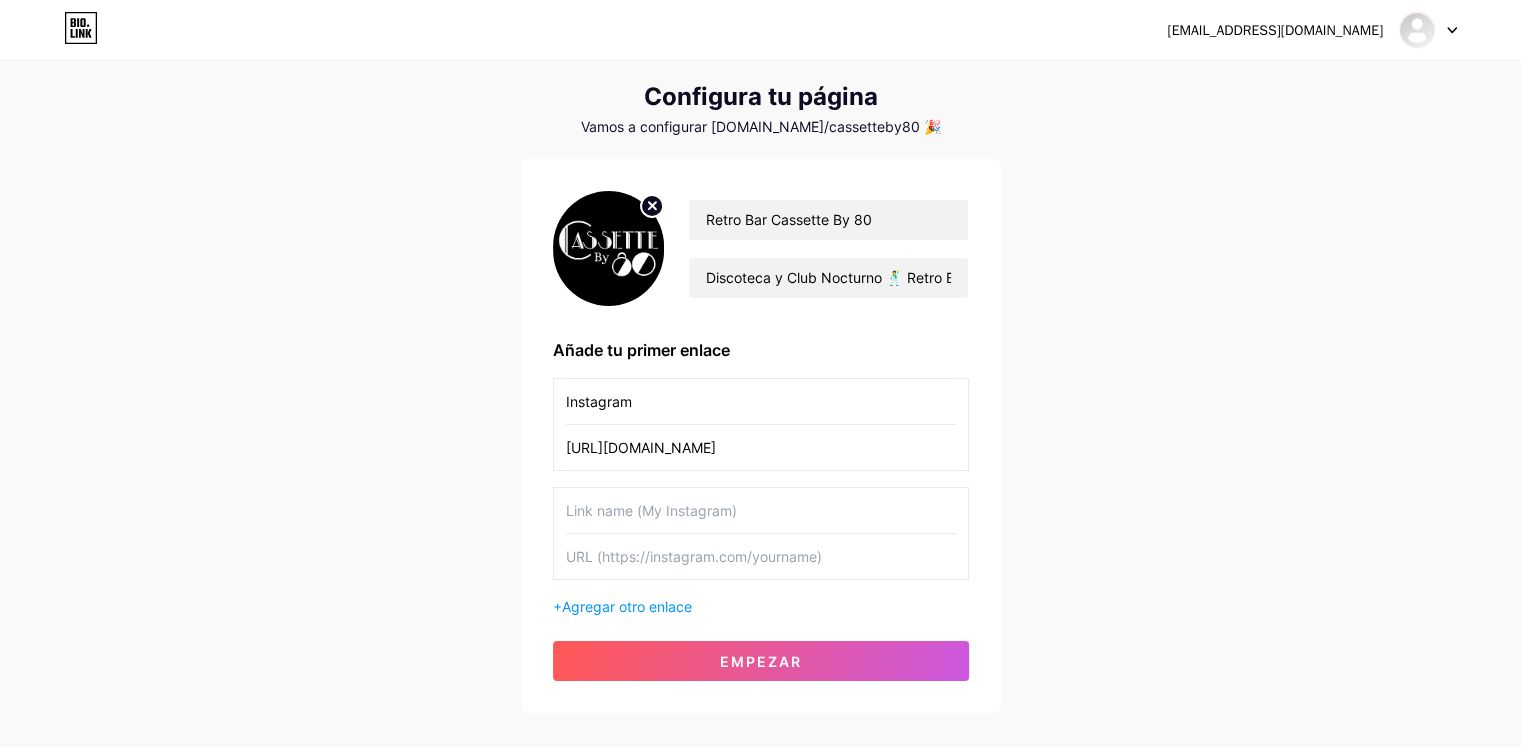 type on "Instagram" 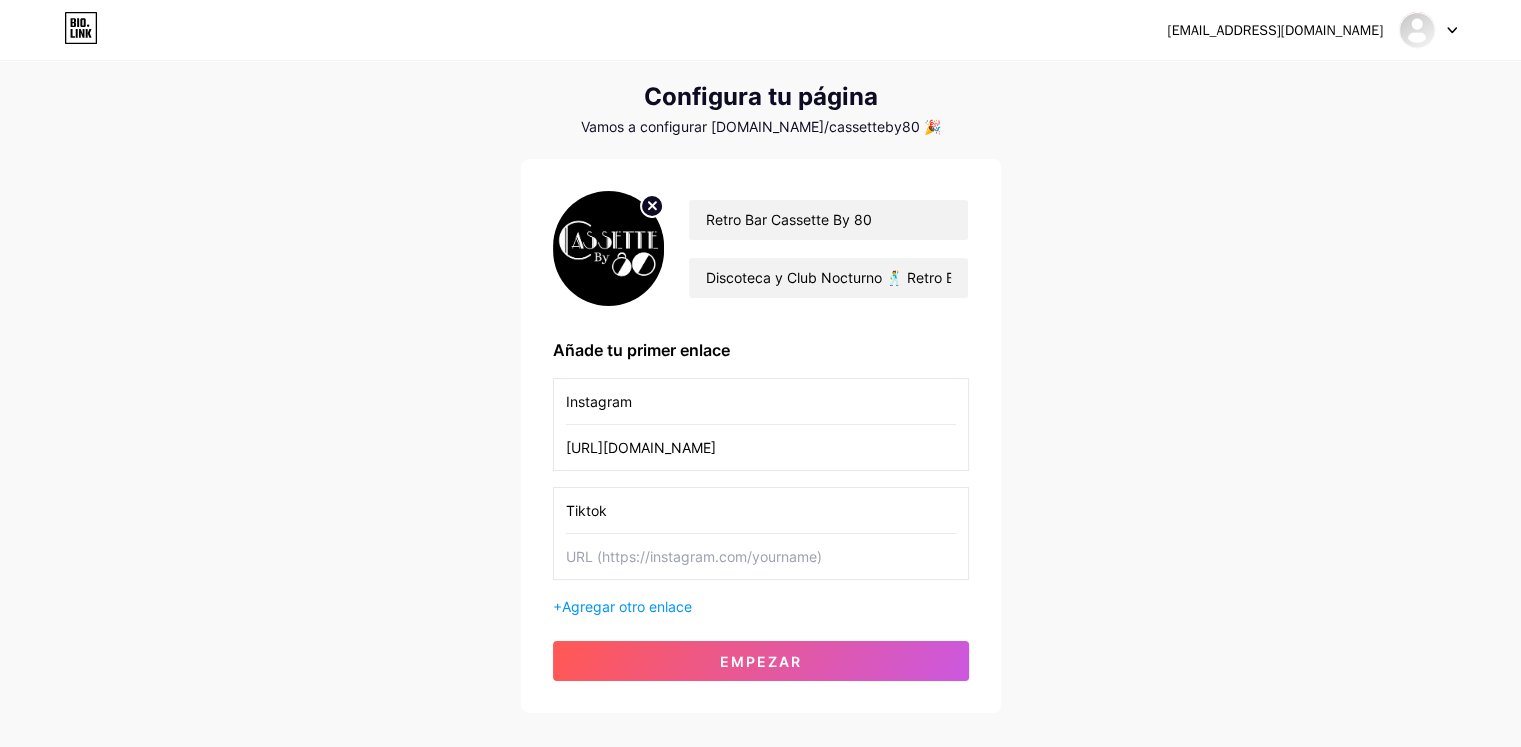 scroll, scrollTop: 0, scrollLeft: 0, axis: both 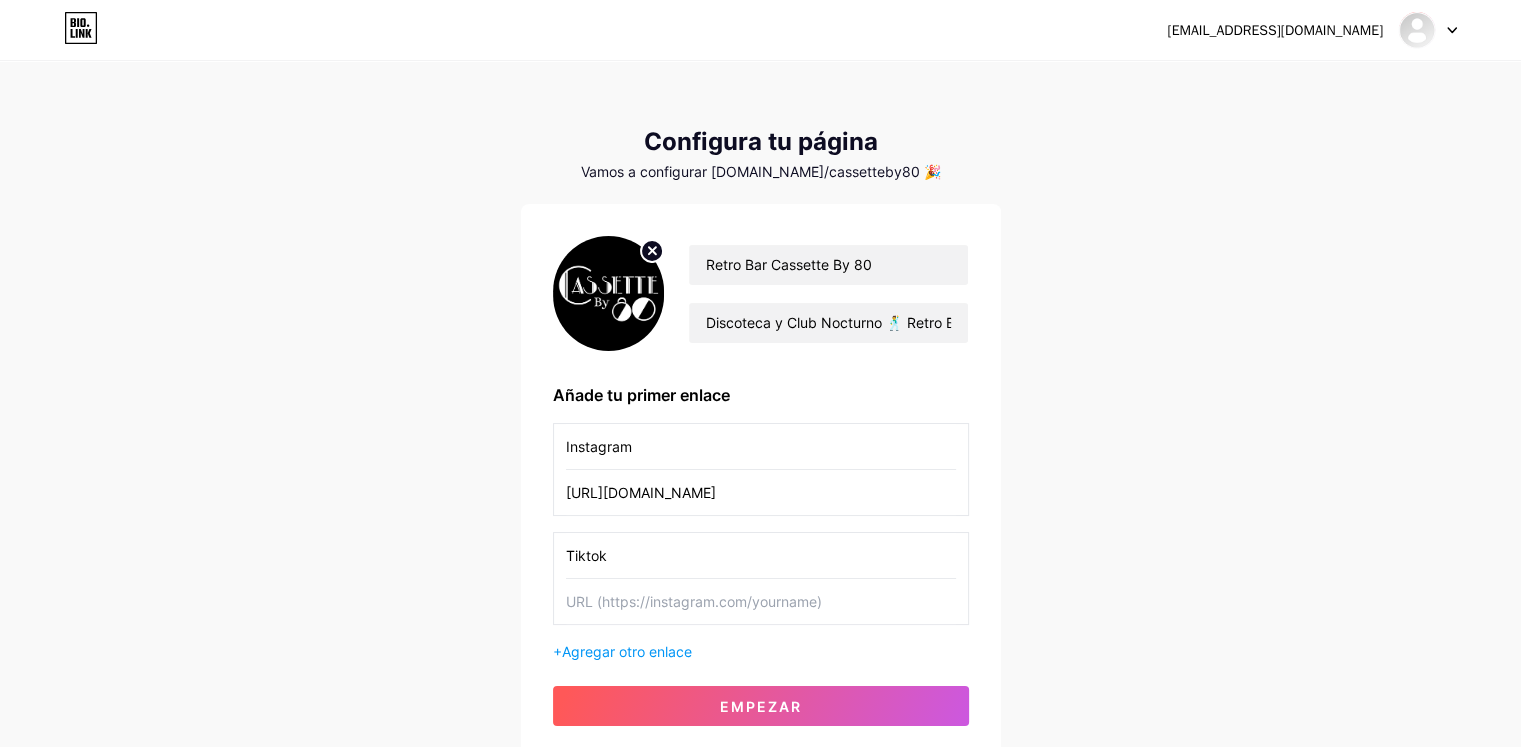 type on "Tiktok" 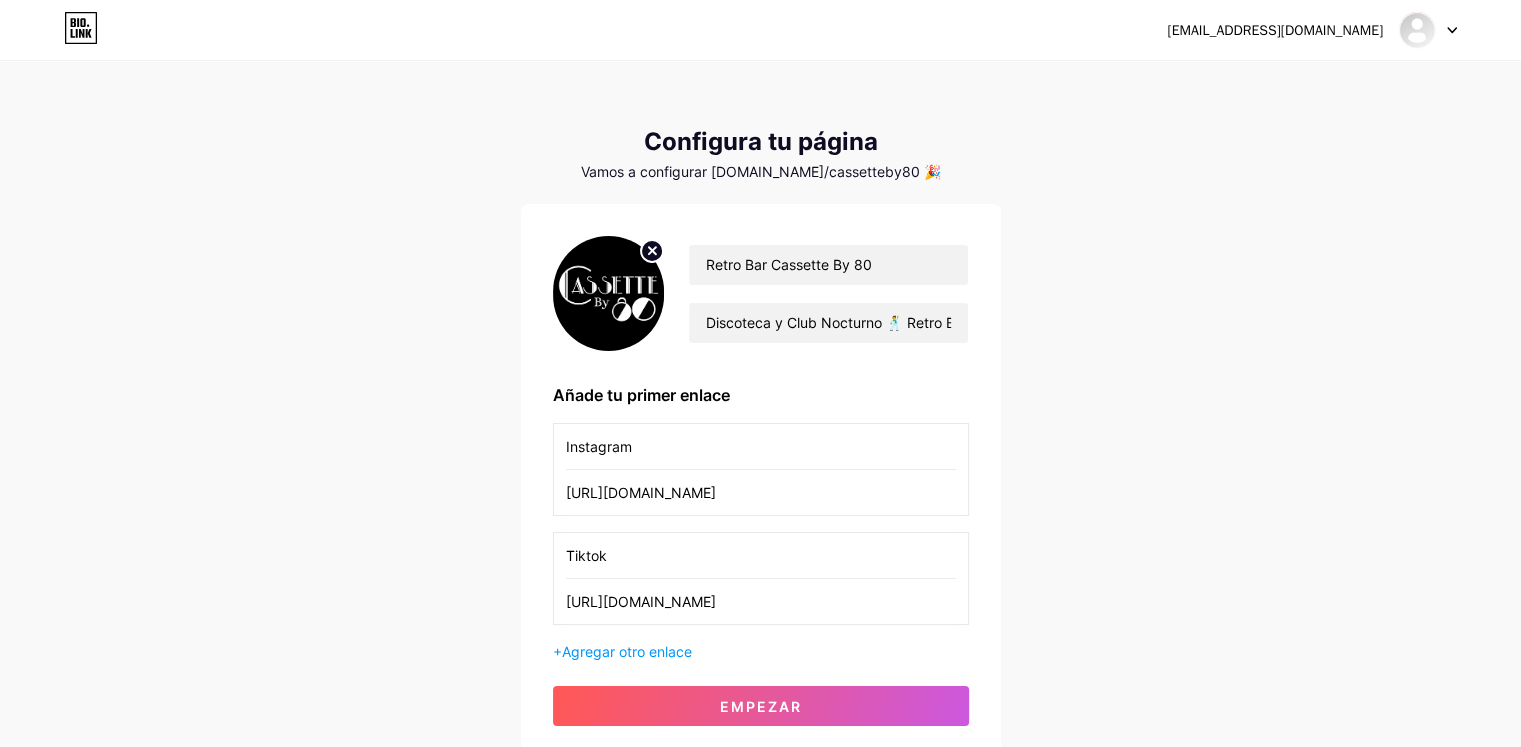 scroll, scrollTop: 100, scrollLeft: 0, axis: vertical 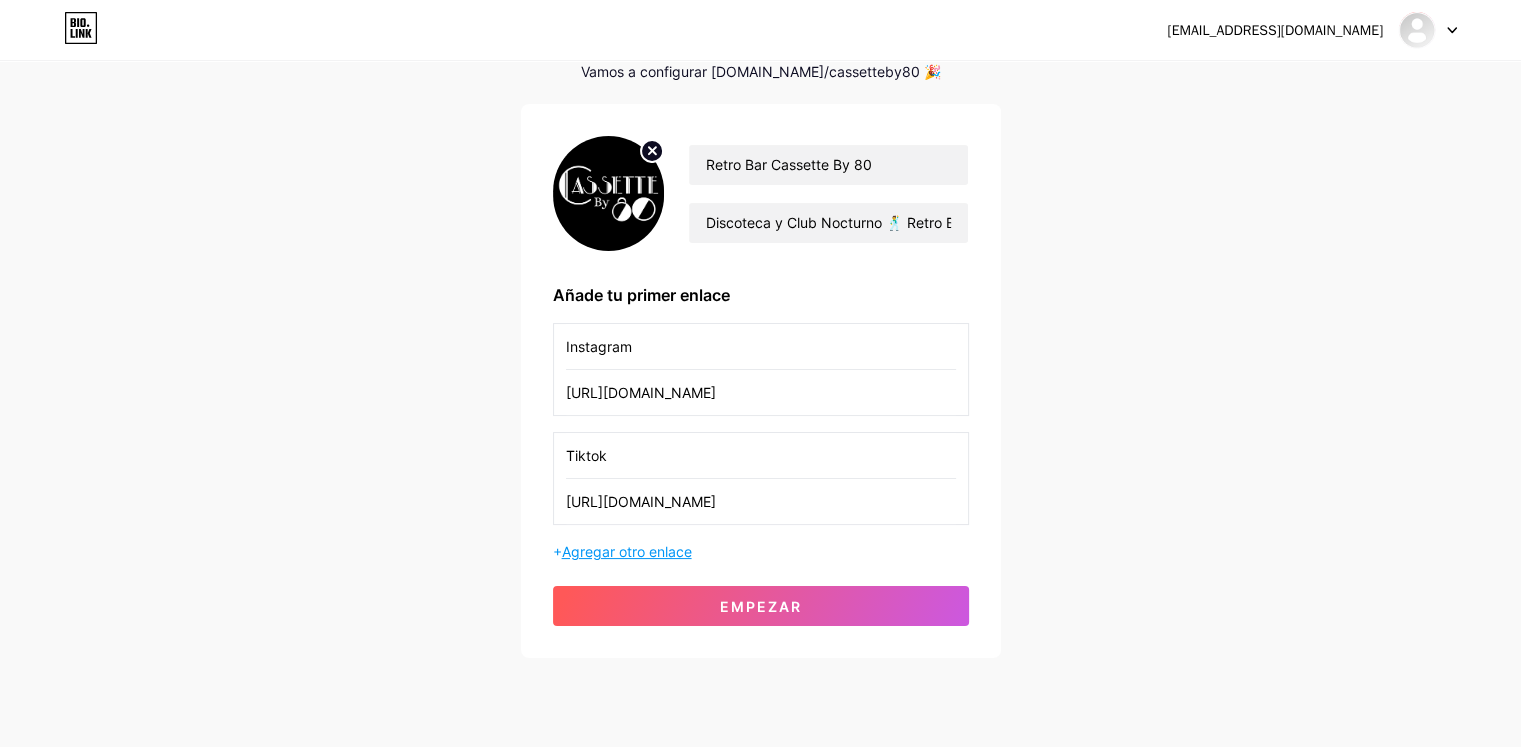 type on "[URL][DOMAIN_NAME]" 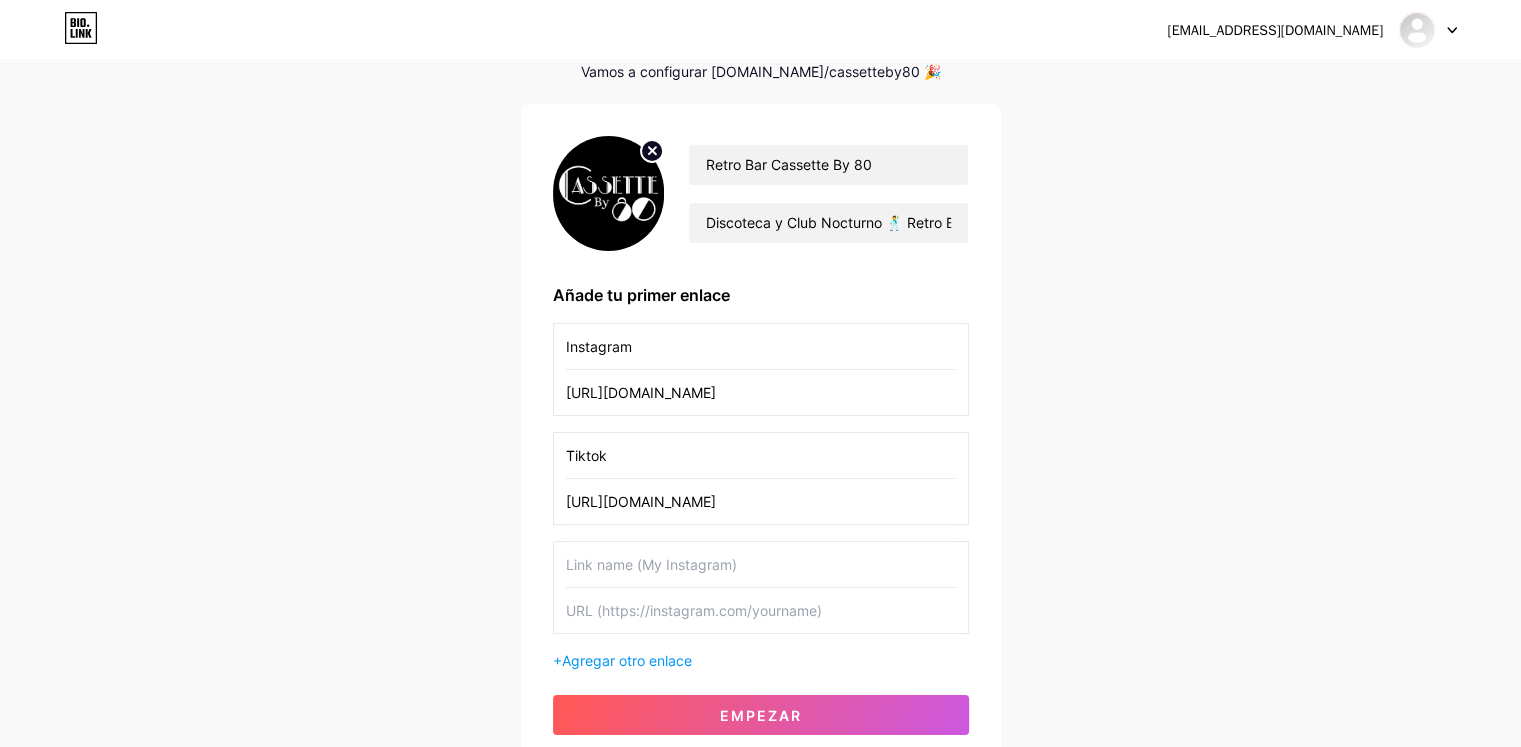 click at bounding box center [761, 564] 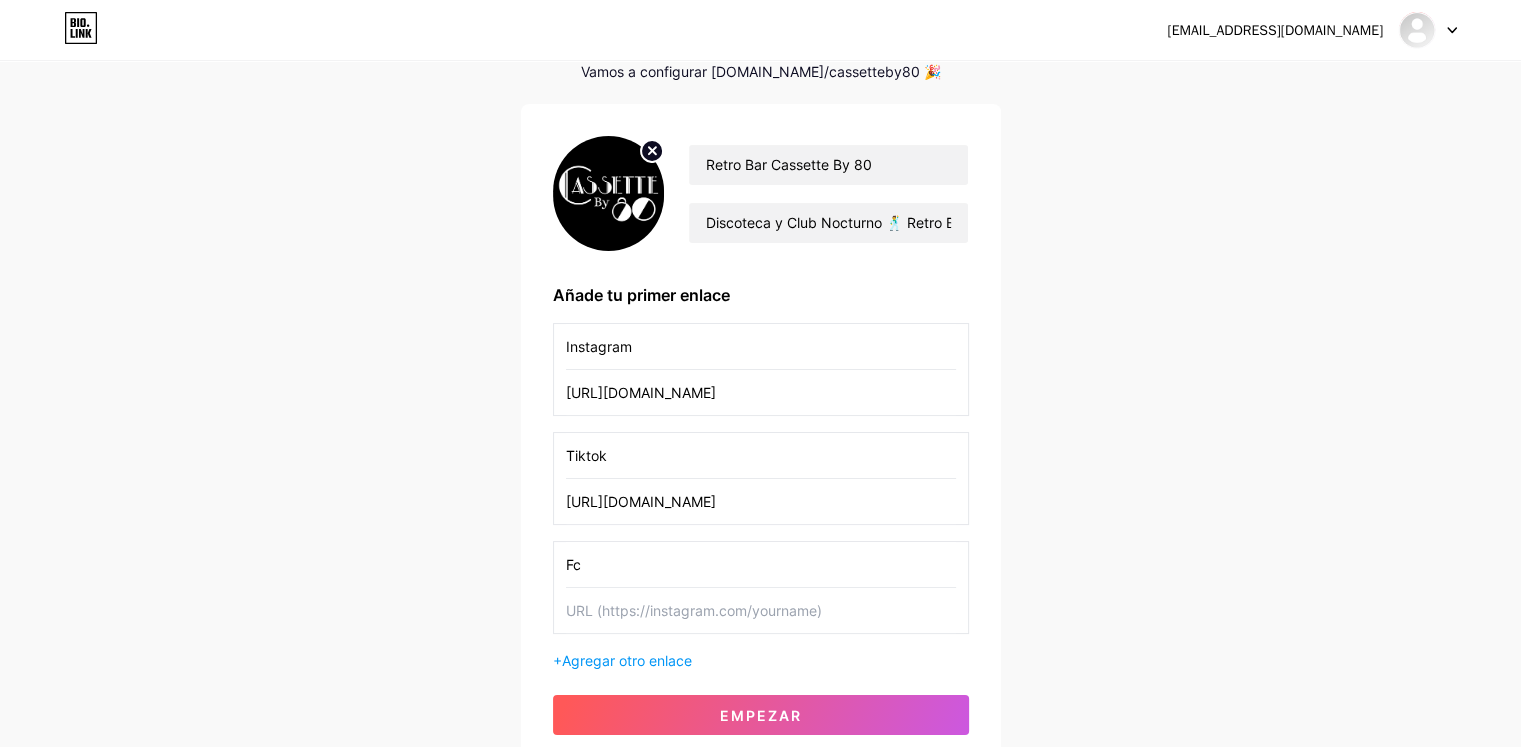 type on "F" 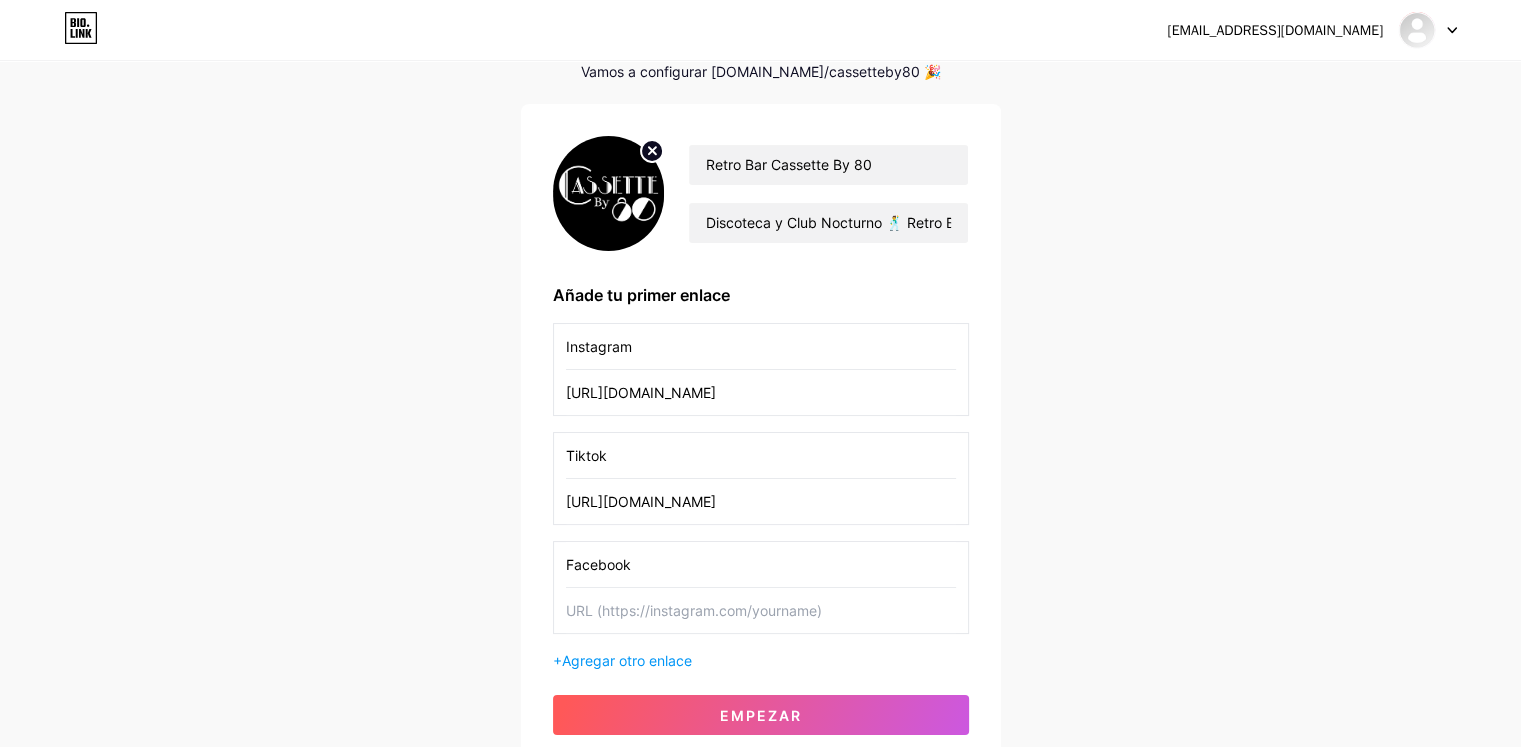 click at bounding box center (761, 610) 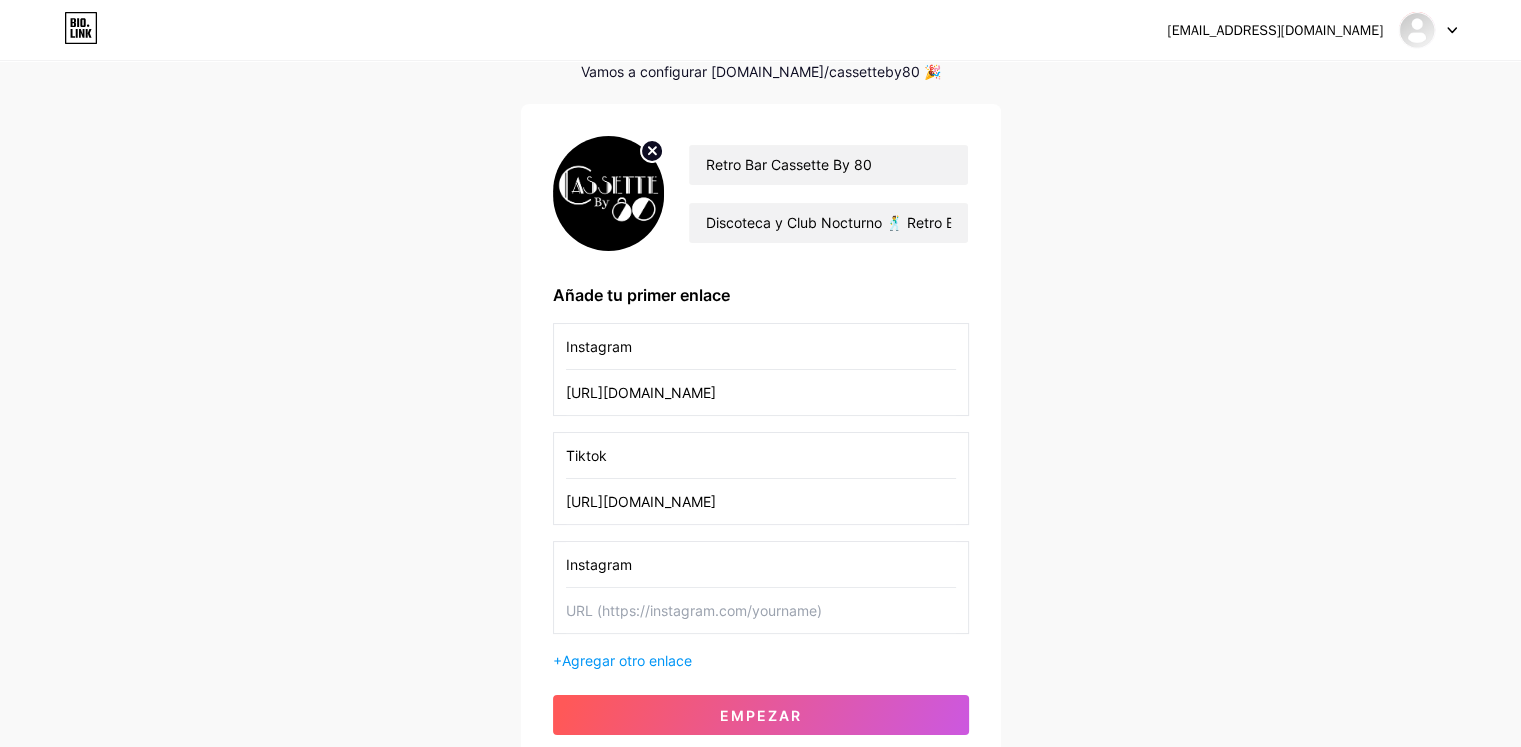 type on "Instagram" 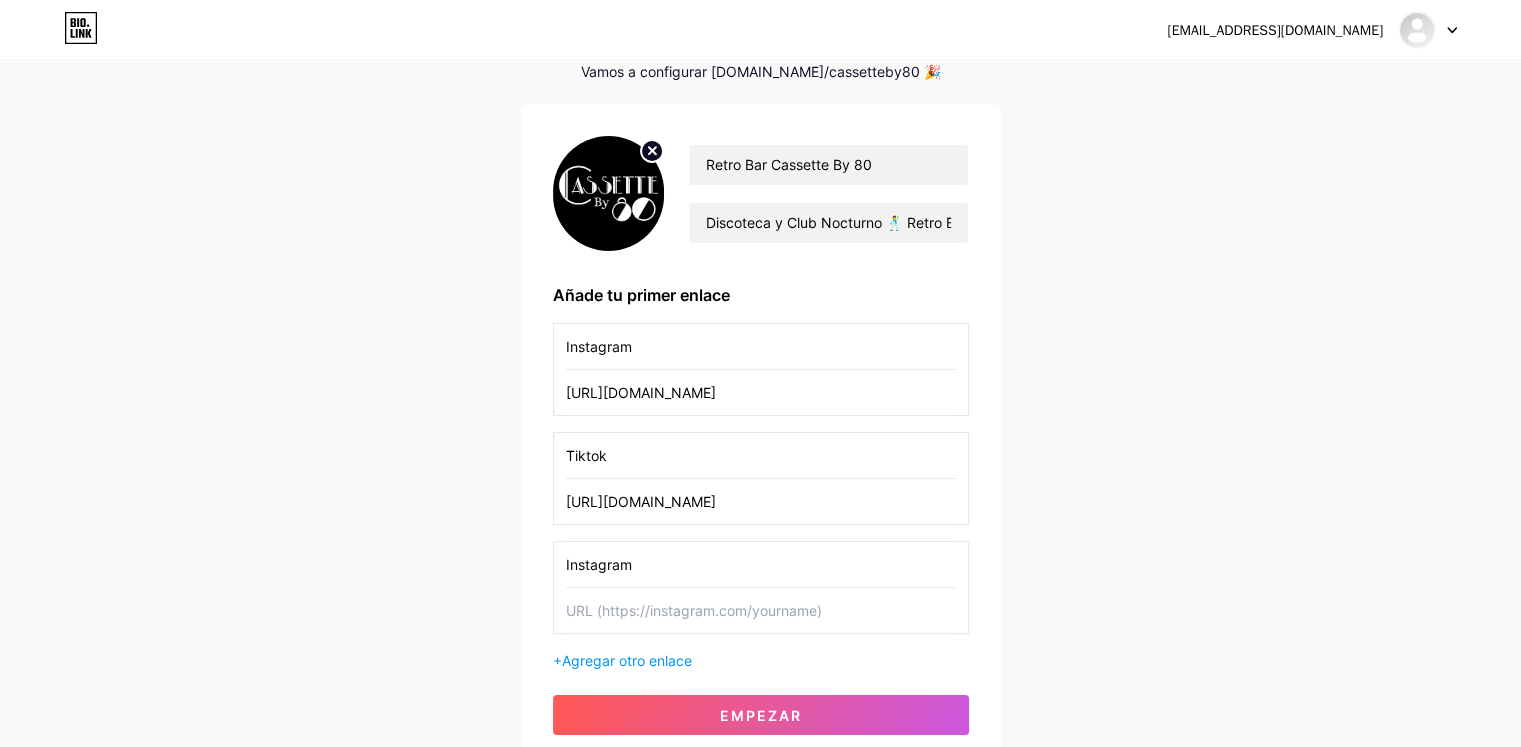 paste on "[URL][DOMAIN_NAME]" 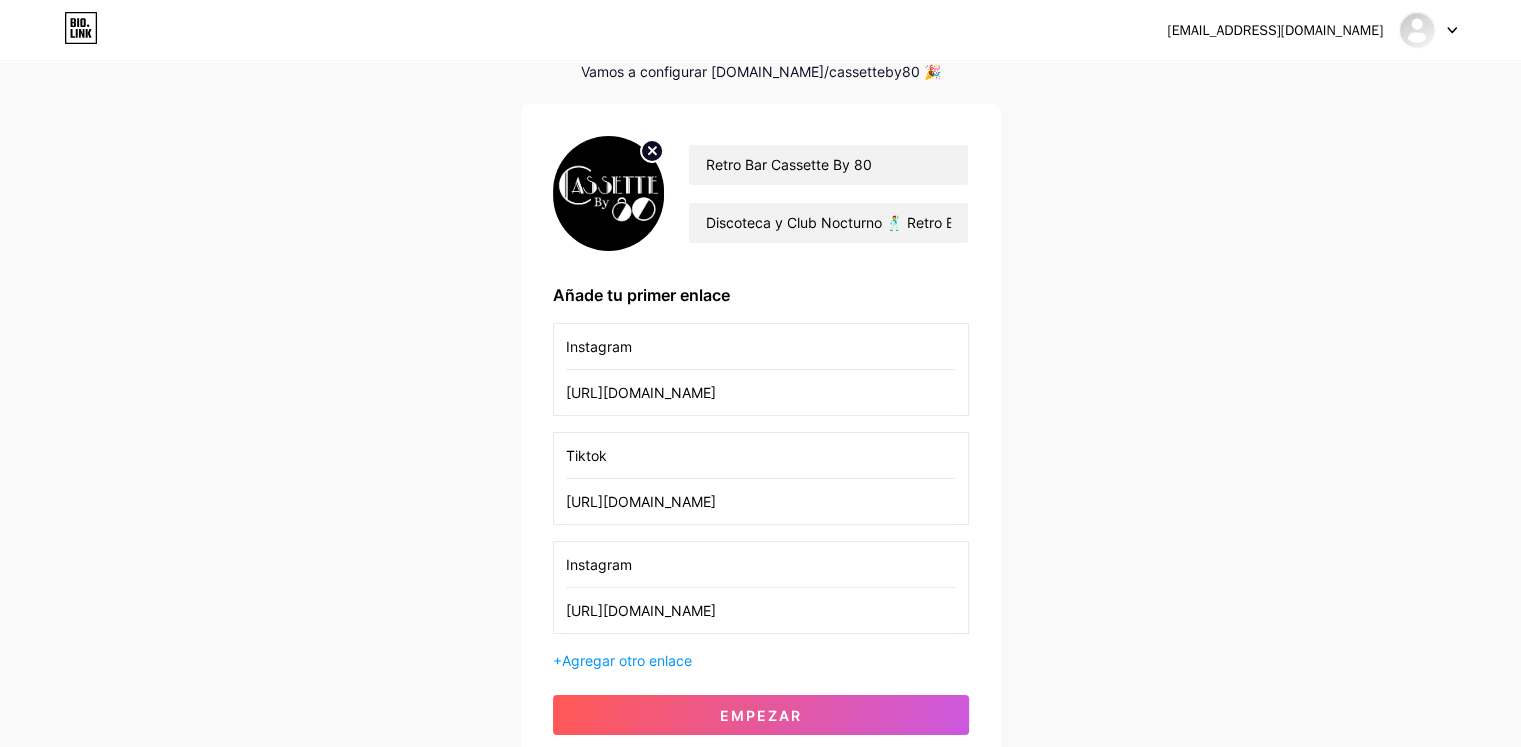 type on "[URL][DOMAIN_NAME]" 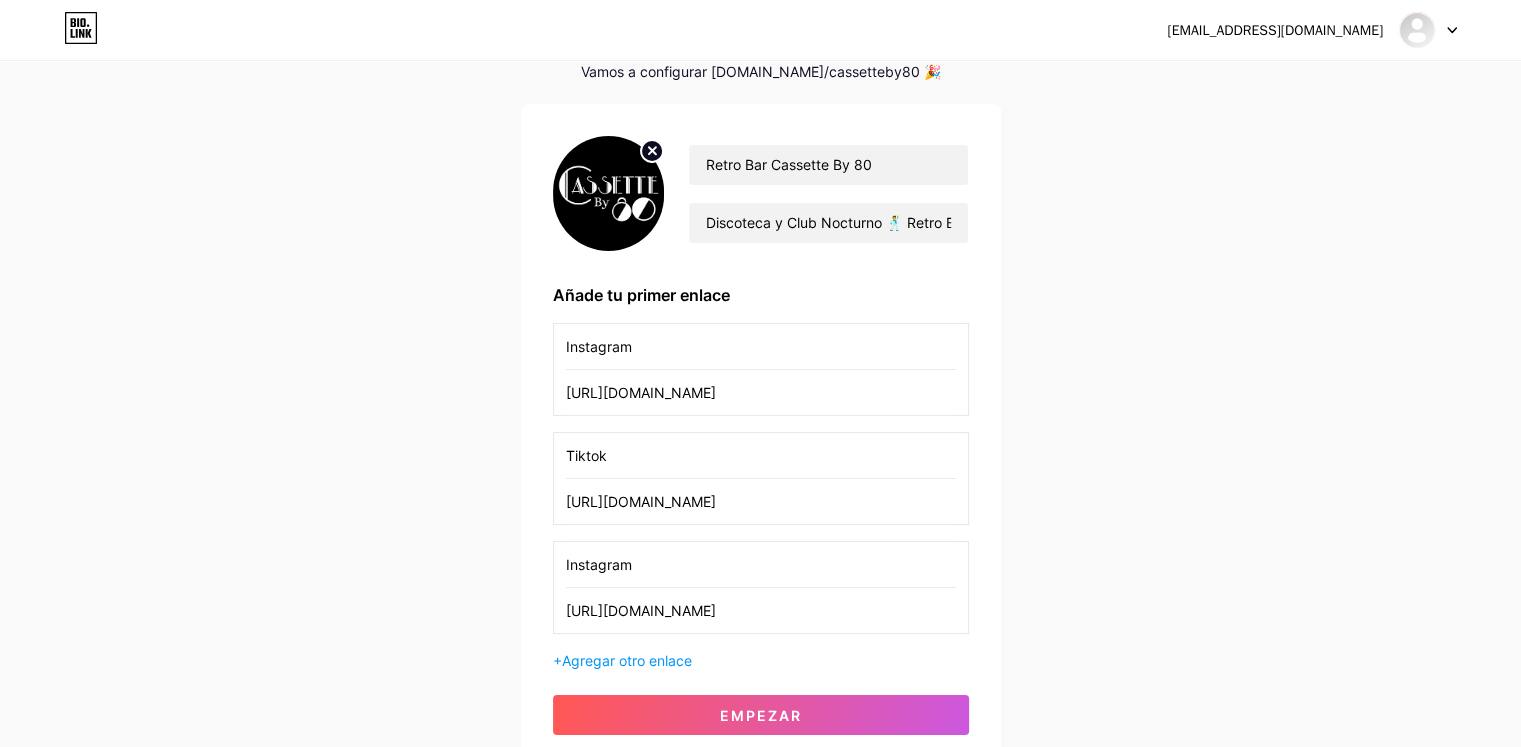 drag, startPoint x: 644, startPoint y: 337, endPoint x: 484, endPoint y: 343, distance: 160.11246 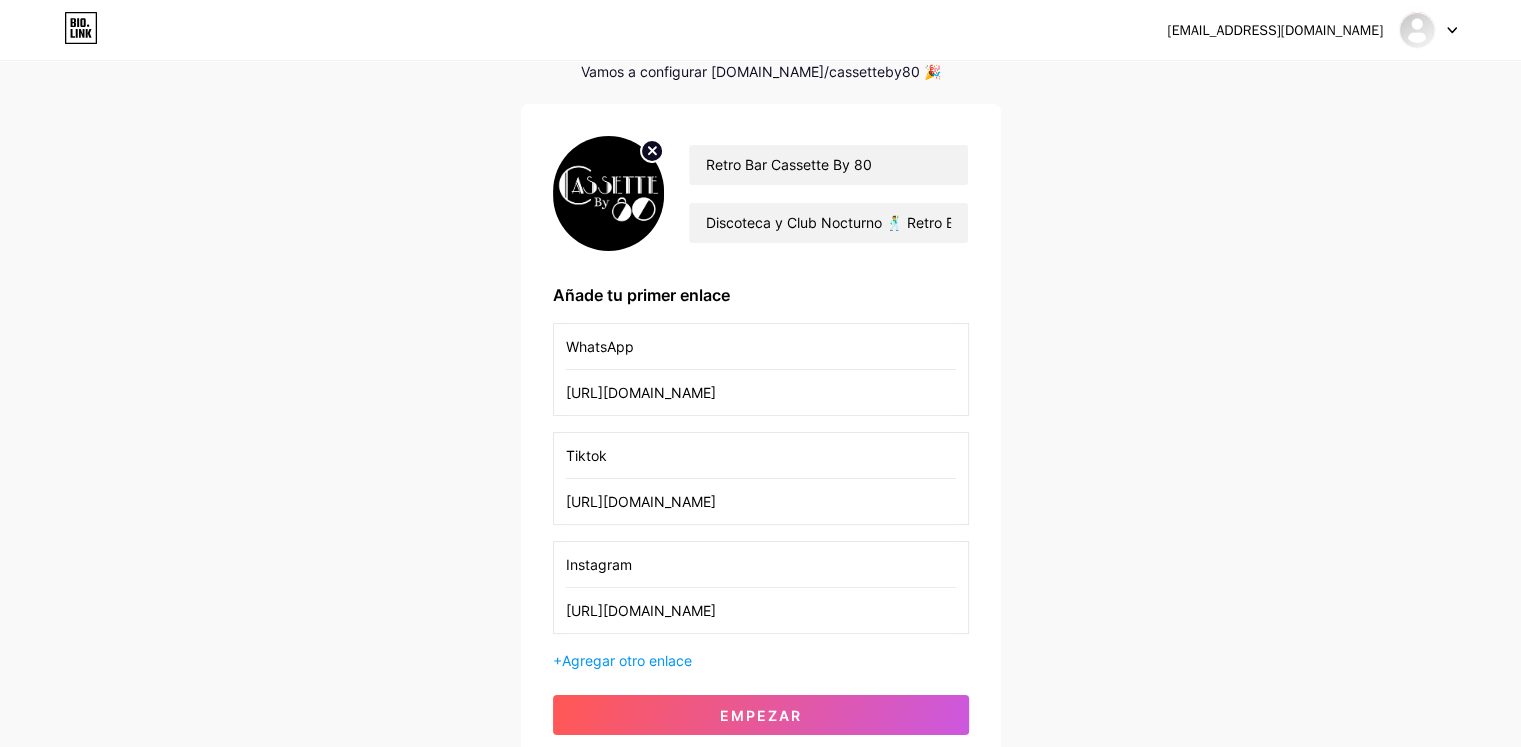 type on "WhatsApp" 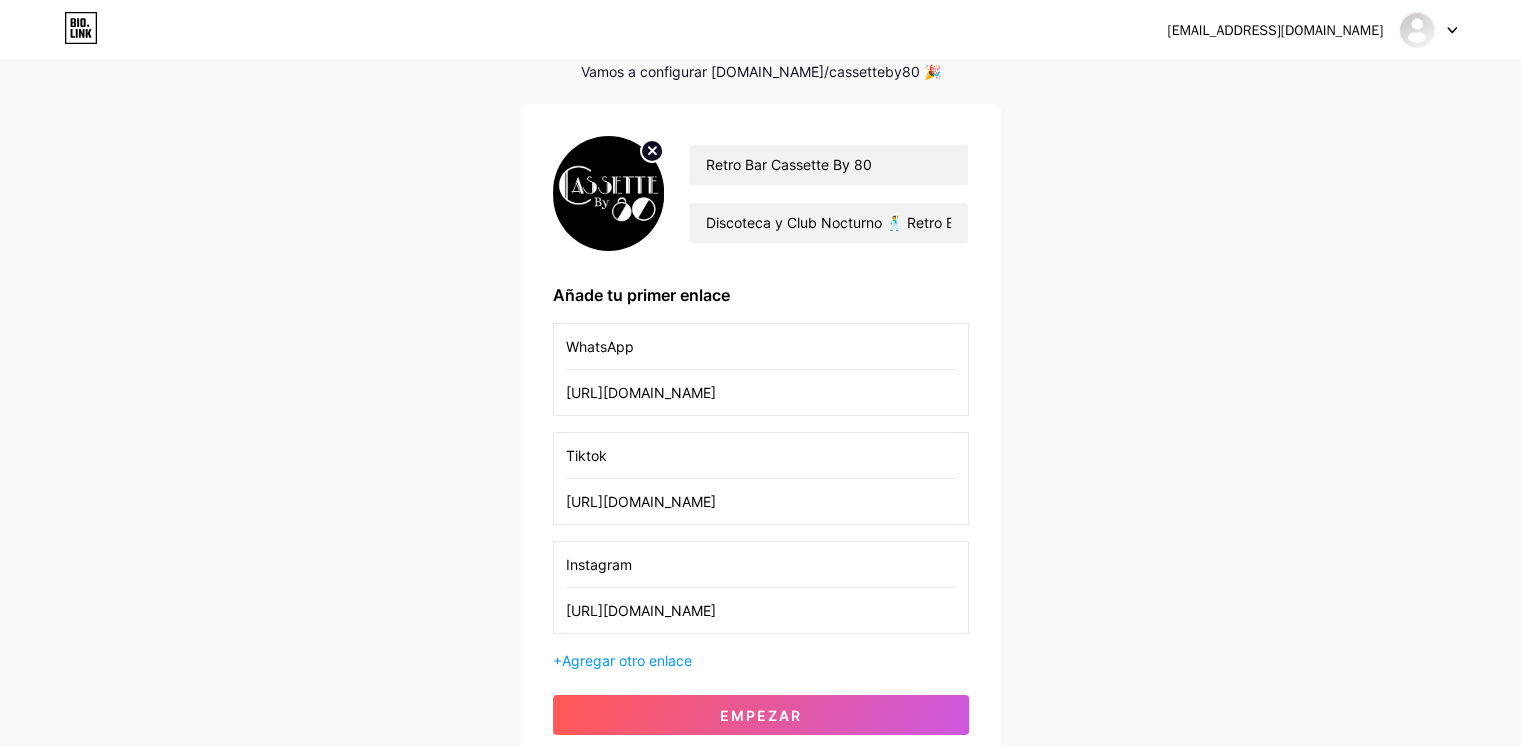 drag, startPoint x: 879, startPoint y: 398, endPoint x: 422, endPoint y: 389, distance: 457.08862 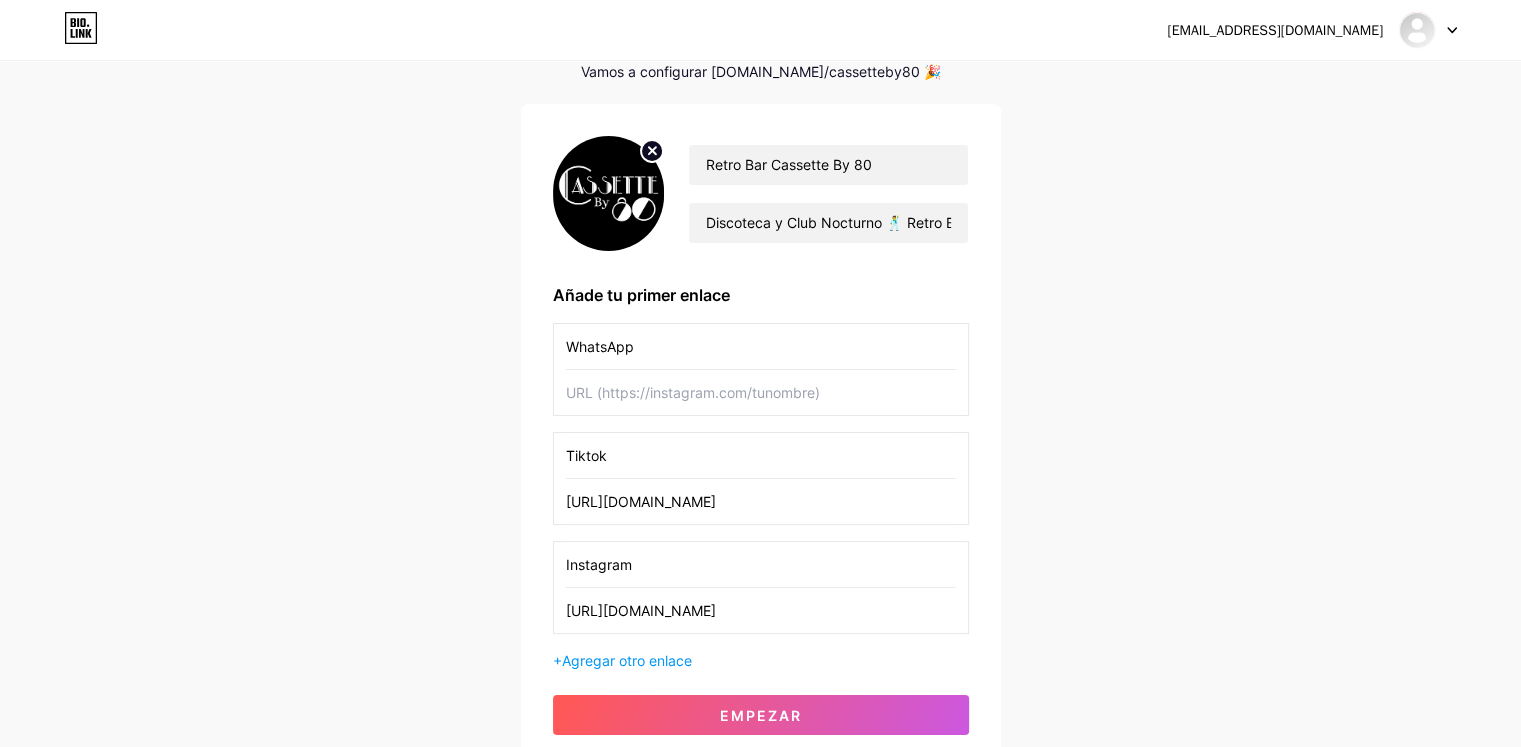 click at bounding box center [761, 392] 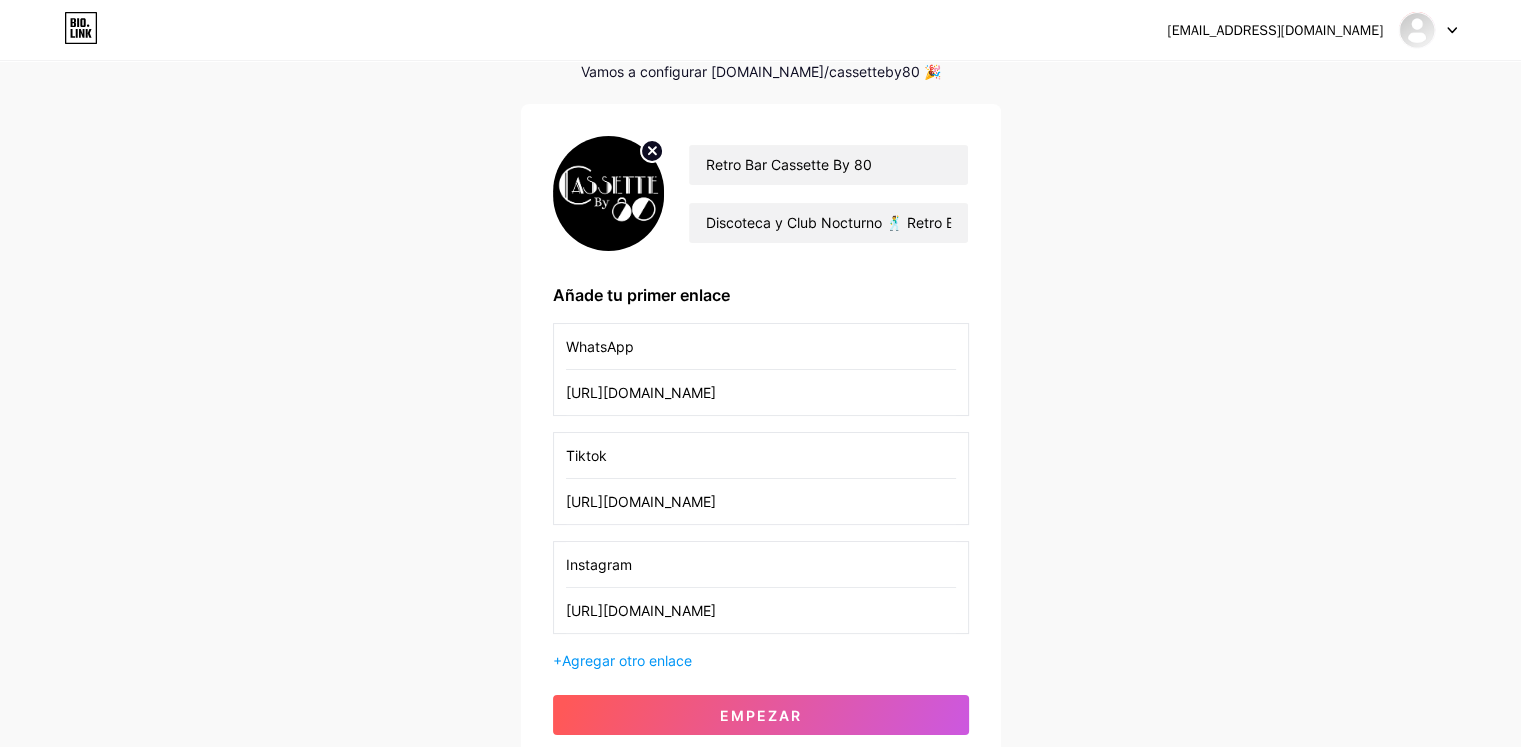 click on "[URL][DOMAIN_NAME]" at bounding box center [761, 392] 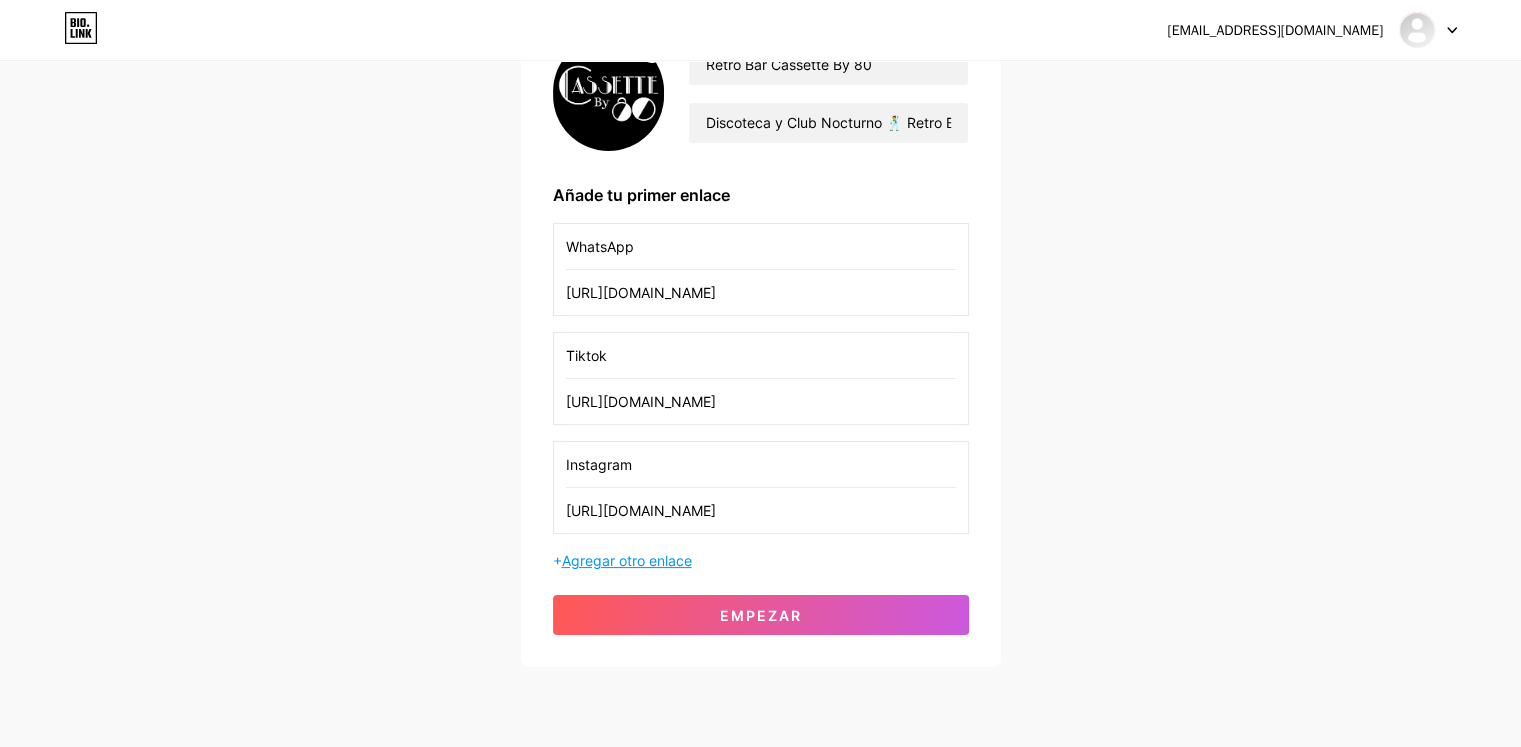 type on "[URL][DOMAIN_NAME]" 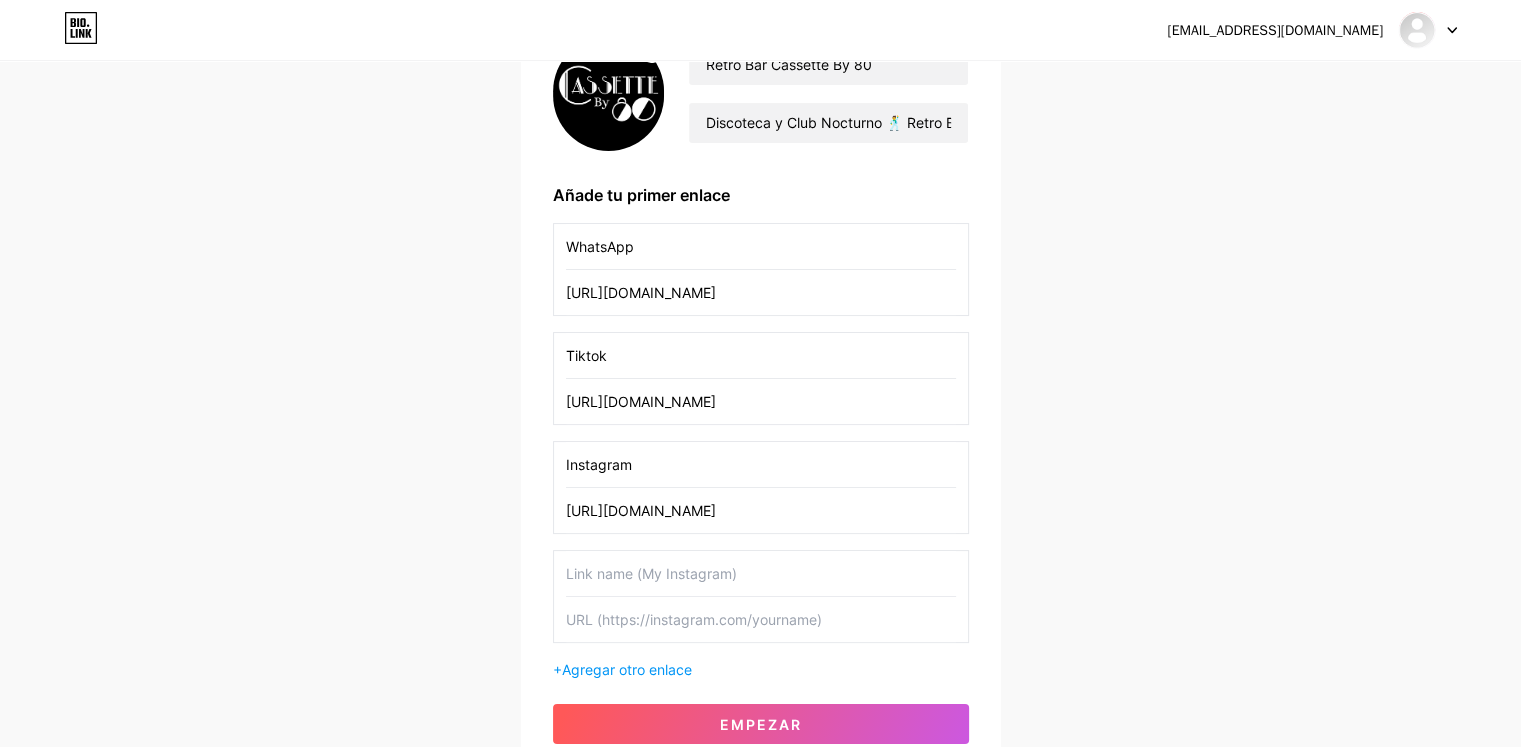 click at bounding box center [761, 573] 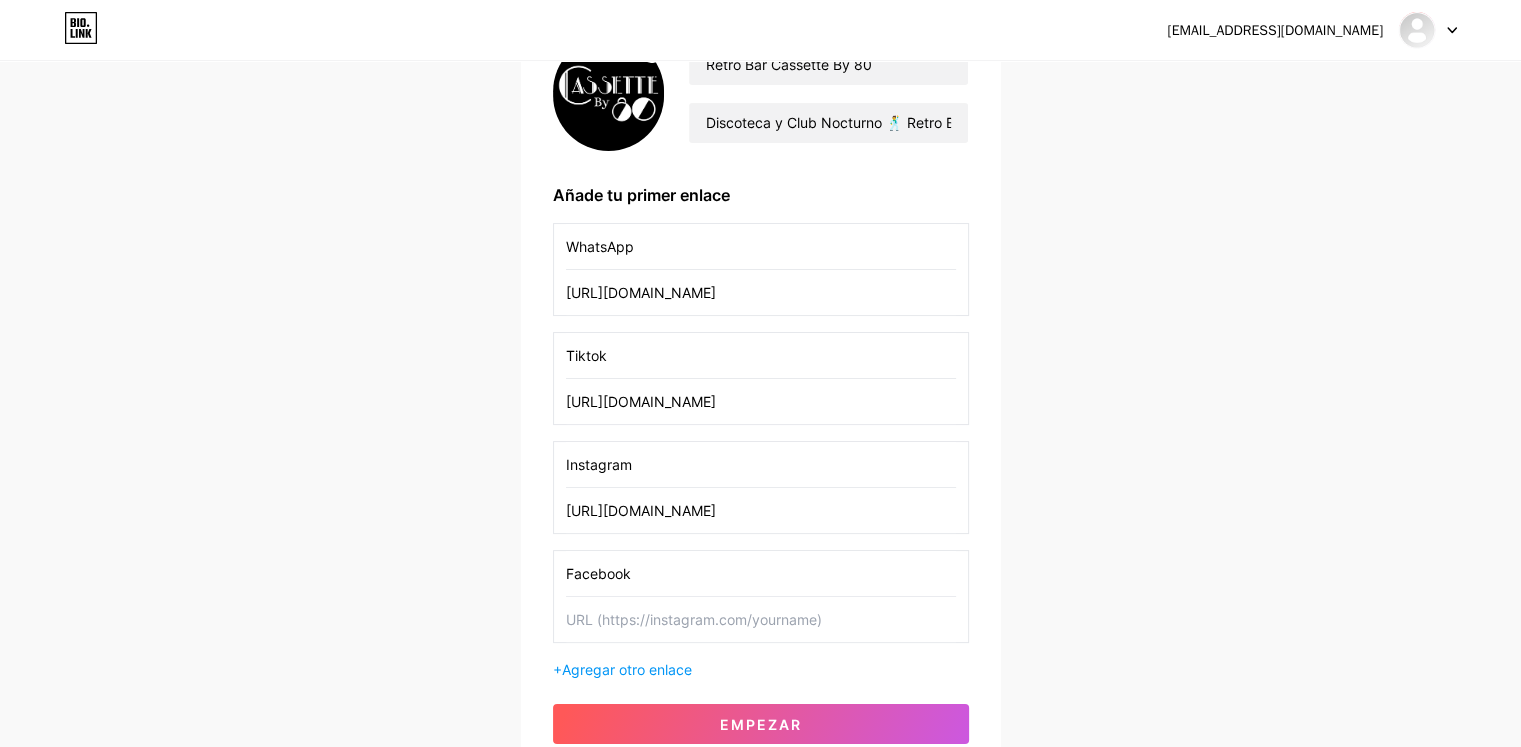 type on "Facebook" 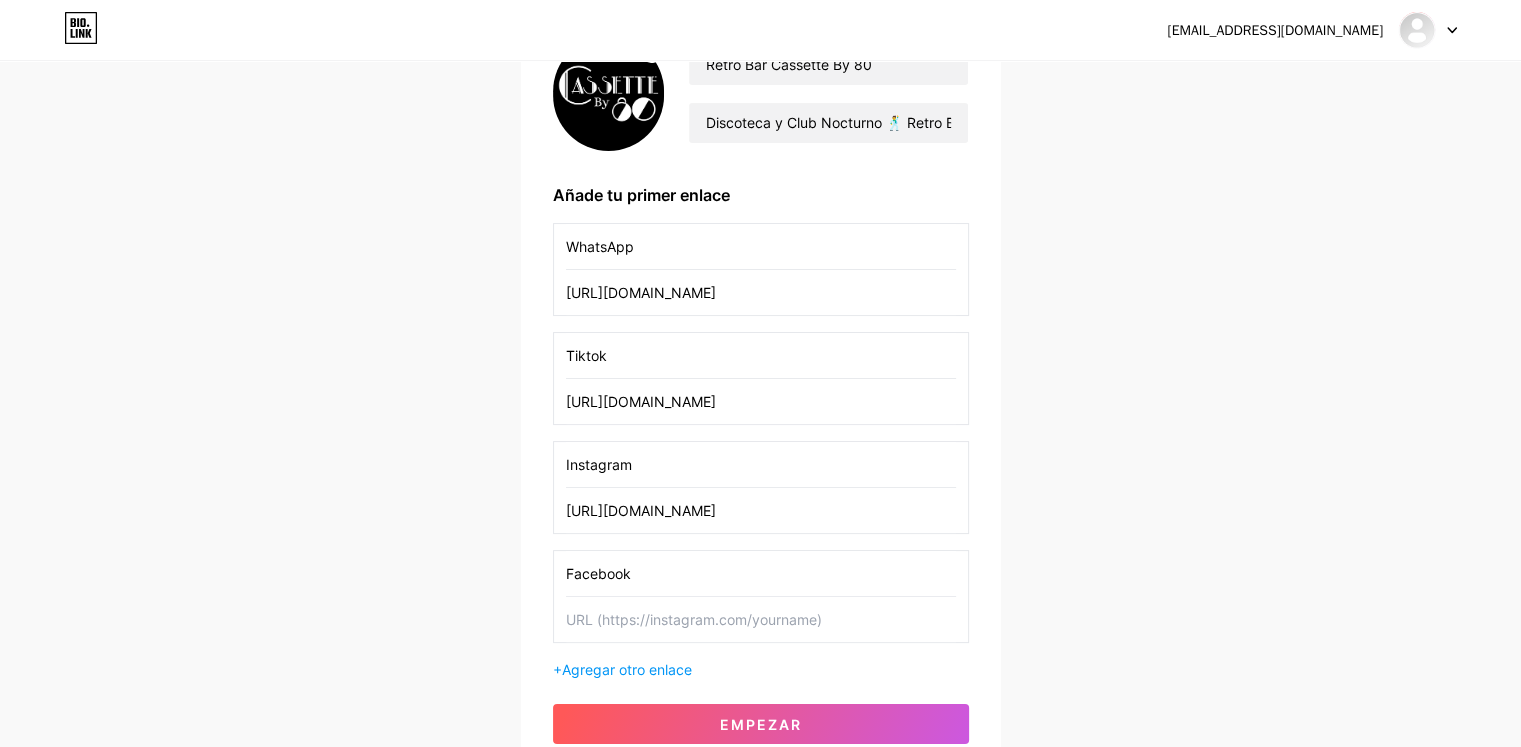 paste on "[URL][DOMAIN_NAME]" 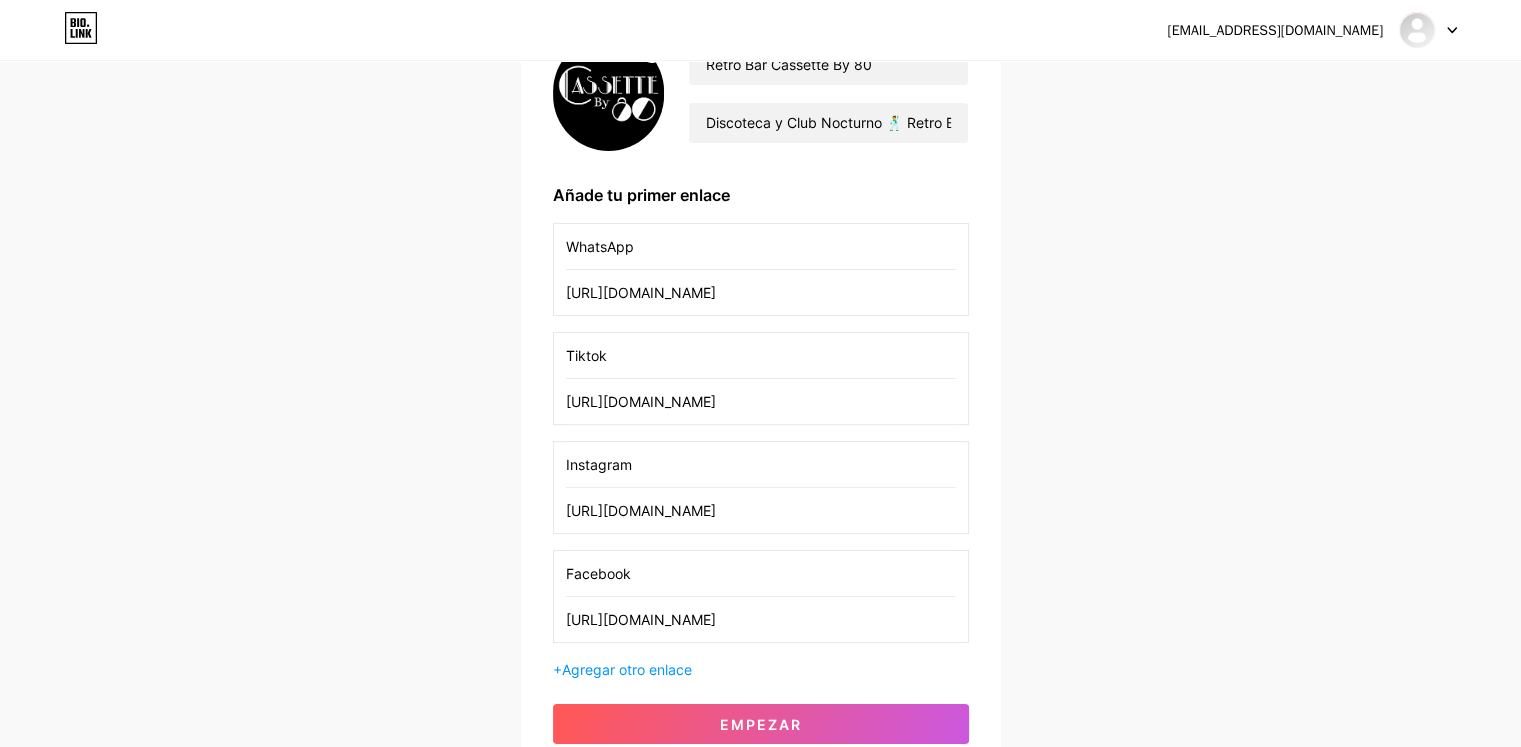 scroll, scrollTop: 370, scrollLeft: 0, axis: vertical 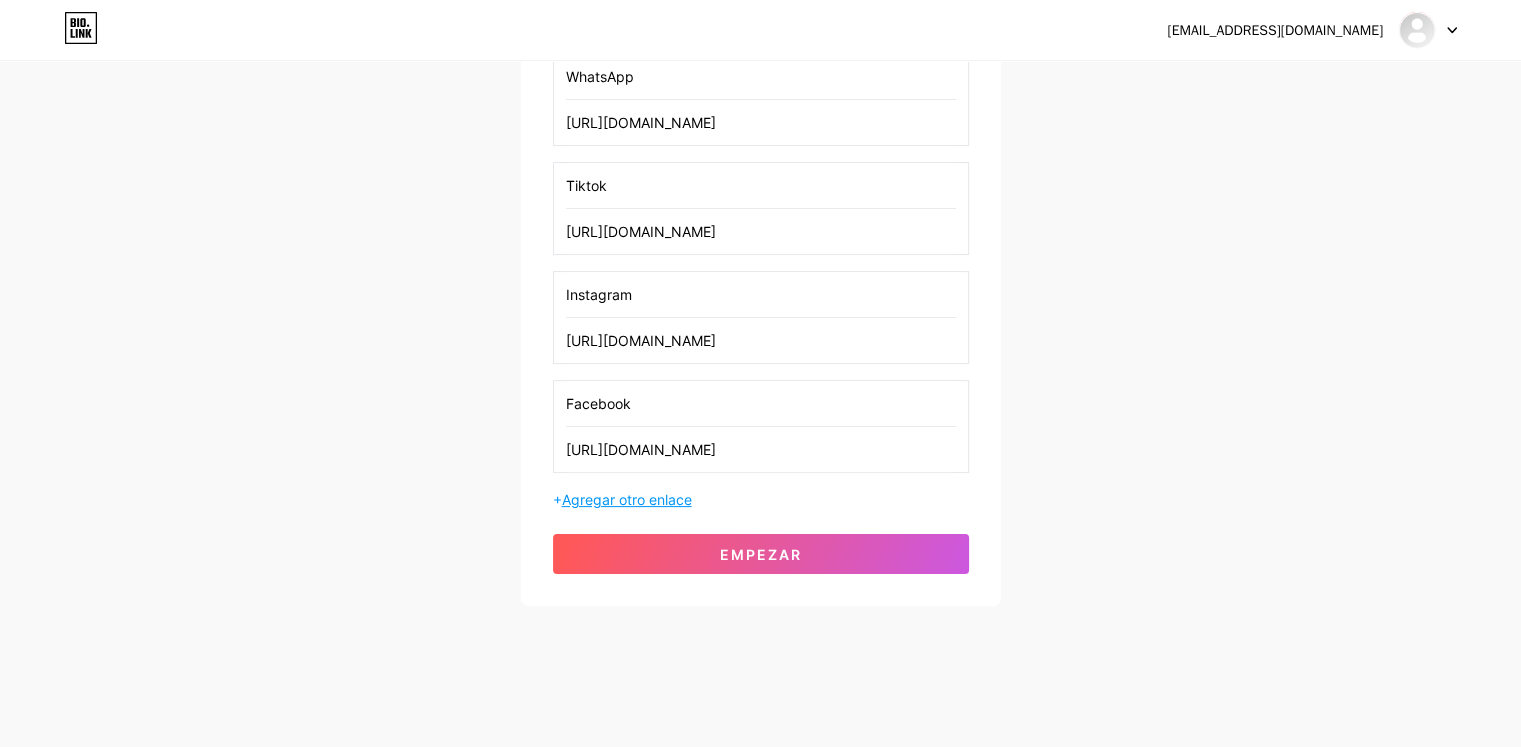 type on "[URL][DOMAIN_NAME]" 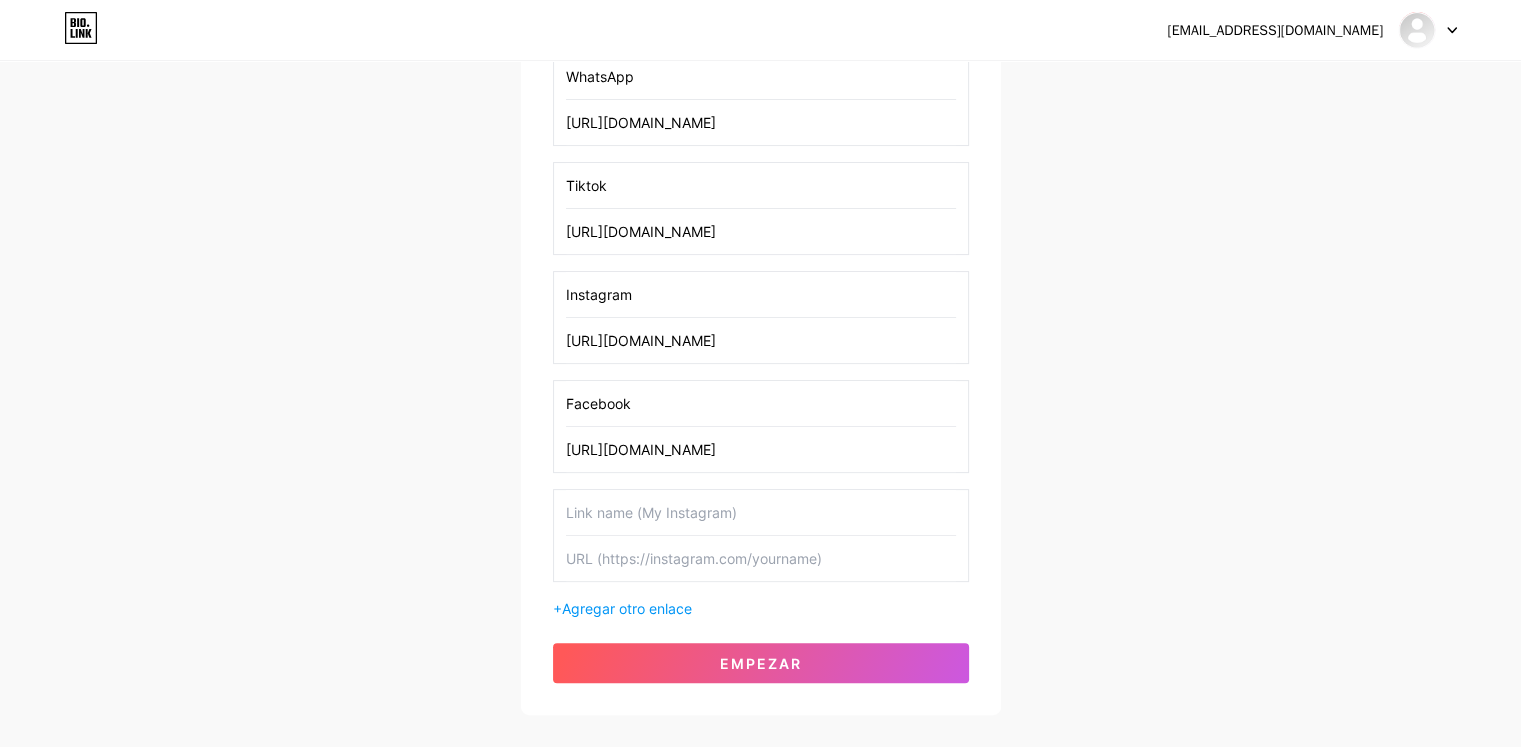 click at bounding box center (761, 512) 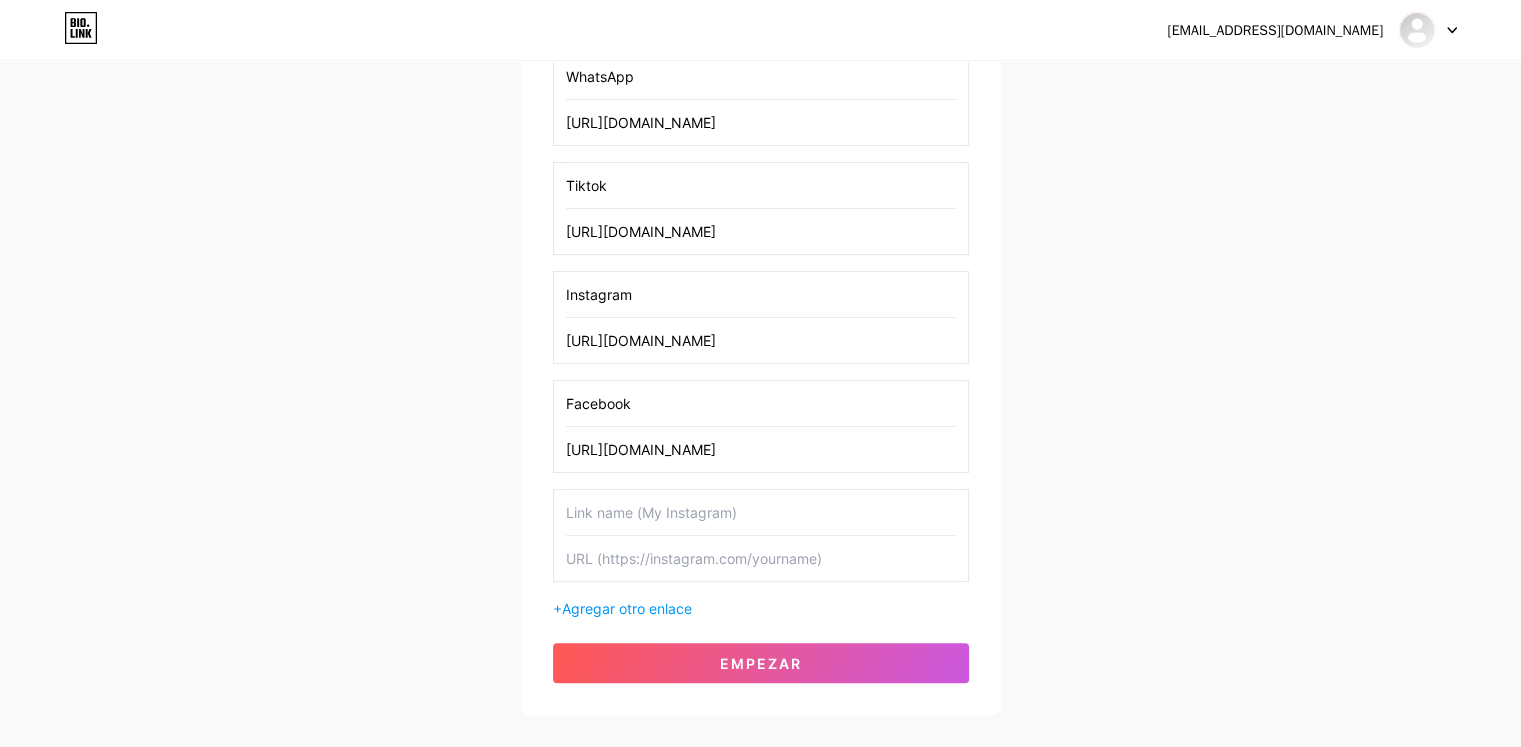 scroll, scrollTop: 0, scrollLeft: 0, axis: both 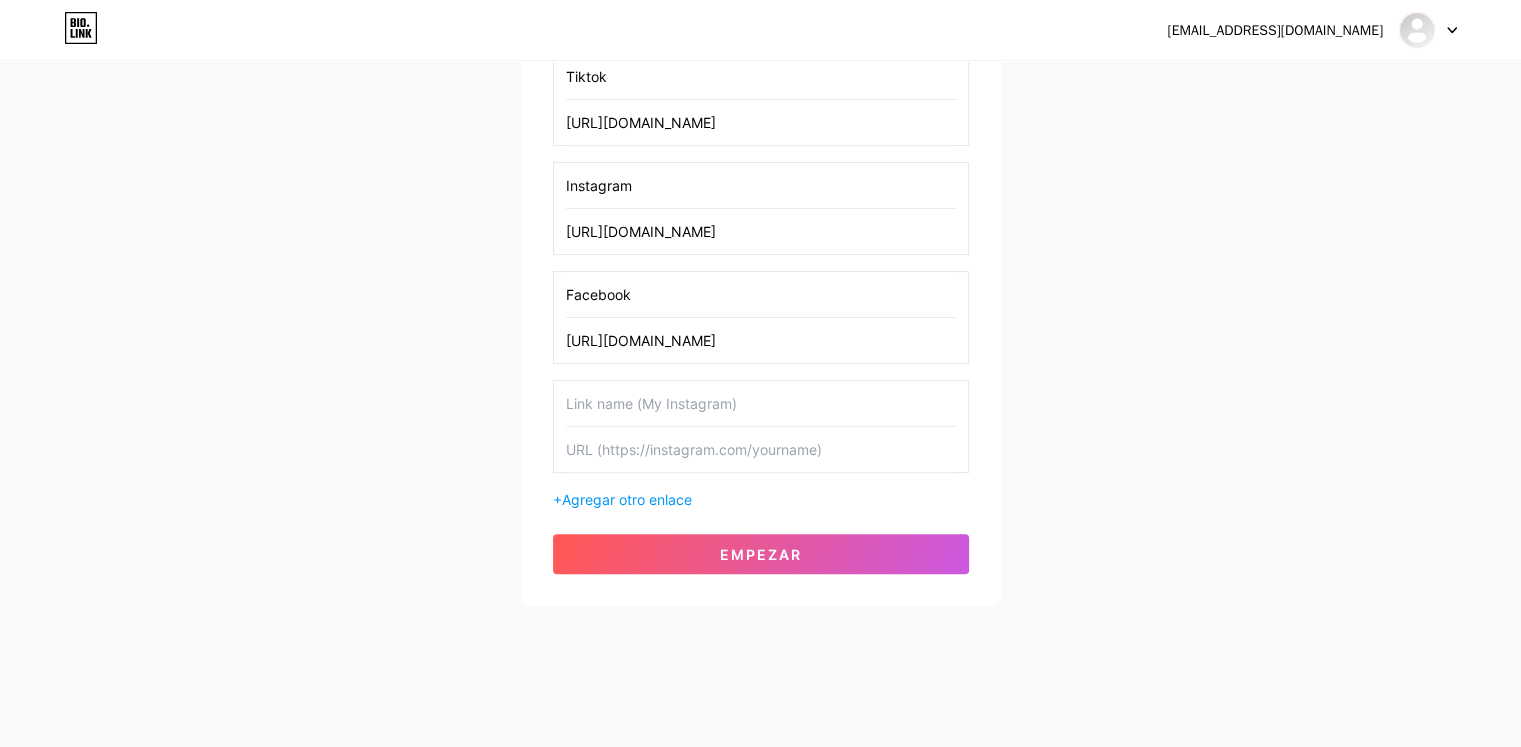 click at bounding box center (761, 403) 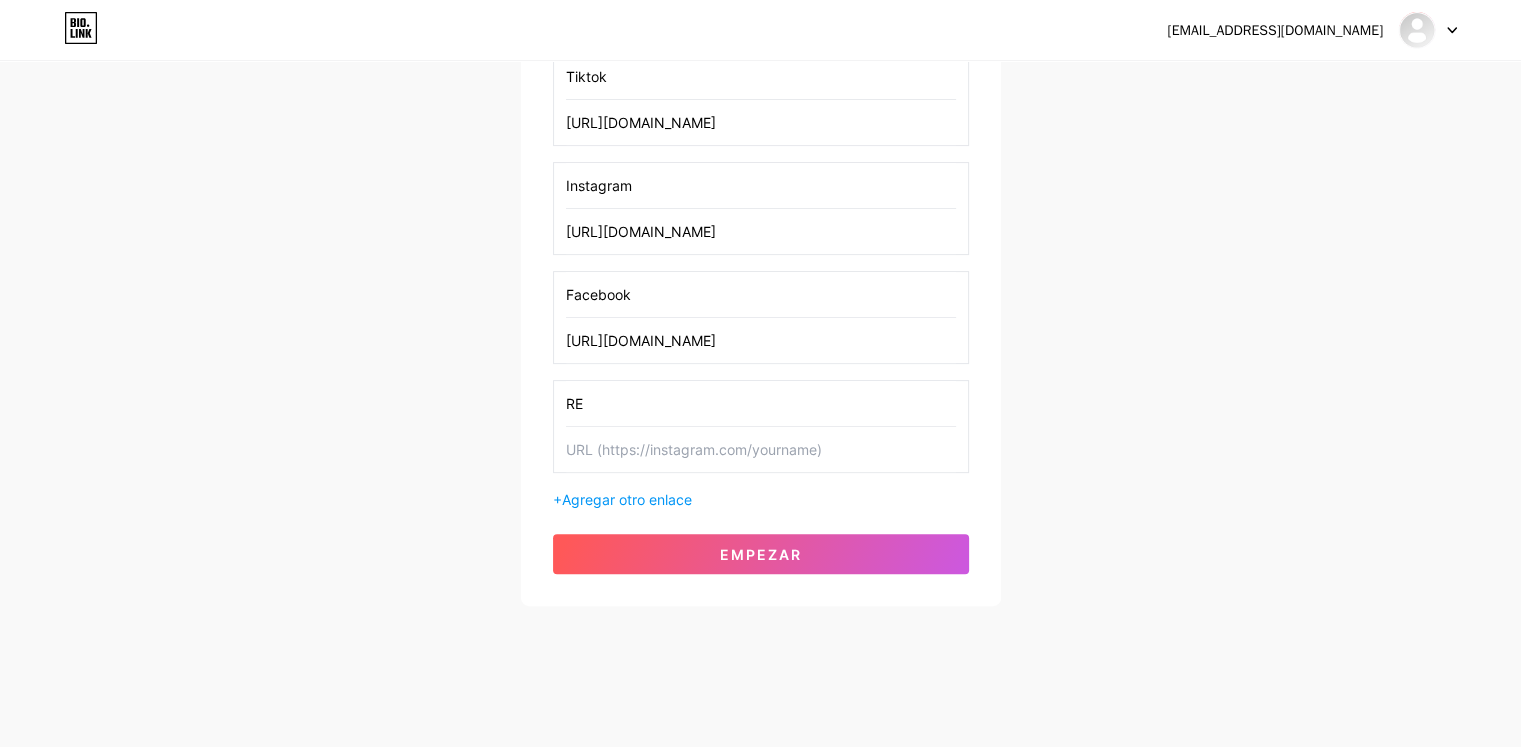 type on "R" 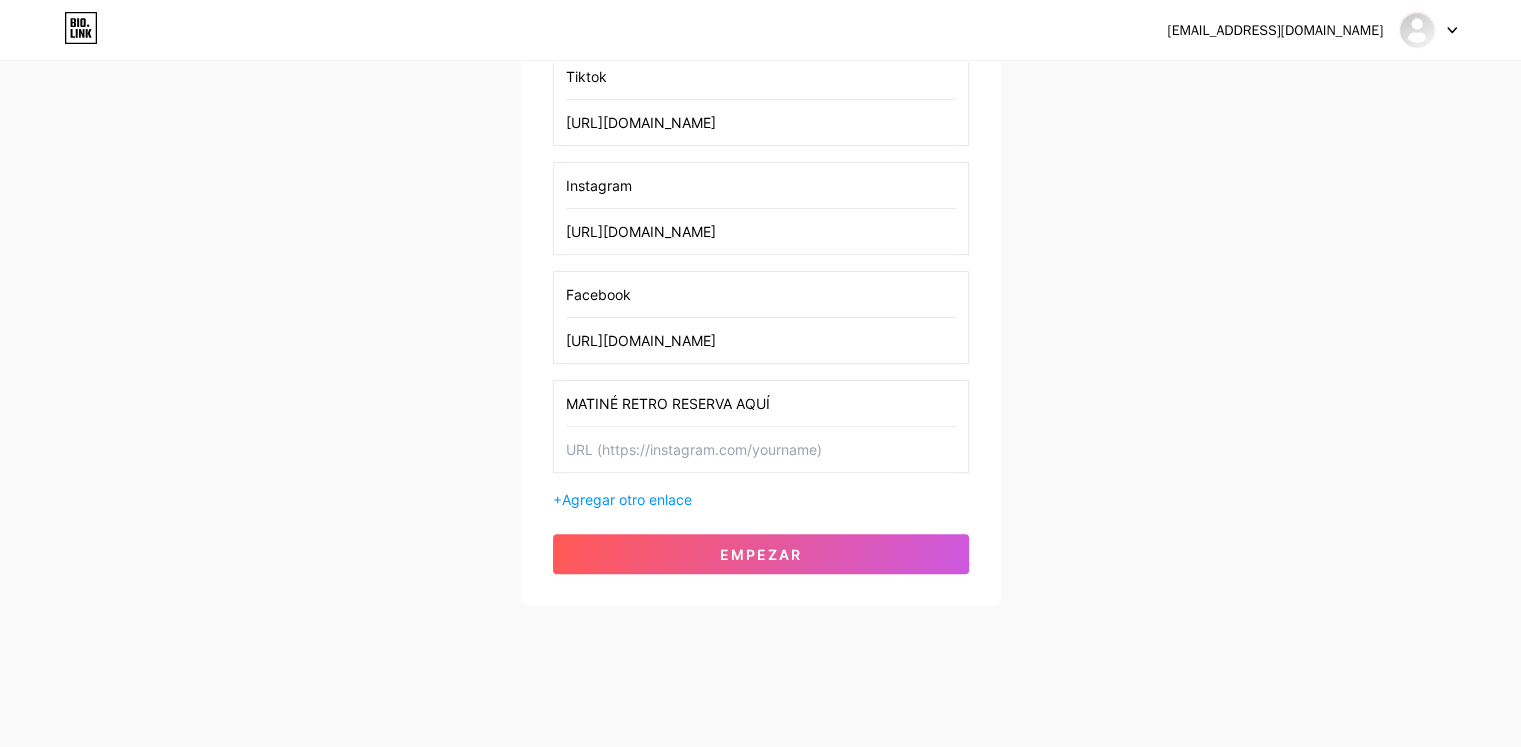 click on "MATINÉ RETRO RESERVA AQUÍ" at bounding box center [761, 403] 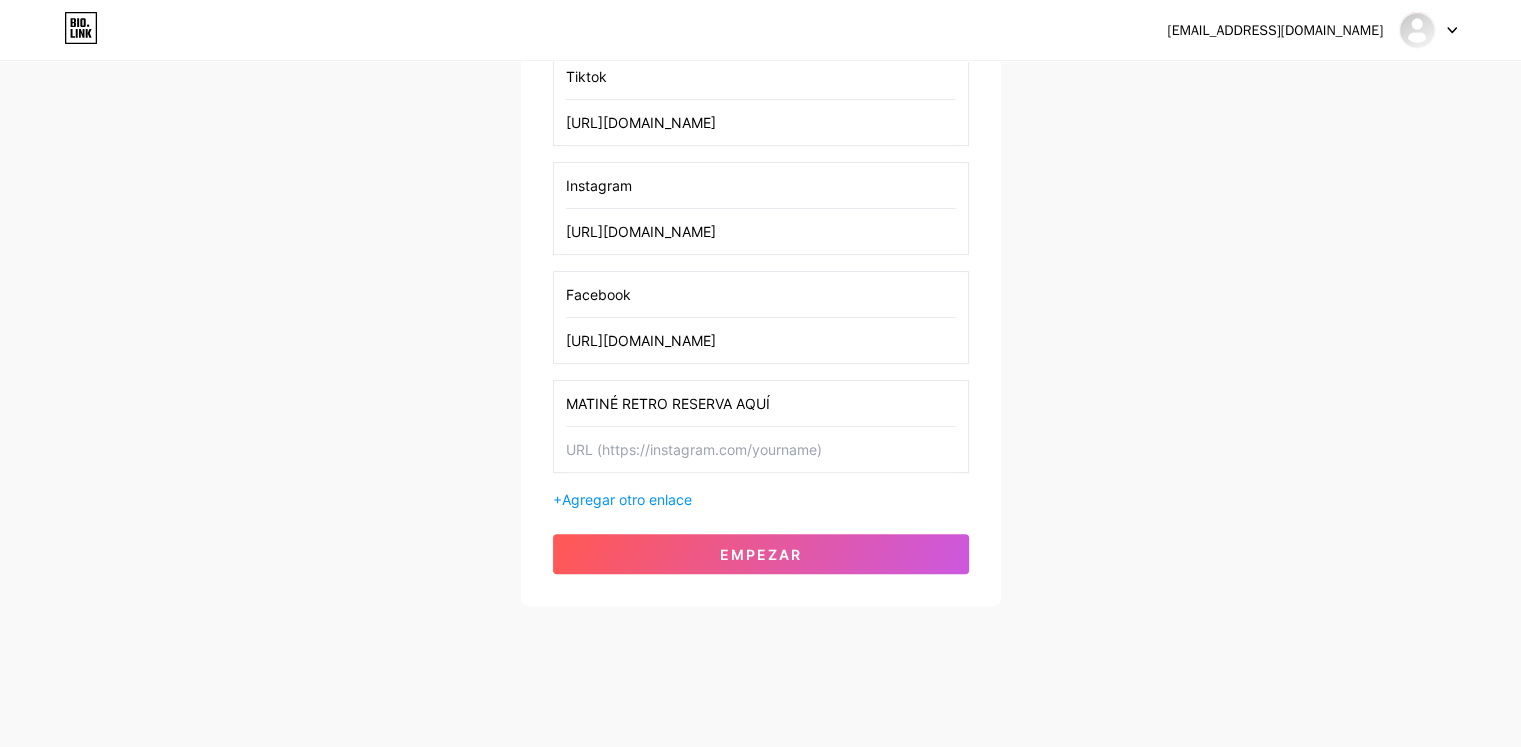 paste on "😎 Hola Quiero Reservar para la  🕺🏻Matiné Retro 🪩" 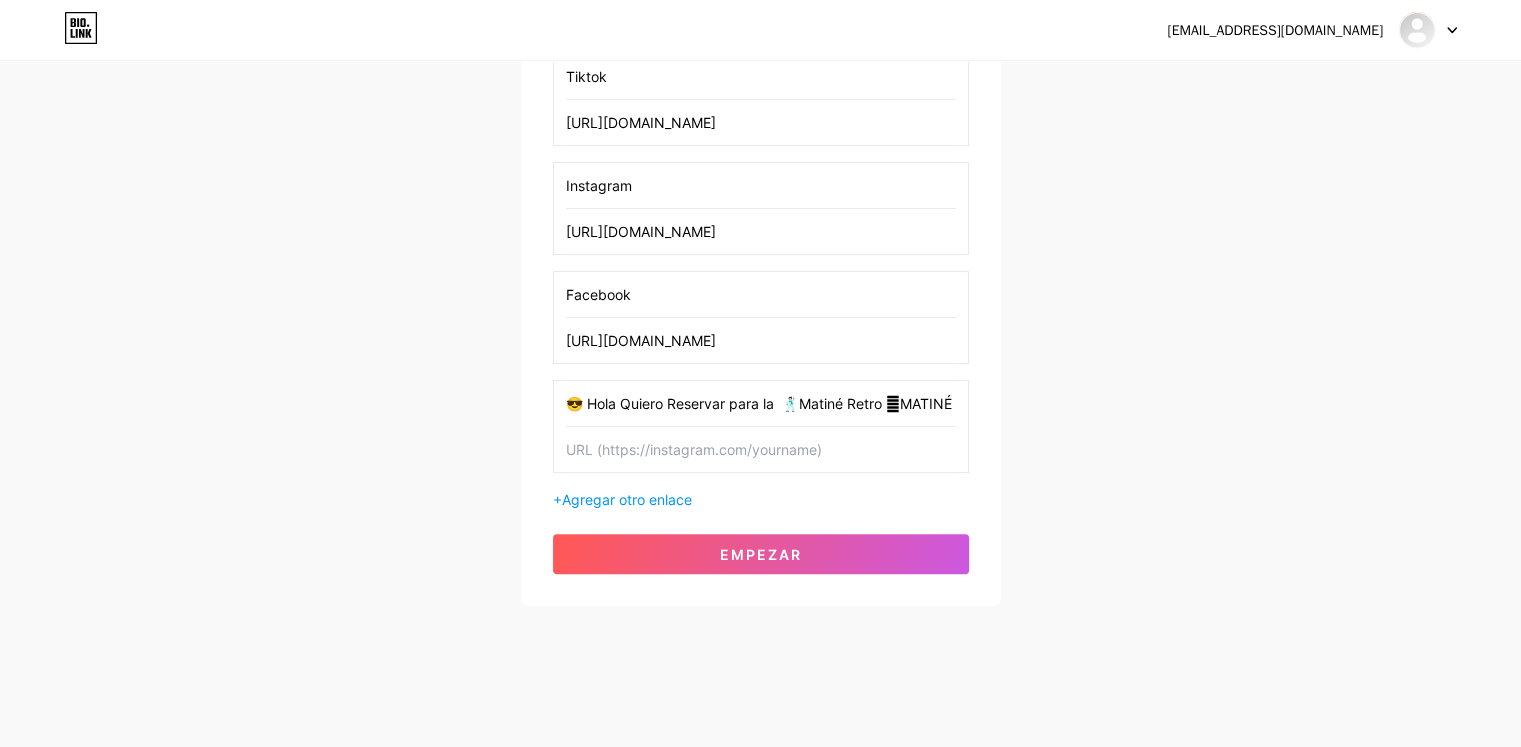 click on "😎 Hola Quiero Reservar para la  🕺🏻Matiné Retro 🪩MATINÉ RETRO RESERVA AQUÍ" at bounding box center [761, 403] 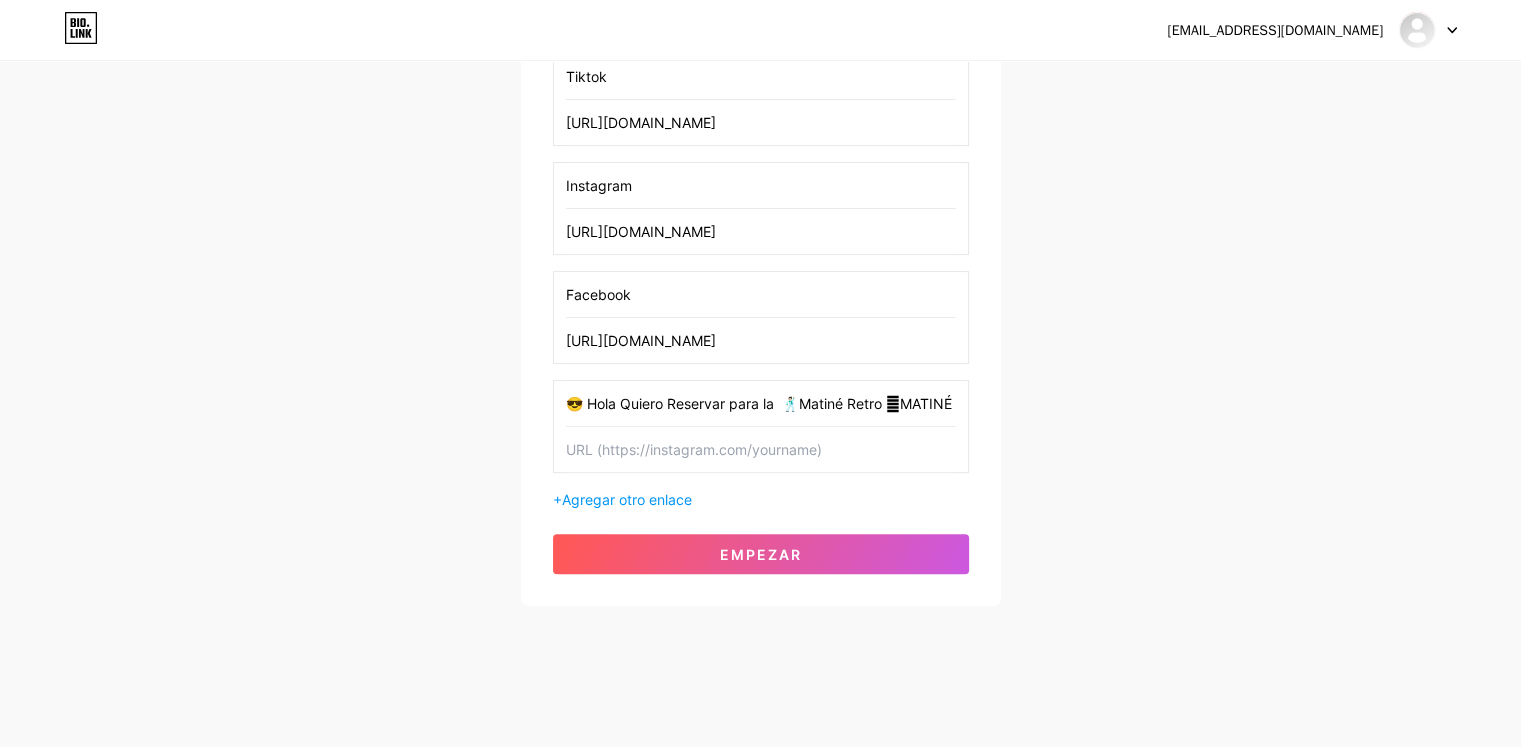 drag, startPoint x: 788, startPoint y: 401, endPoint x: 553, endPoint y: 401, distance: 235 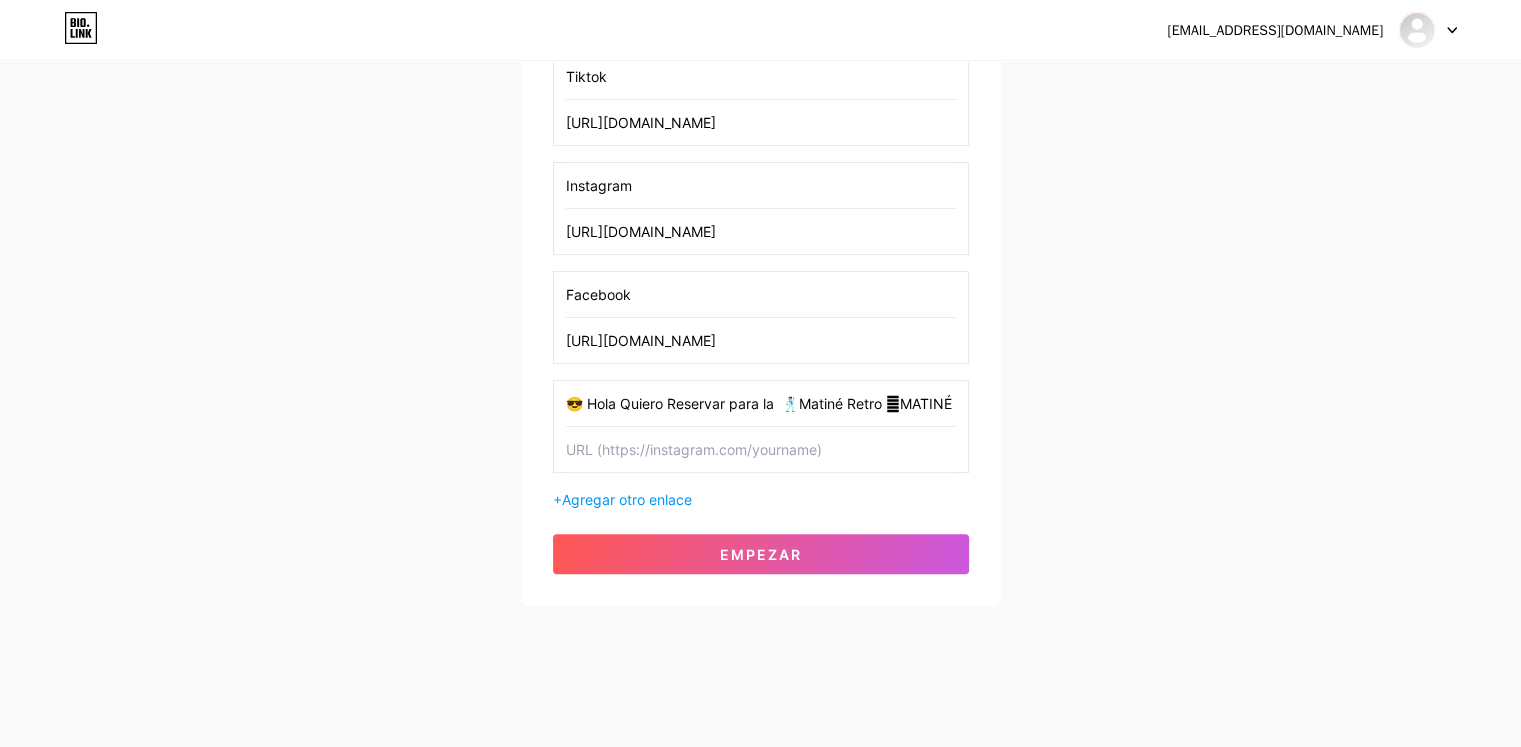 click on "😎 Hola Quiero Reservar para la  🕺🏻Matiné Retro 🪩MATINÉ RETRO RESERVA AQUÍ" at bounding box center (761, 426) 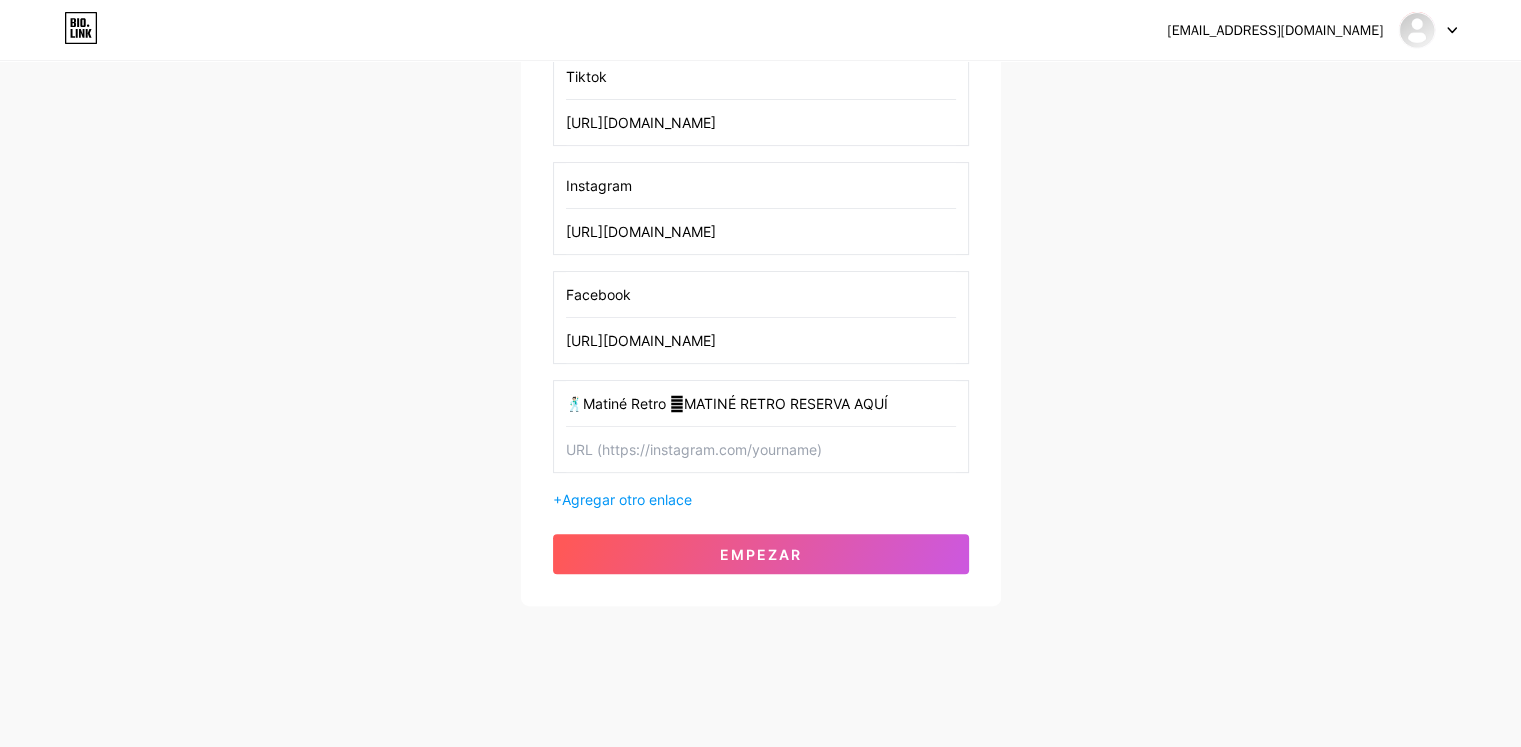 click on "🕺🏻Matiné Retro 🪩MATINÉ RETRO RESERVA AQUÍ" at bounding box center [761, 403] 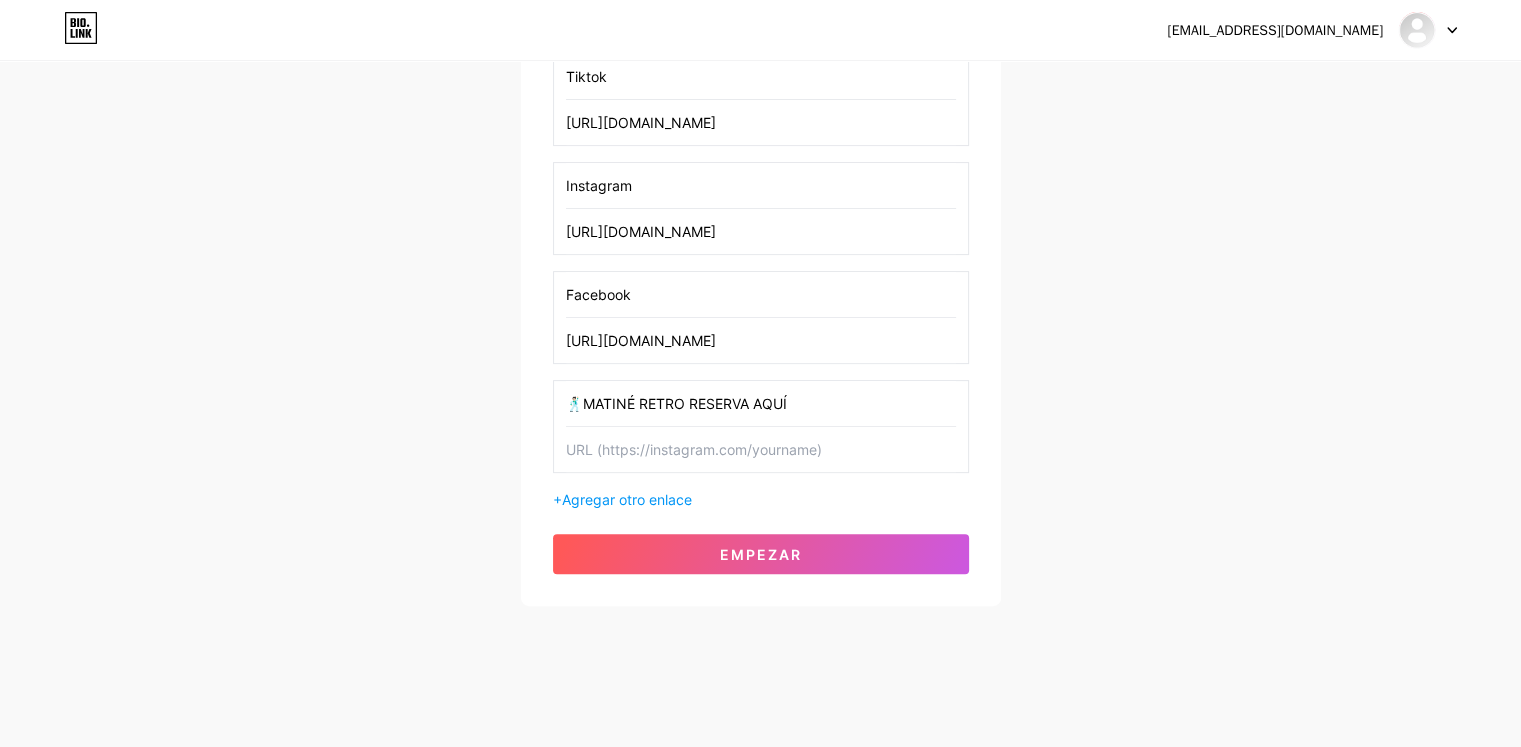 click on "🕺🏻MATINÉ RETRO RESERVA AQUÍ" at bounding box center (761, 403) 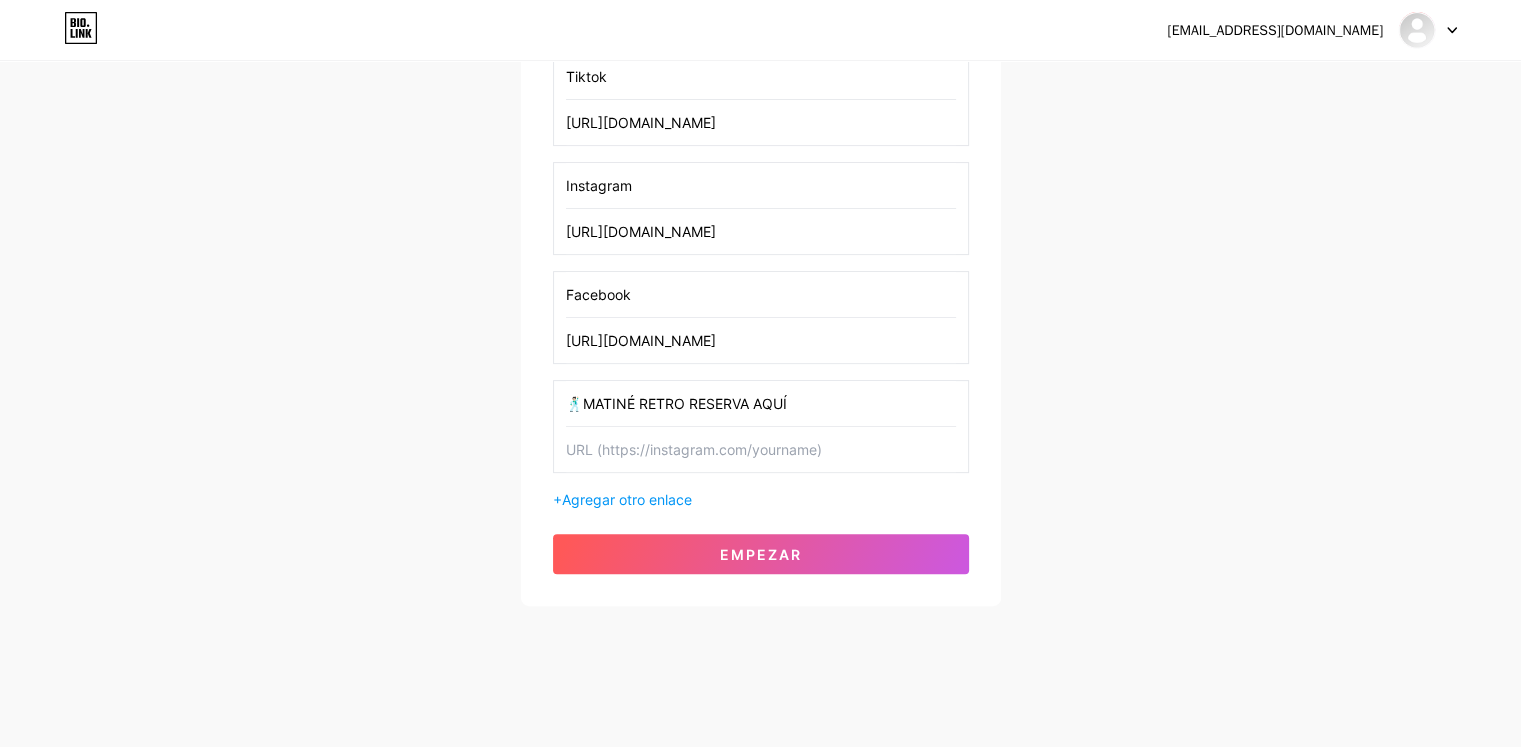 paste on "🪩" 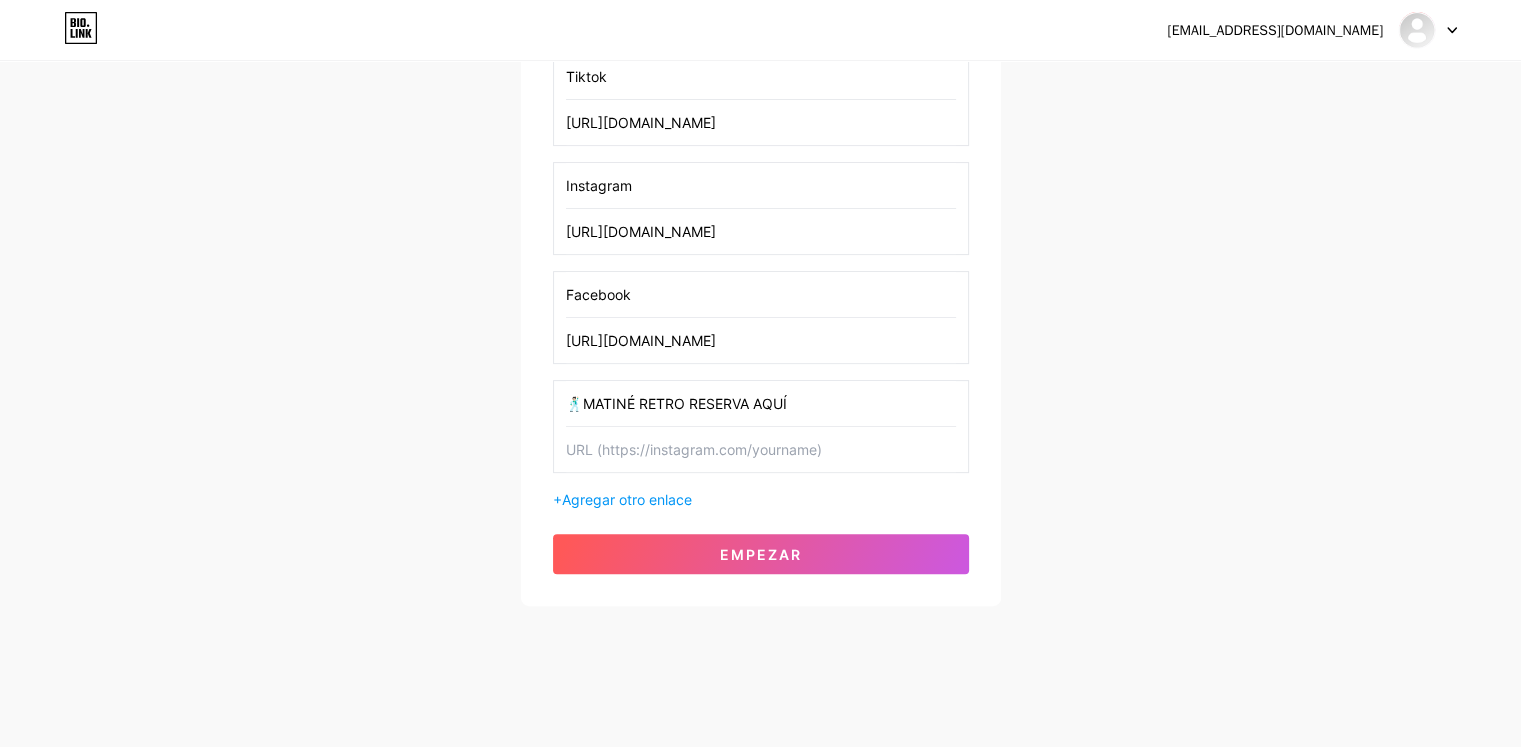 click on "🕺🏻MATINÉ RETRO RESERVA AQUÍ" at bounding box center (761, 403) 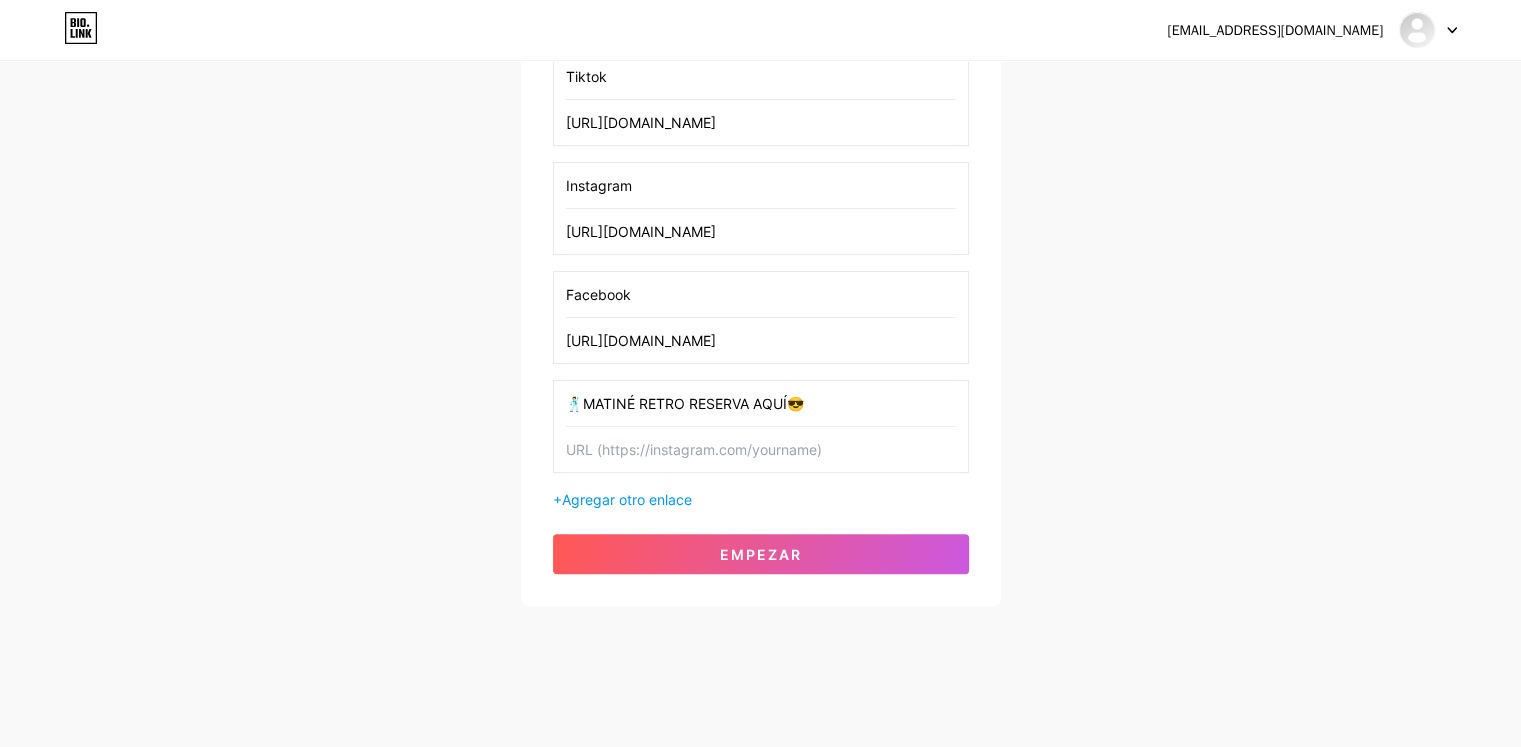 type on "🕺🏻MATINÉ RETRO RESERVA AQUÍ😎" 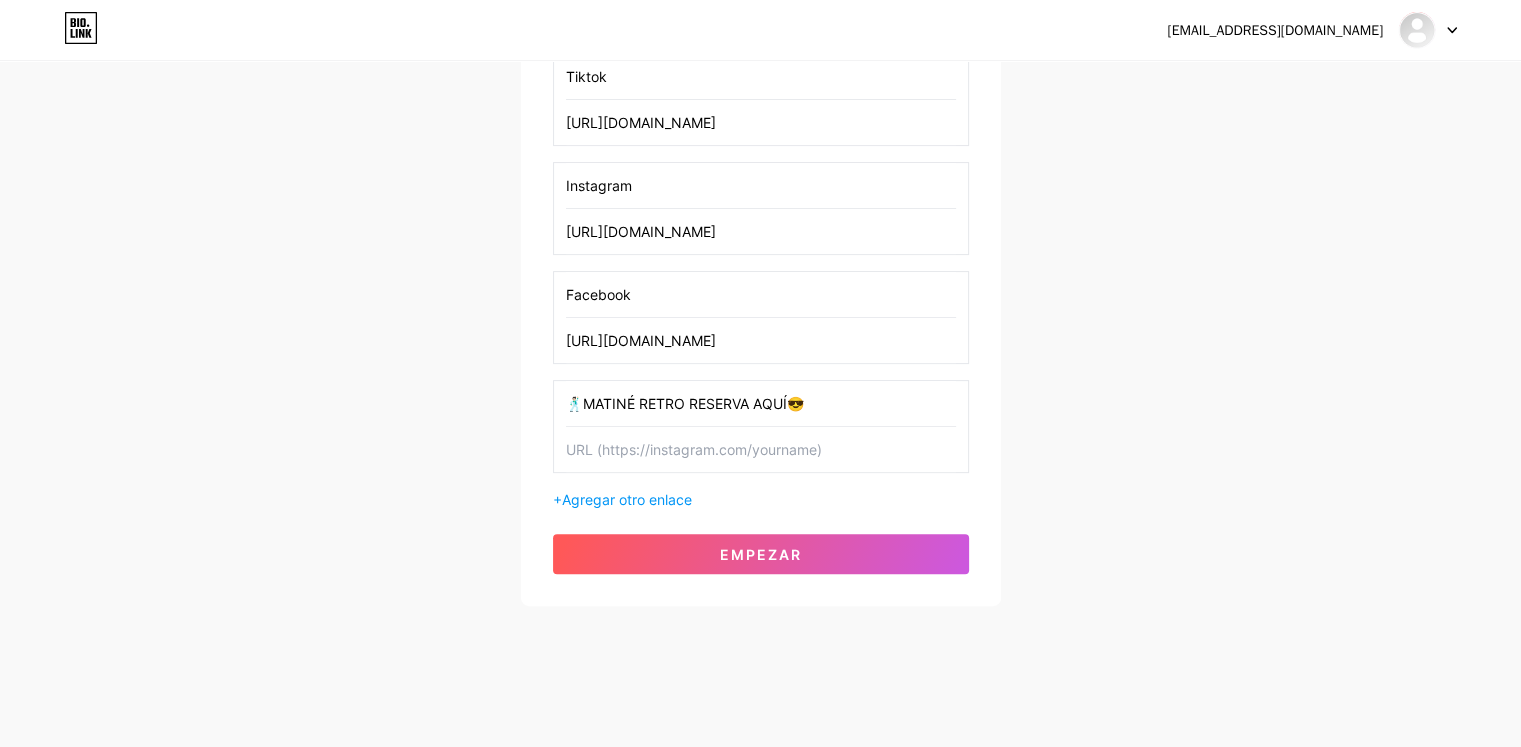 paste on "[URL][DOMAIN_NAME][PHONE_NUMBER]" 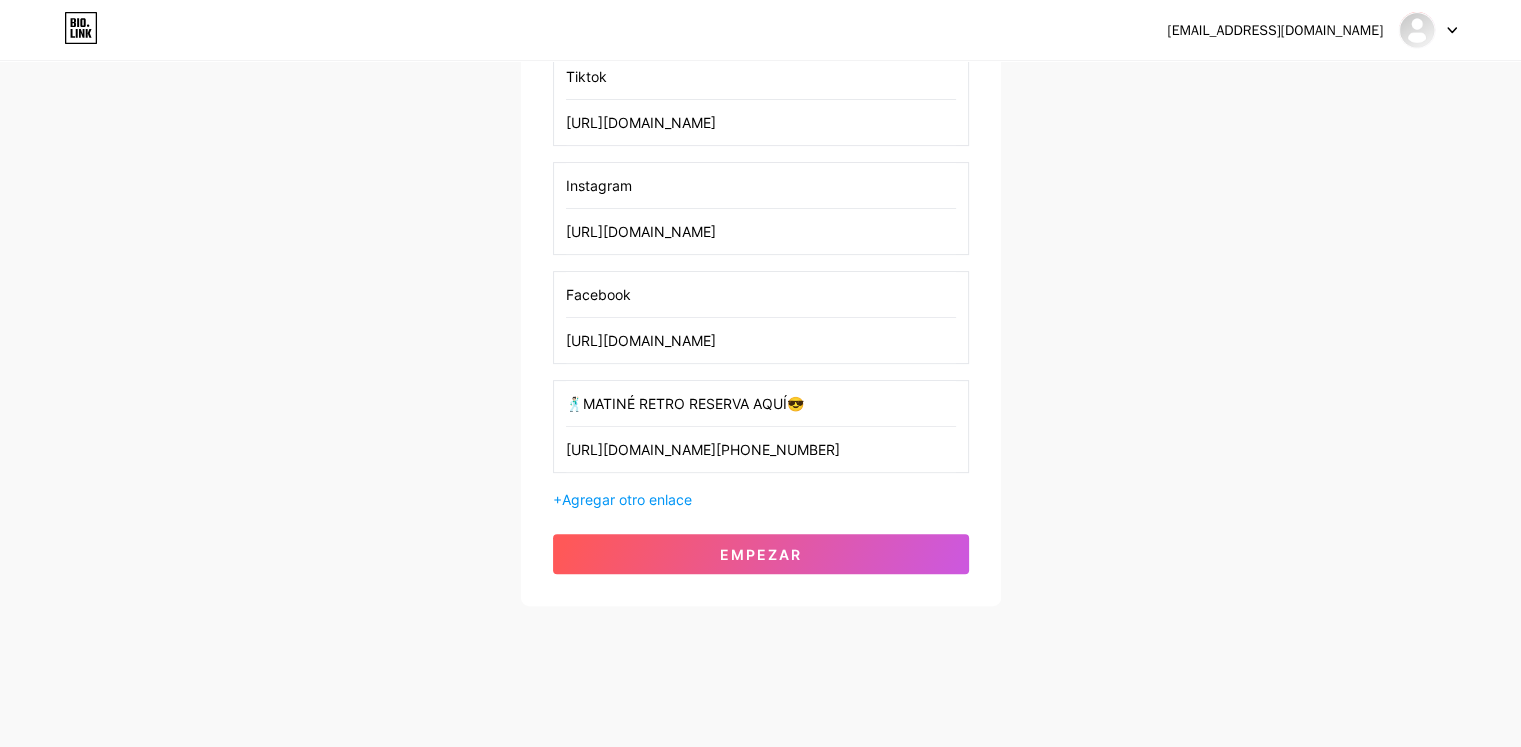 scroll, scrollTop: 0, scrollLeft: 1054, axis: horizontal 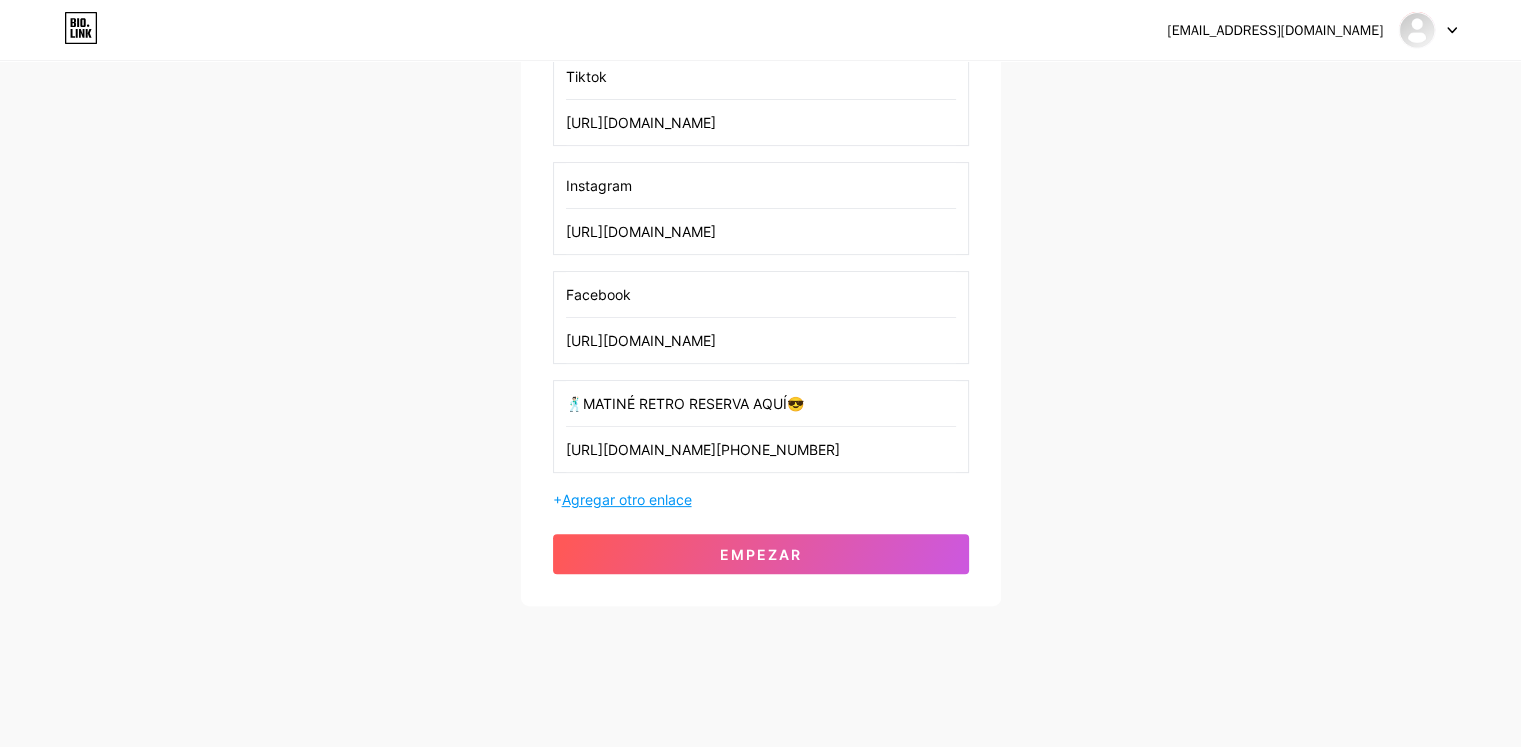 type on "[URL][DOMAIN_NAME][PHONE_NUMBER]" 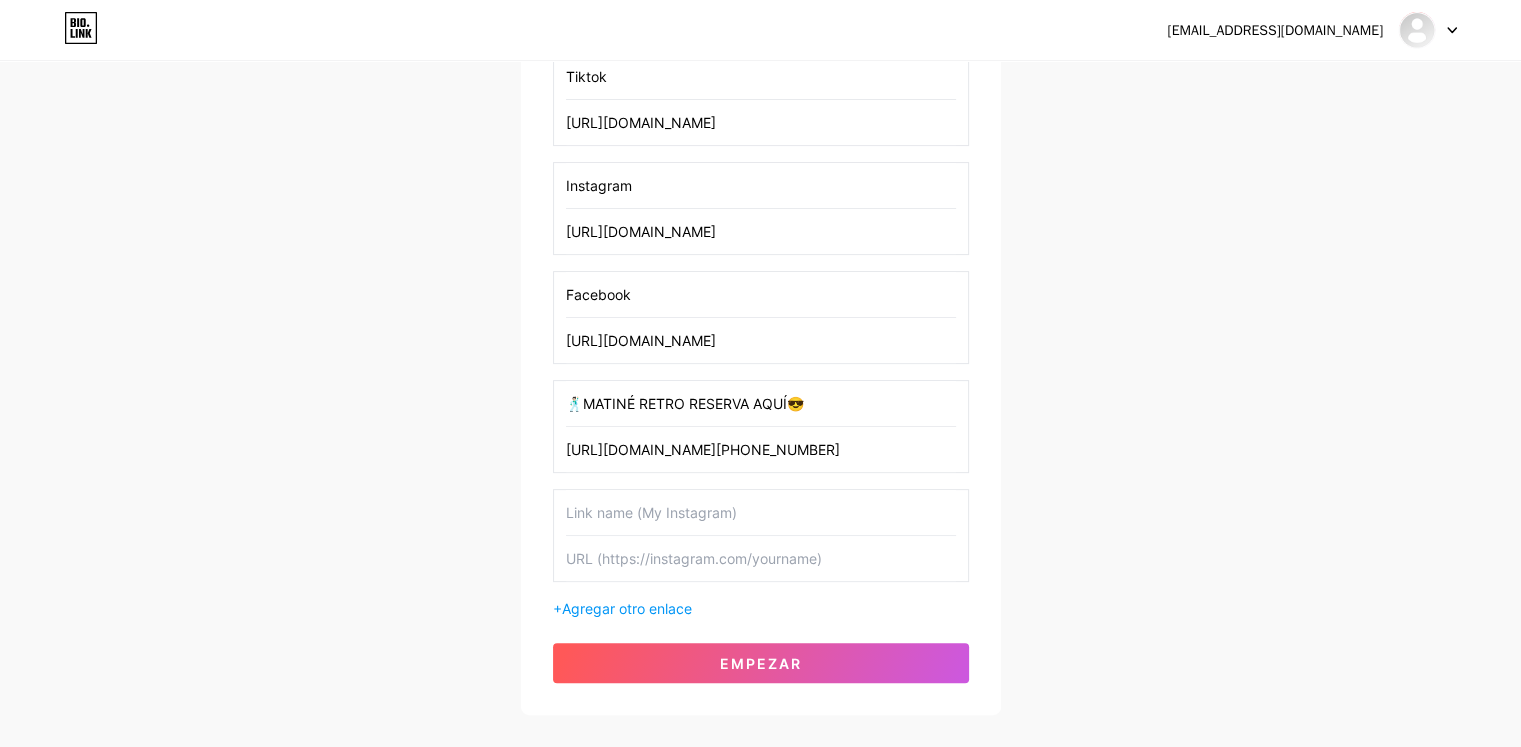 click at bounding box center (761, 512) 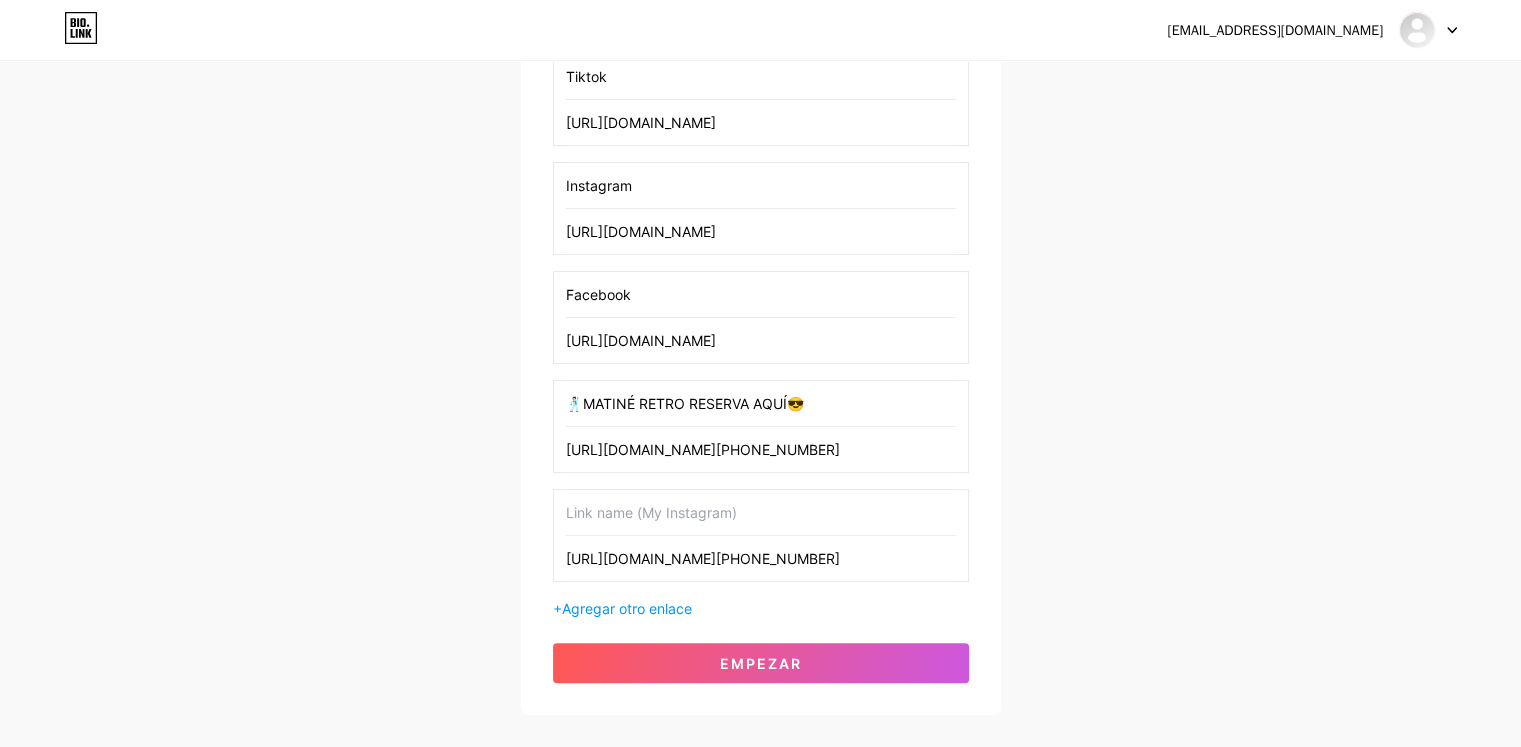 scroll, scrollTop: 0, scrollLeft: 1872, axis: horizontal 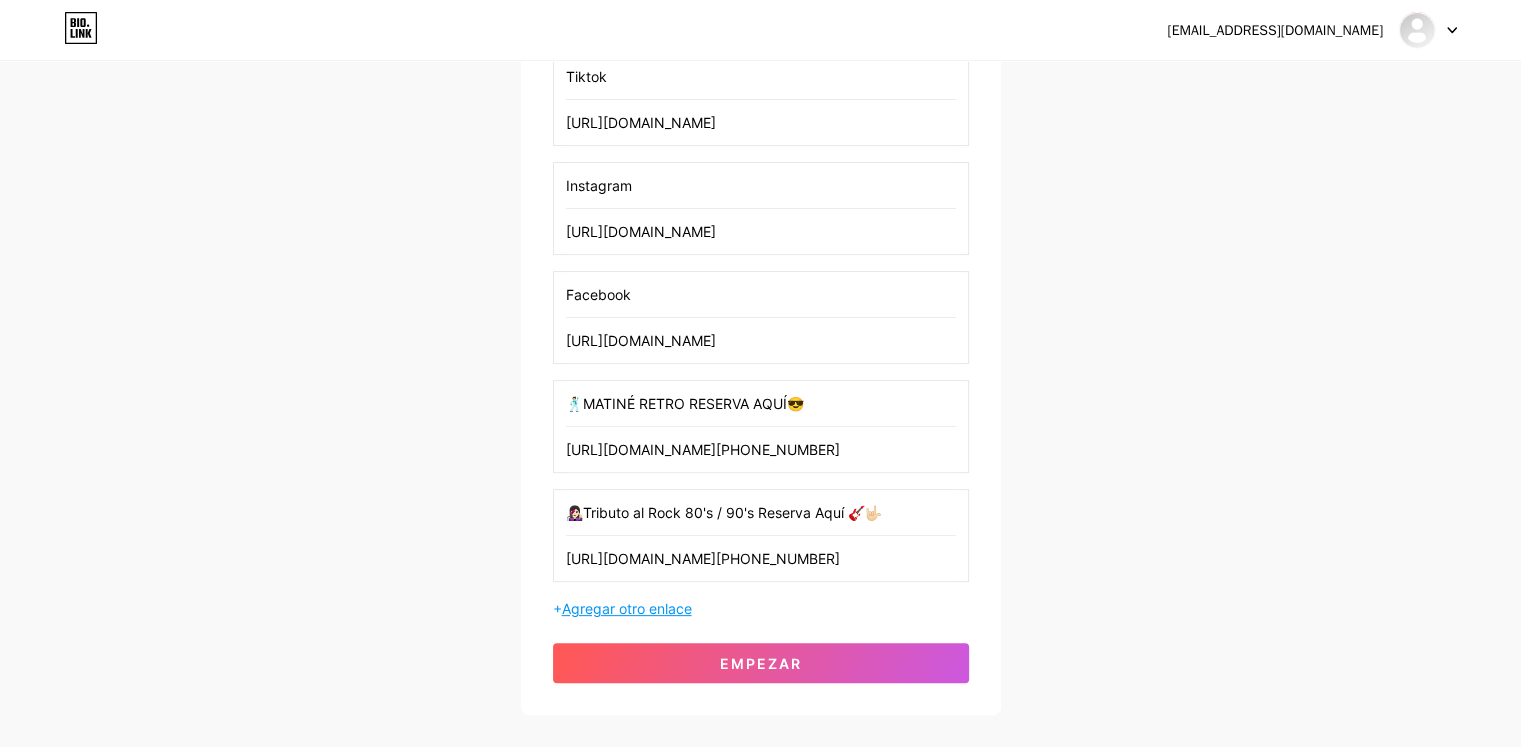 type on "👩🏻‍🎤Tributo al Rock 80's / 90's Reserva Aquí 🎸🤟🏻" 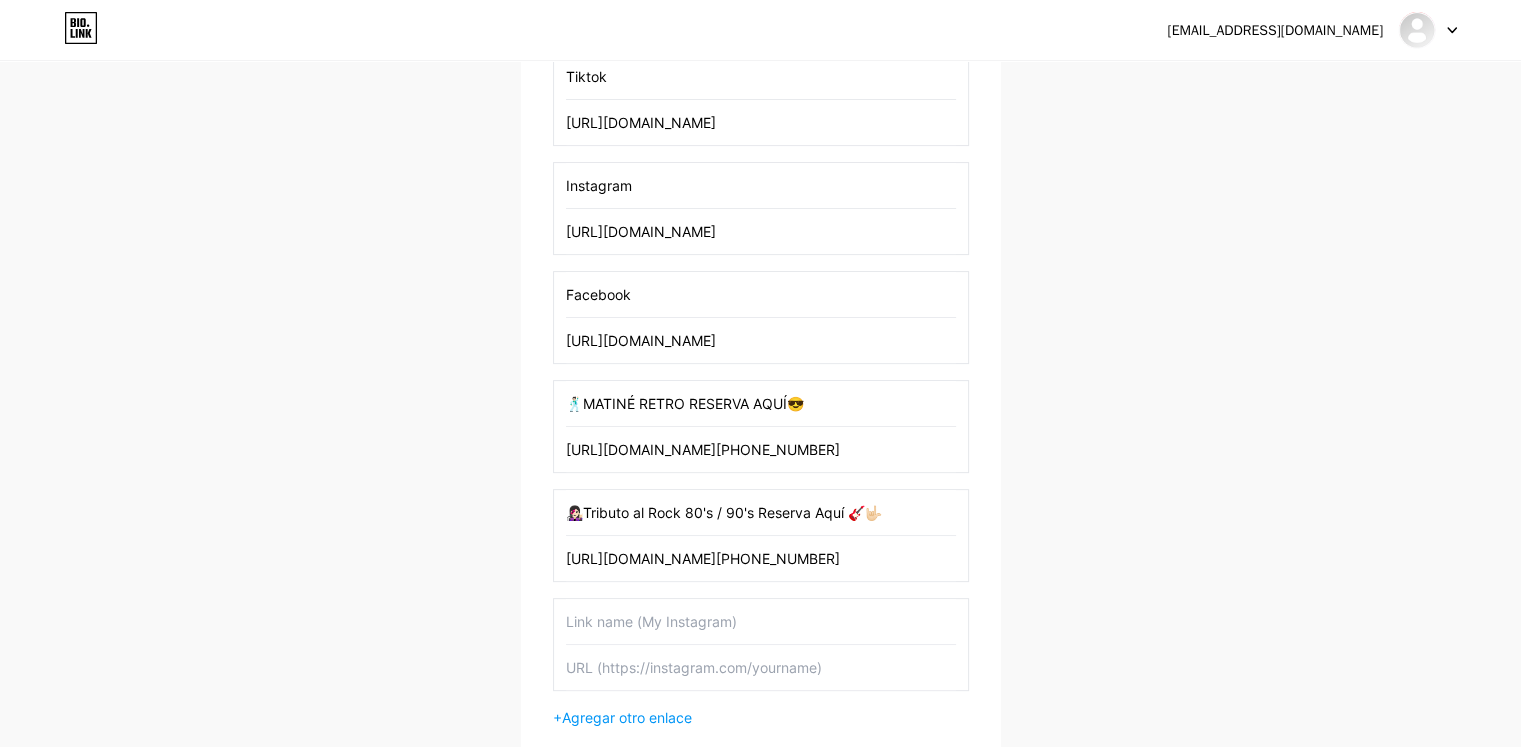 scroll, scrollTop: 579, scrollLeft: 0, axis: vertical 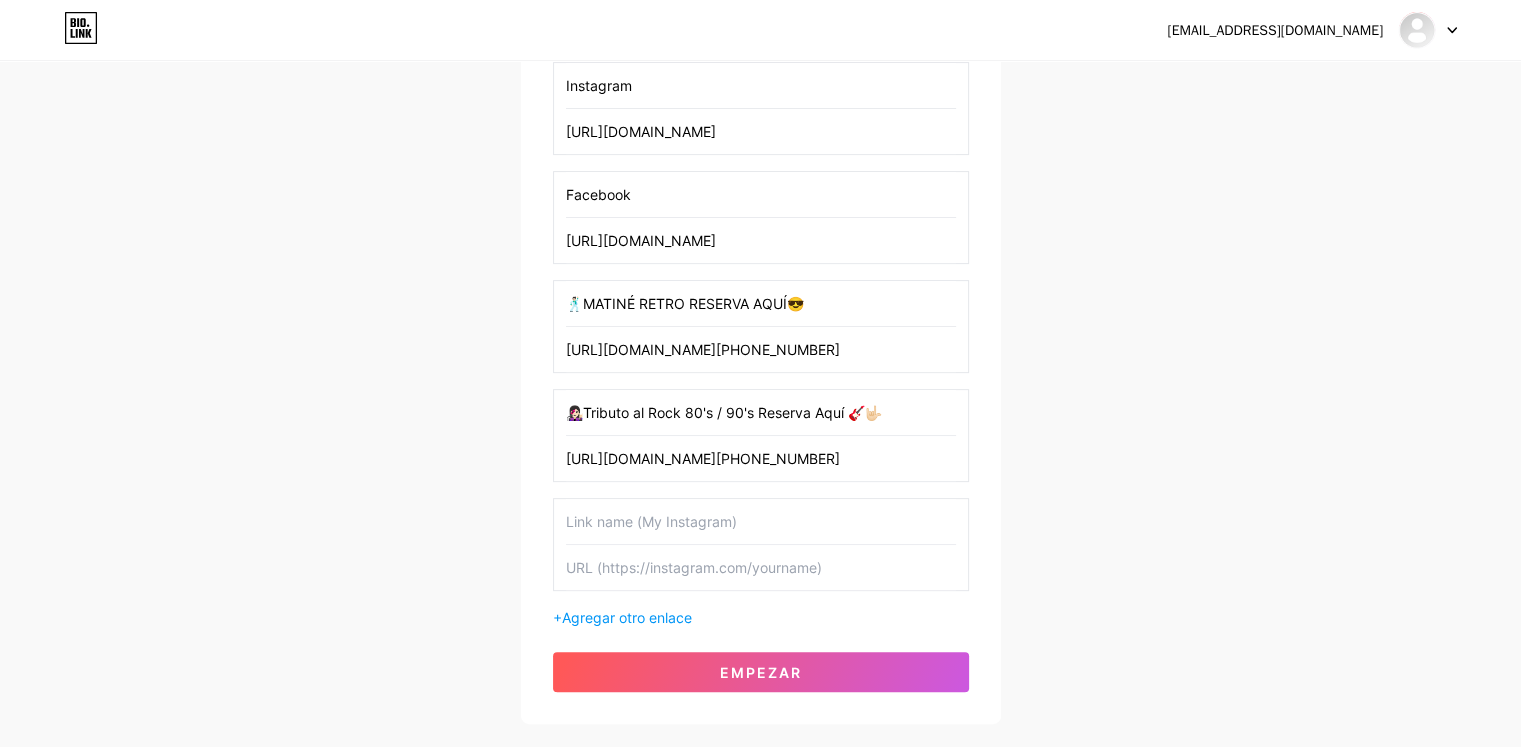 click at bounding box center [761, 521] 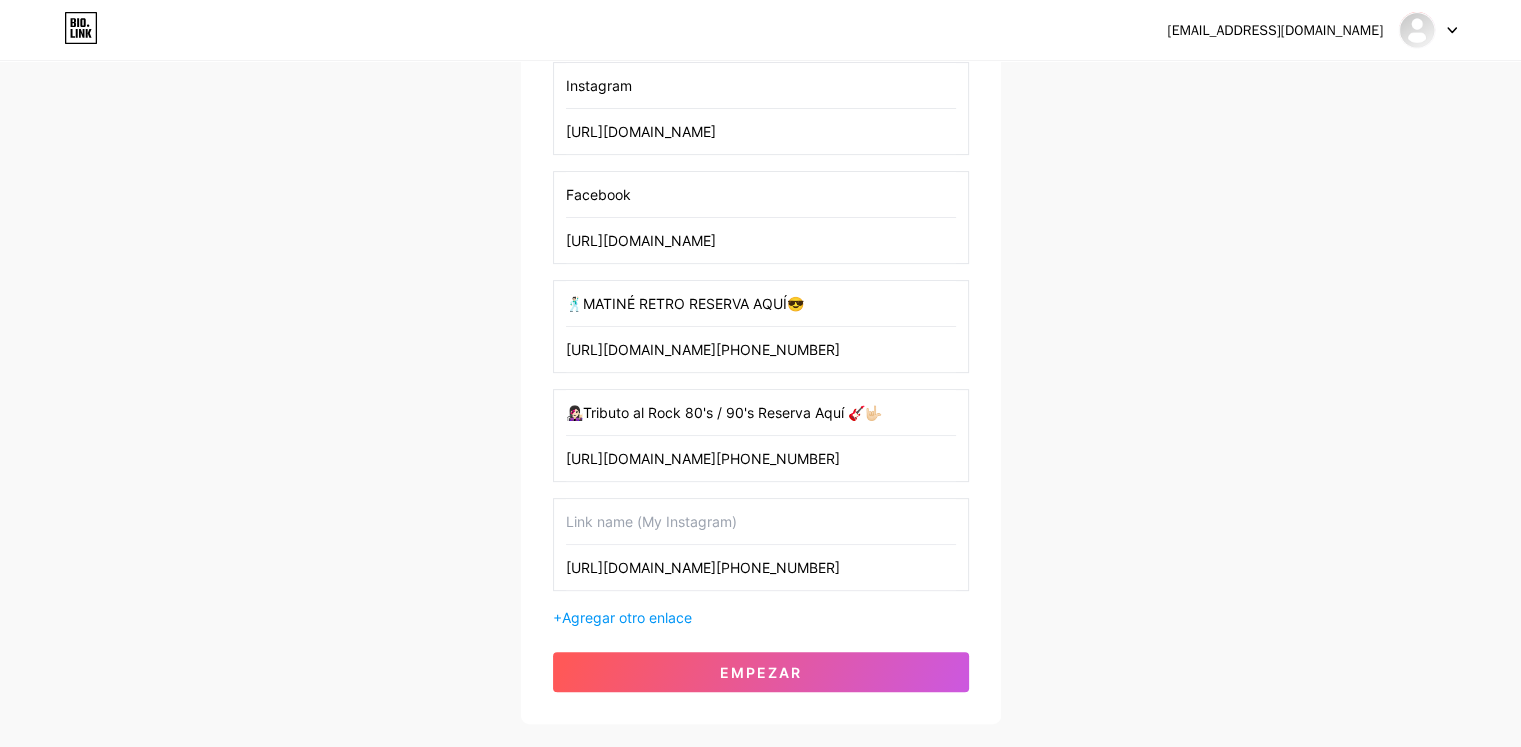 scroll, scrollTop: 0, scrollLeft: 1726, axis: horizontal 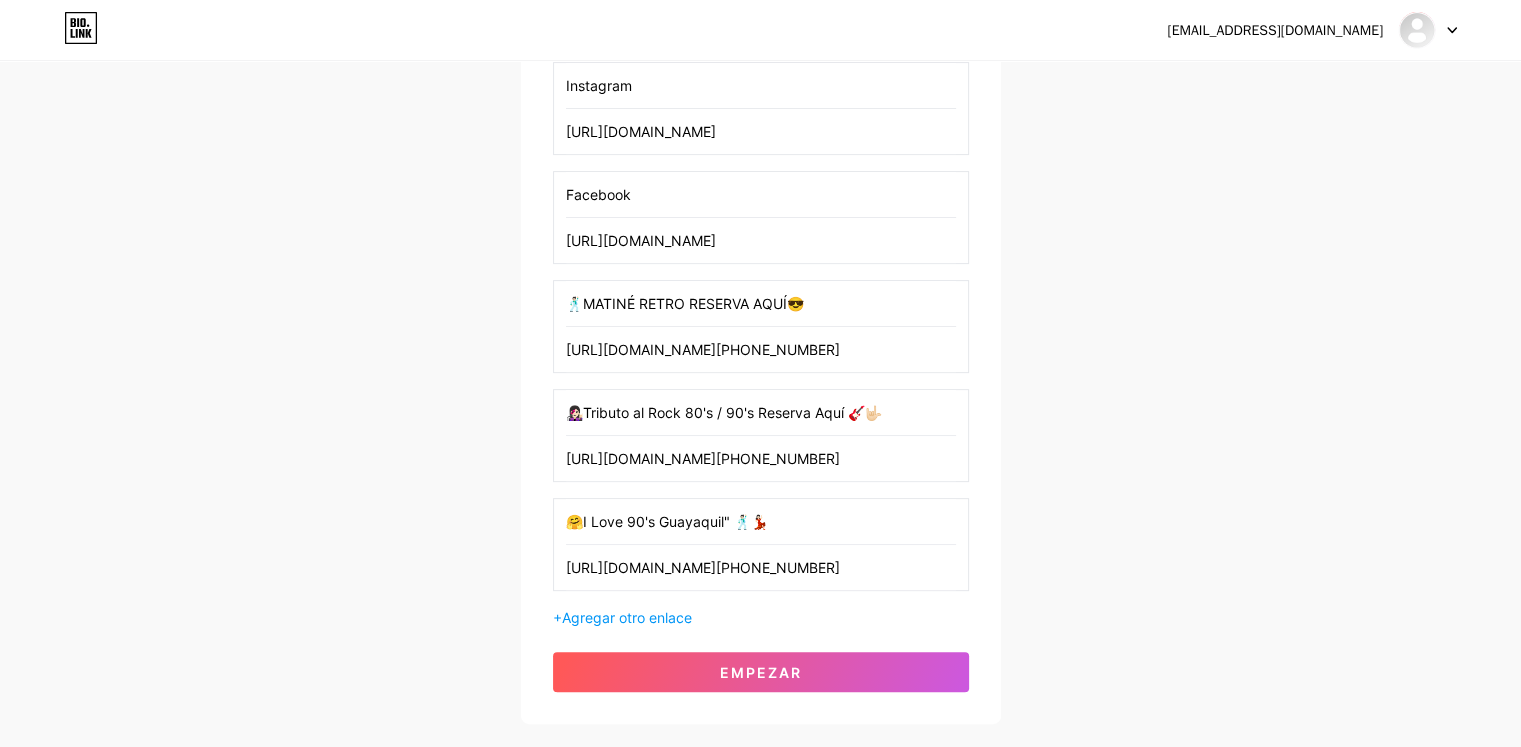 click on "🤗I Love 90's Guayaquil" 🕺🏻💃🏻" at bounding box center [761, 521] 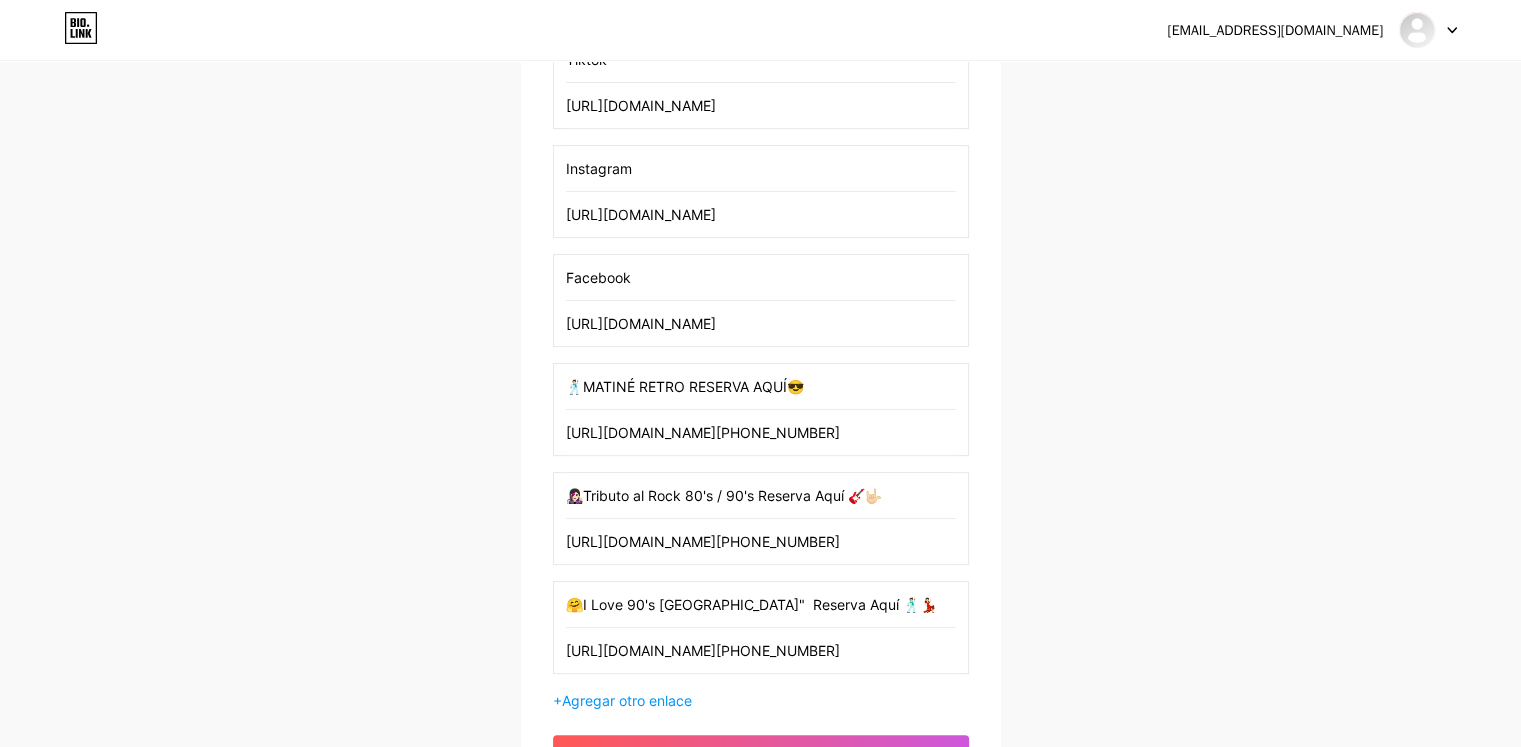 scroll, scrollTop: 696, scrollLeft: 0, axis: vertical 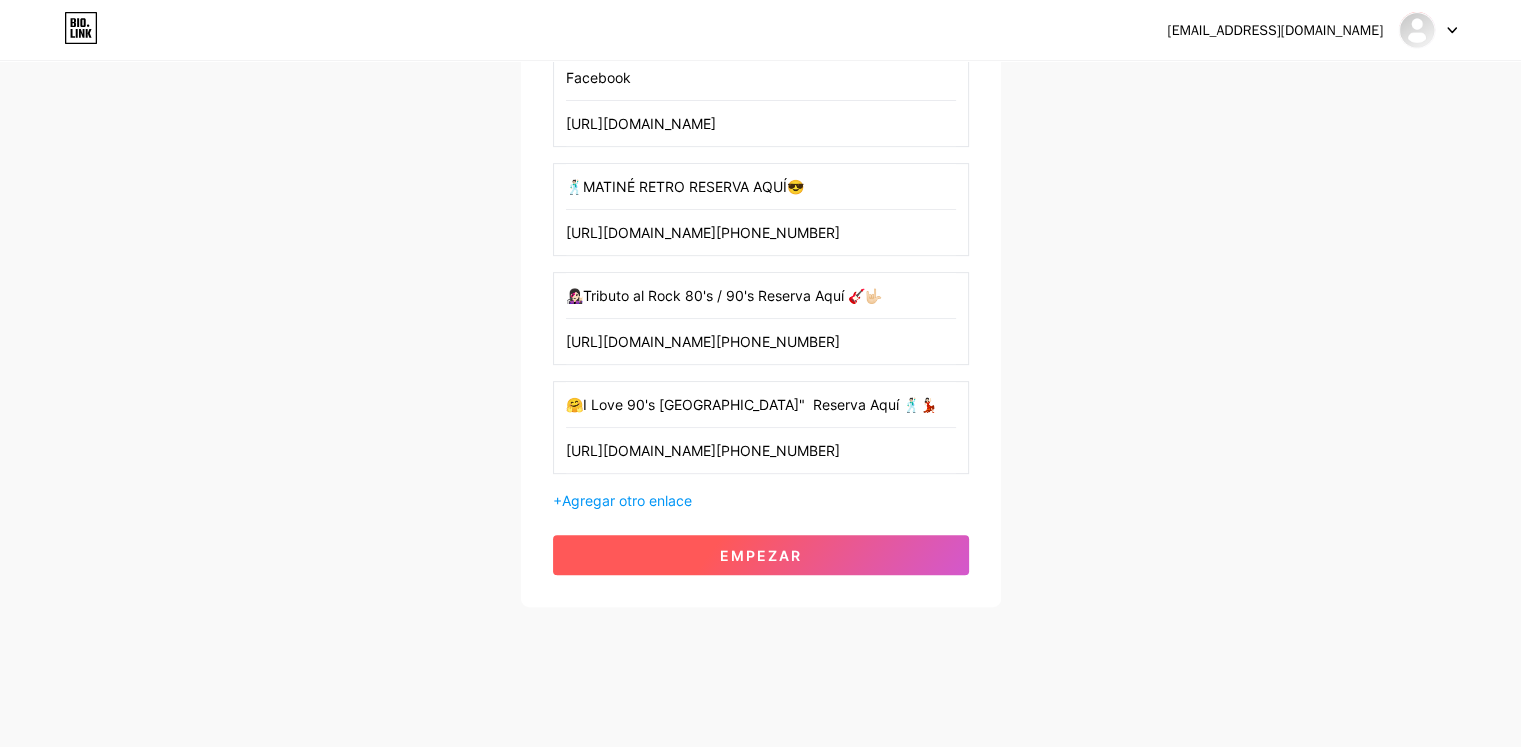 type on "🤗I Love 90's [GEOGRAPHIC_DATA]"  Reserva Aquí 🕺🏻💃🏻" 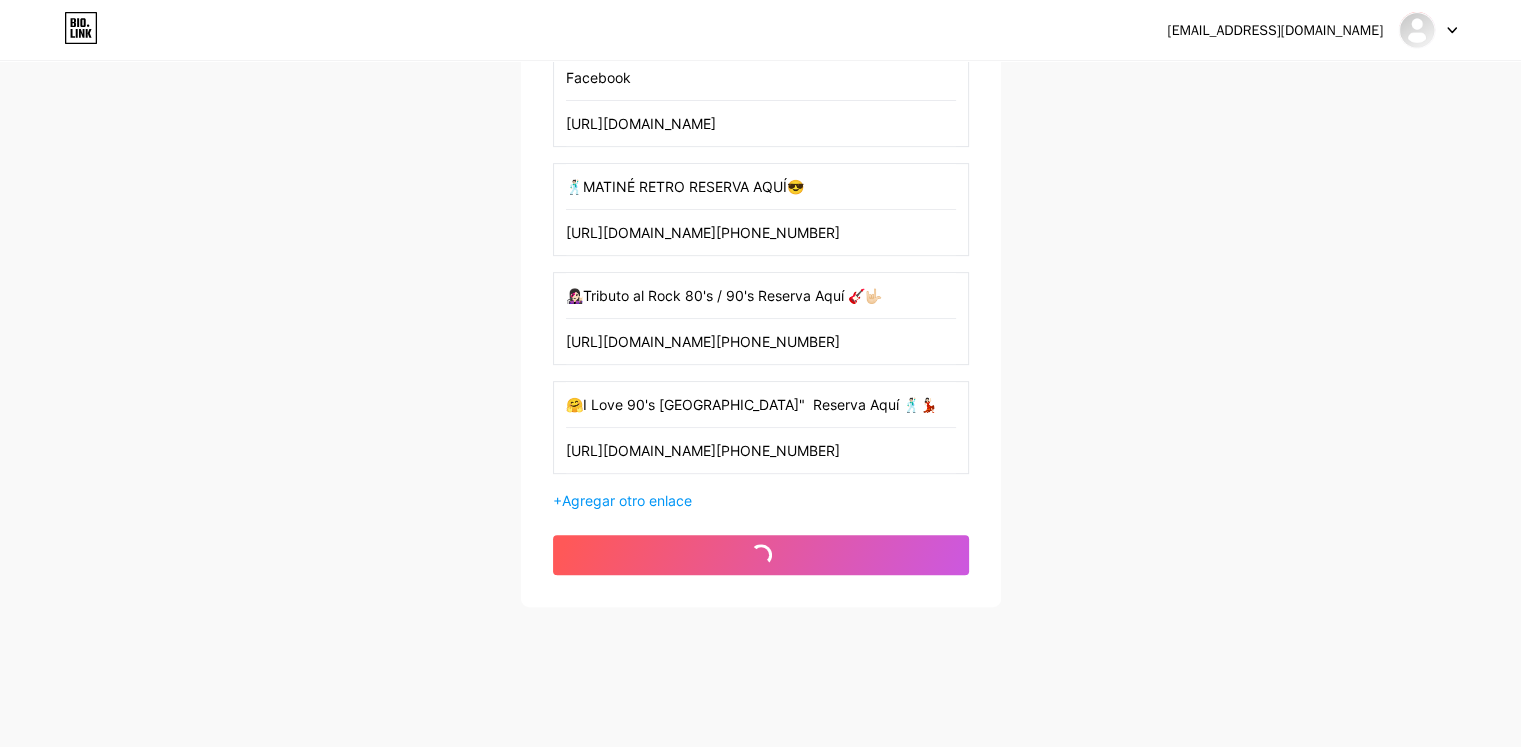 scroll, scrollTop: 0, scrollLeft: 0, axis: both 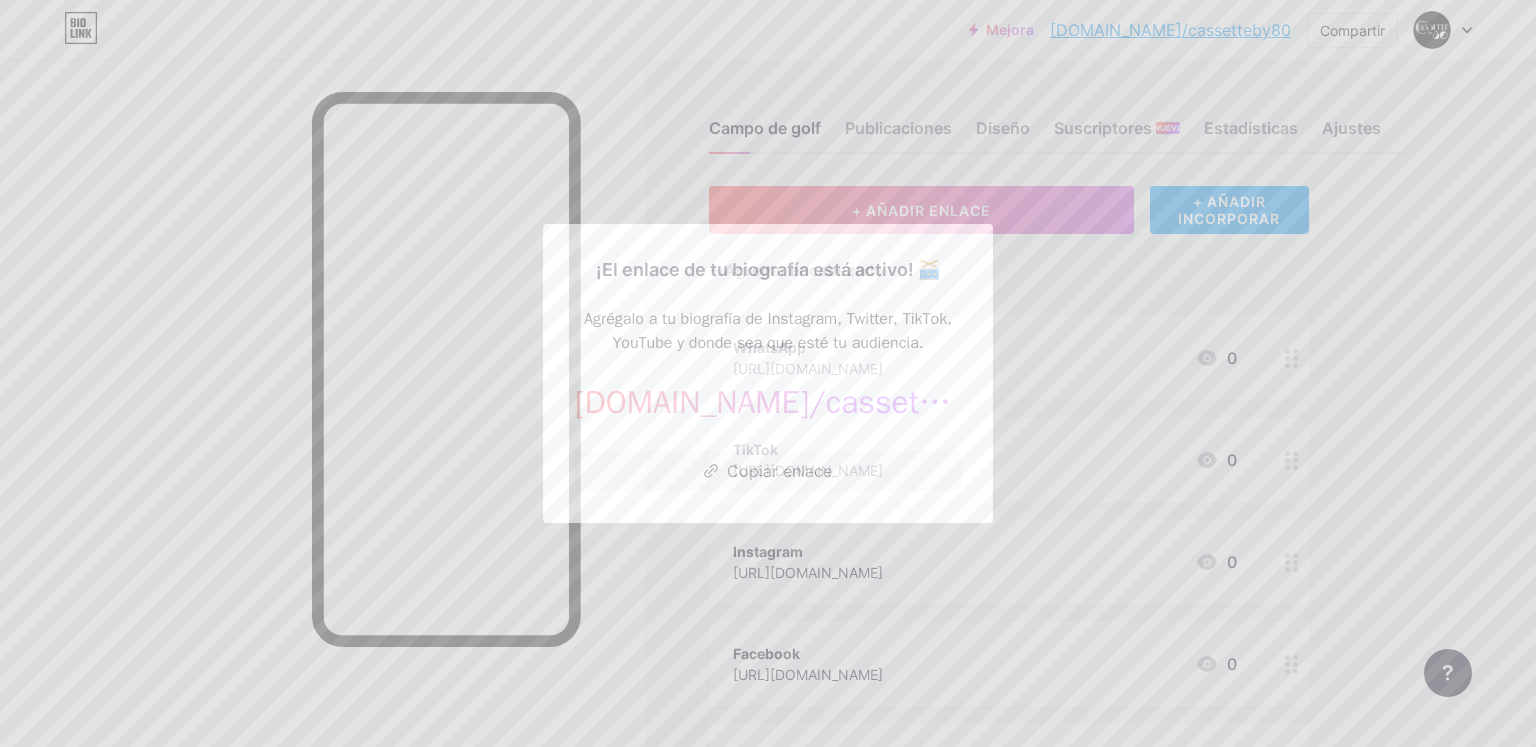 click at bounding box center [768, 373] 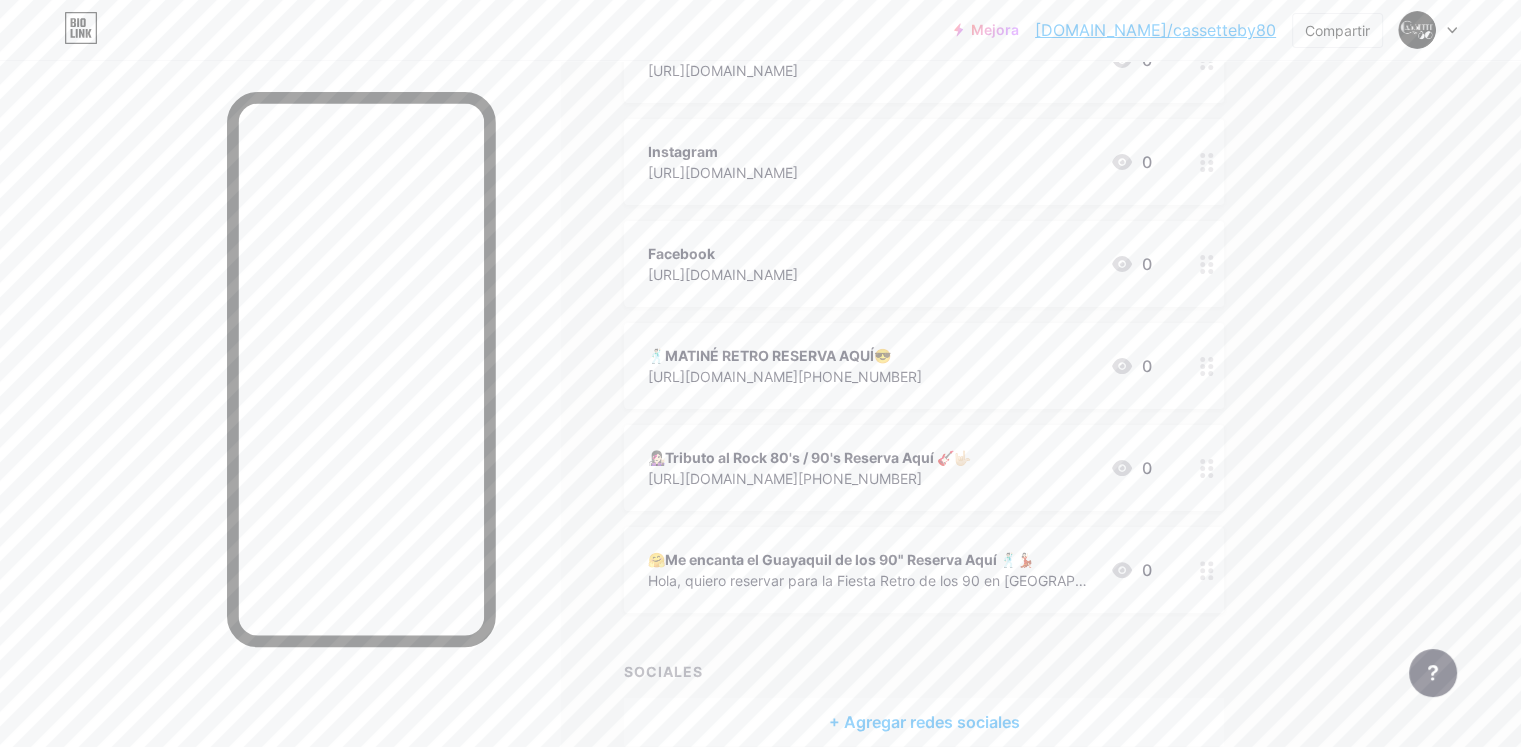 scroll, scrollTop: 300, scrollLeft: 0, axis: vertical 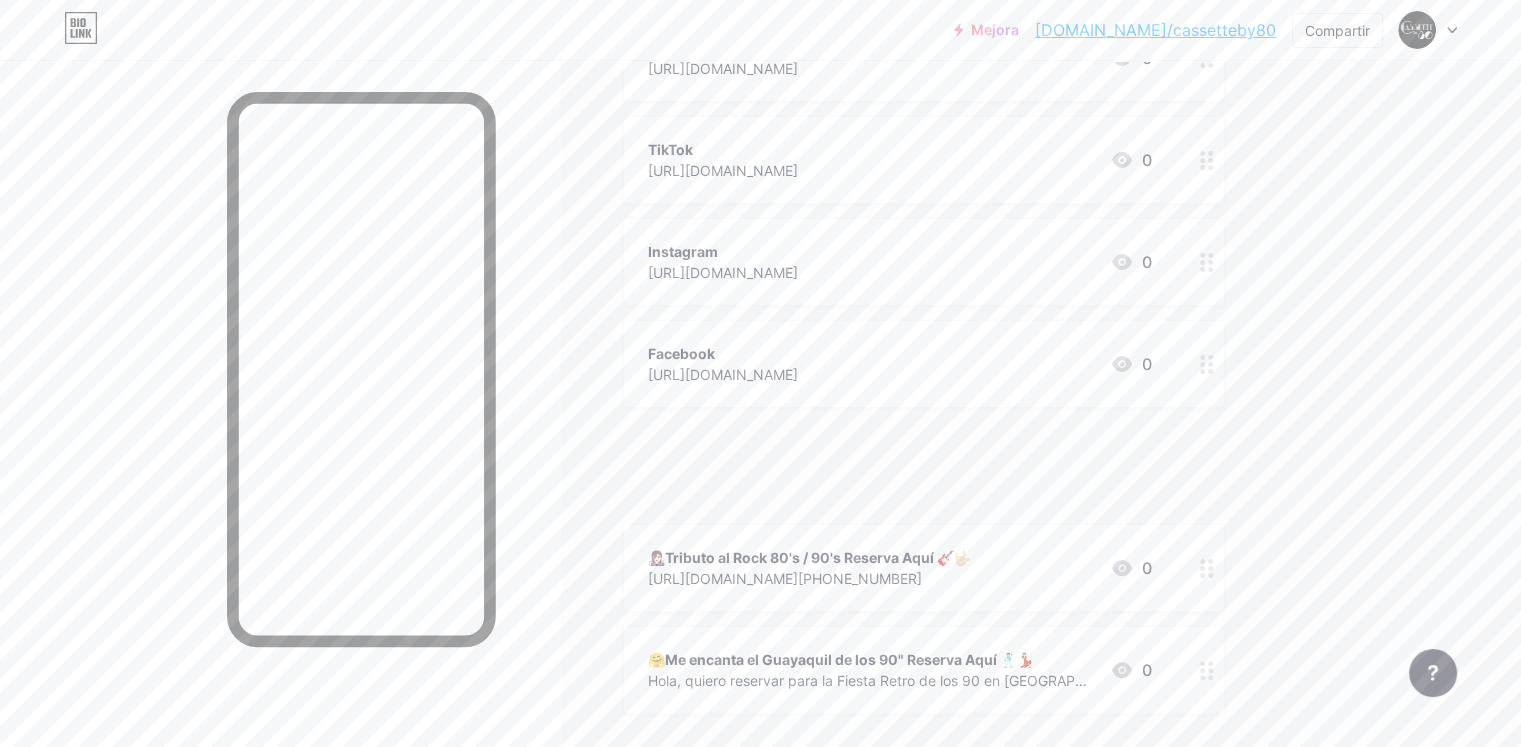 type 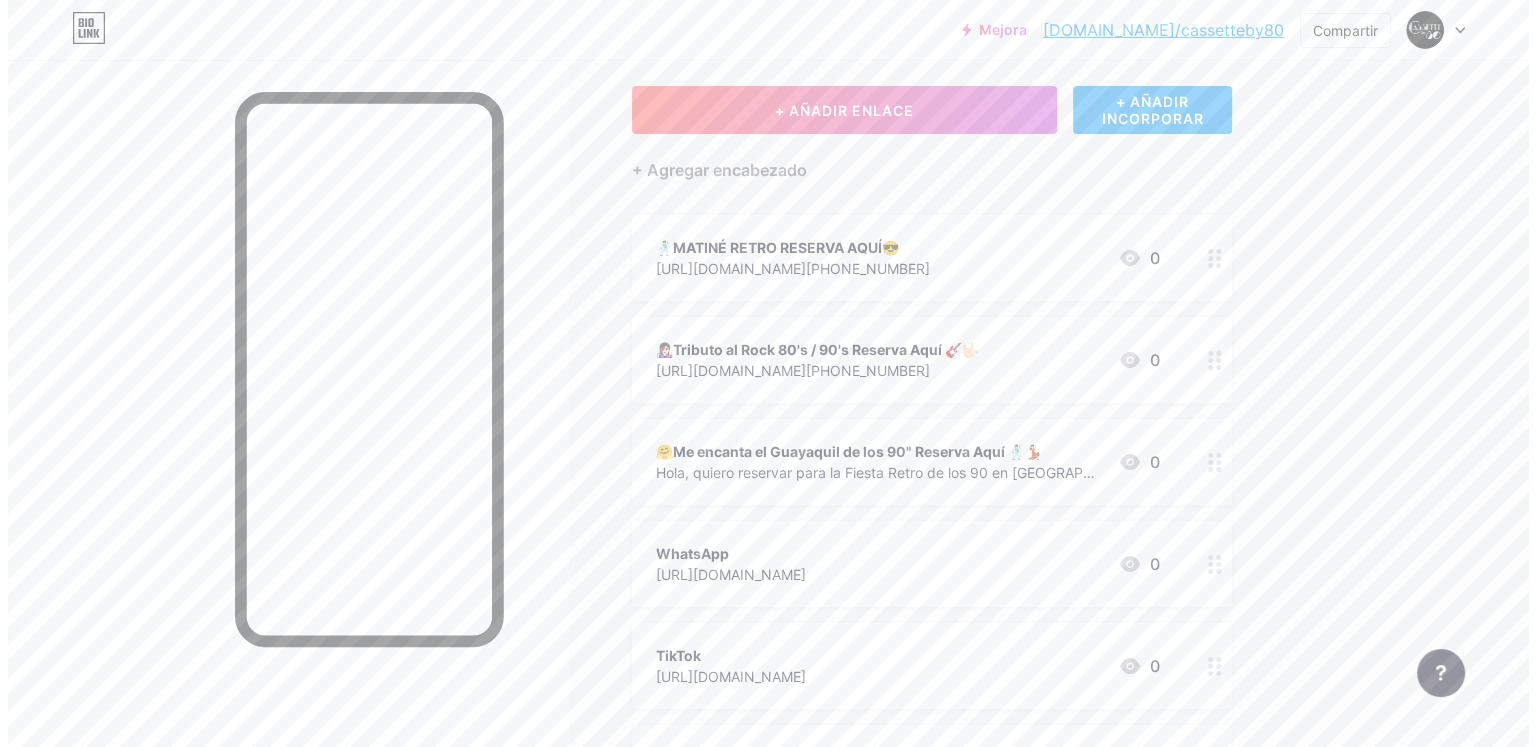 scroll, scrollTop: 0, scrollLeft: 0, axis: both 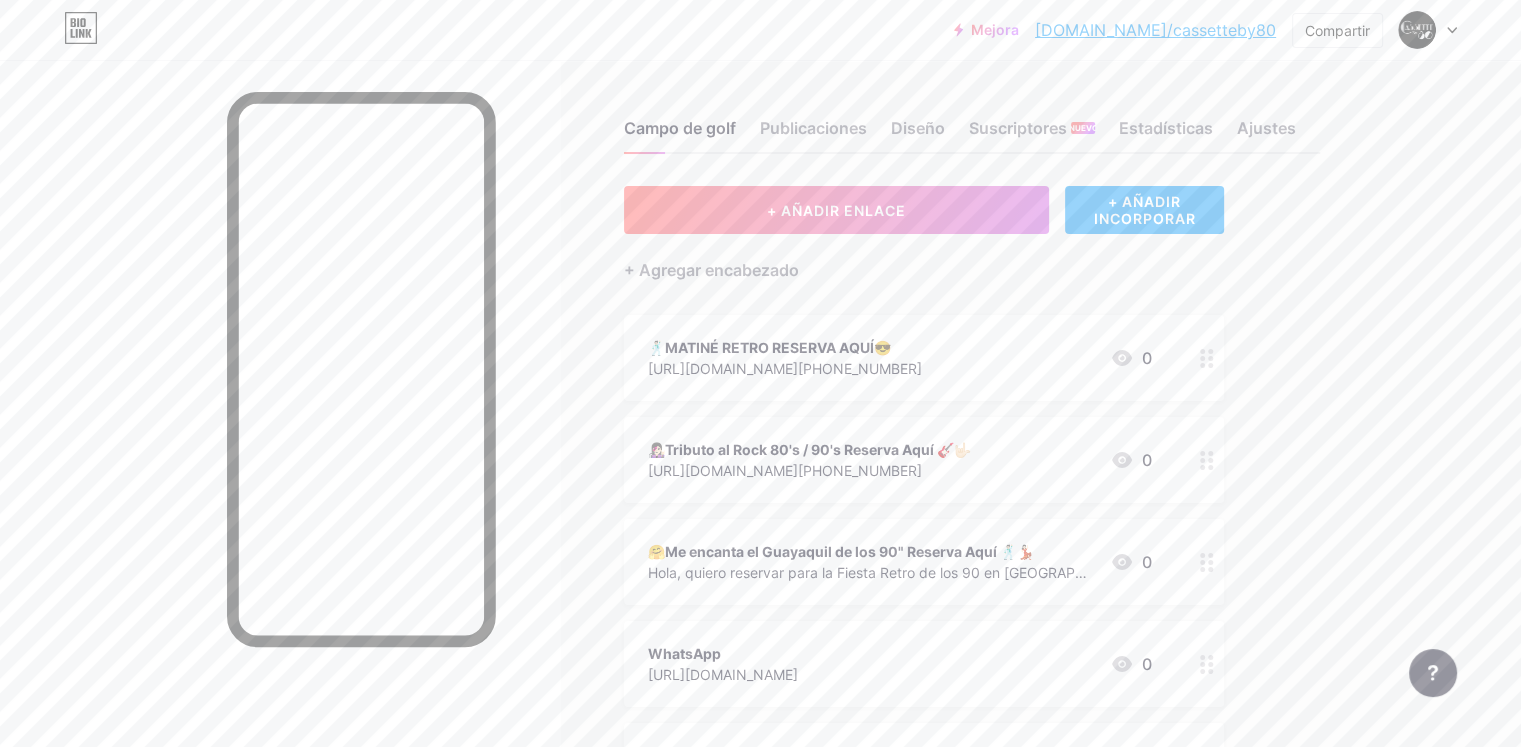 click on "🕺🏻MATINÉ RETRO RESERVA AQUÍ😎" at bounding box center [769, 347] 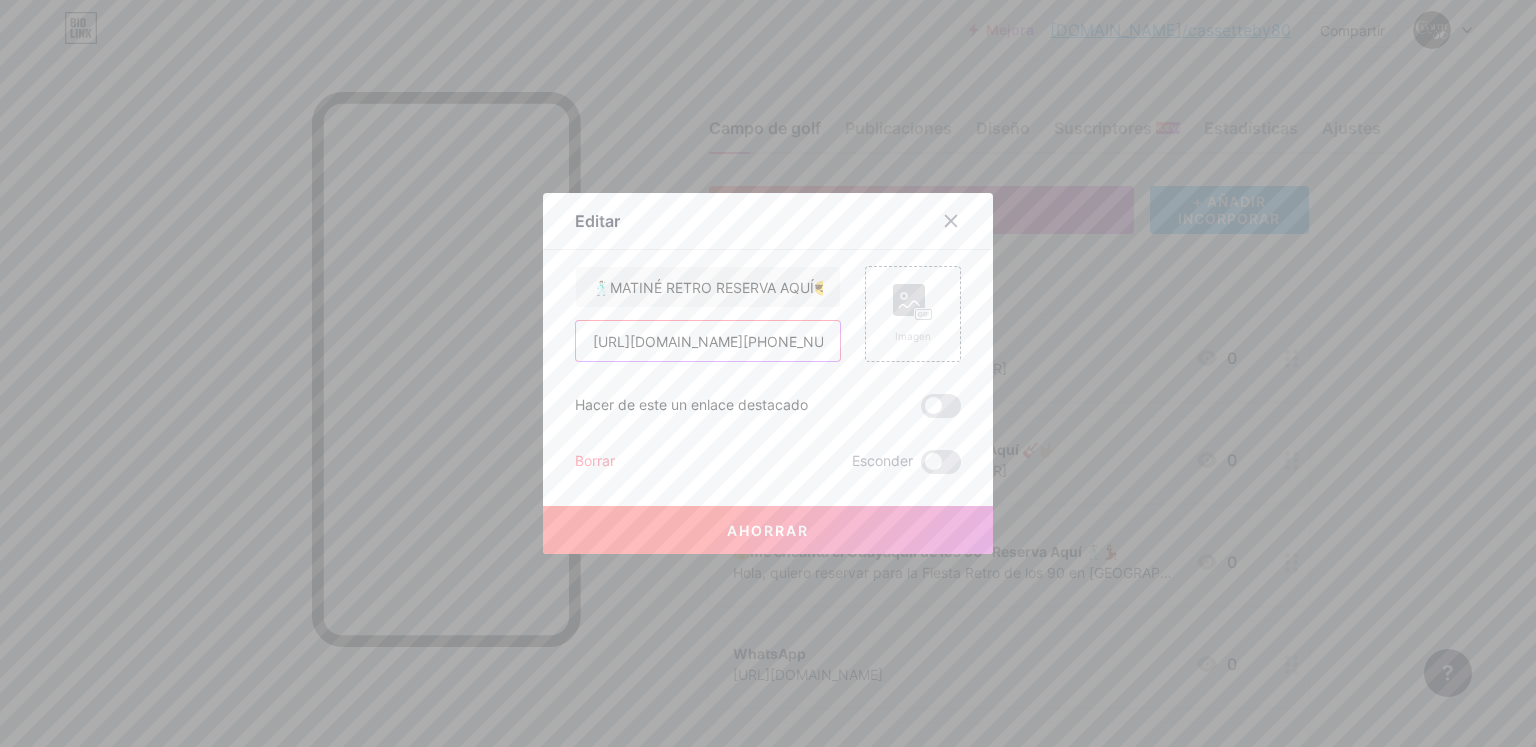 click on "[URL][DOMAIN_NAME][PHONE_NUMBER]" at bounding box center (708, 341) 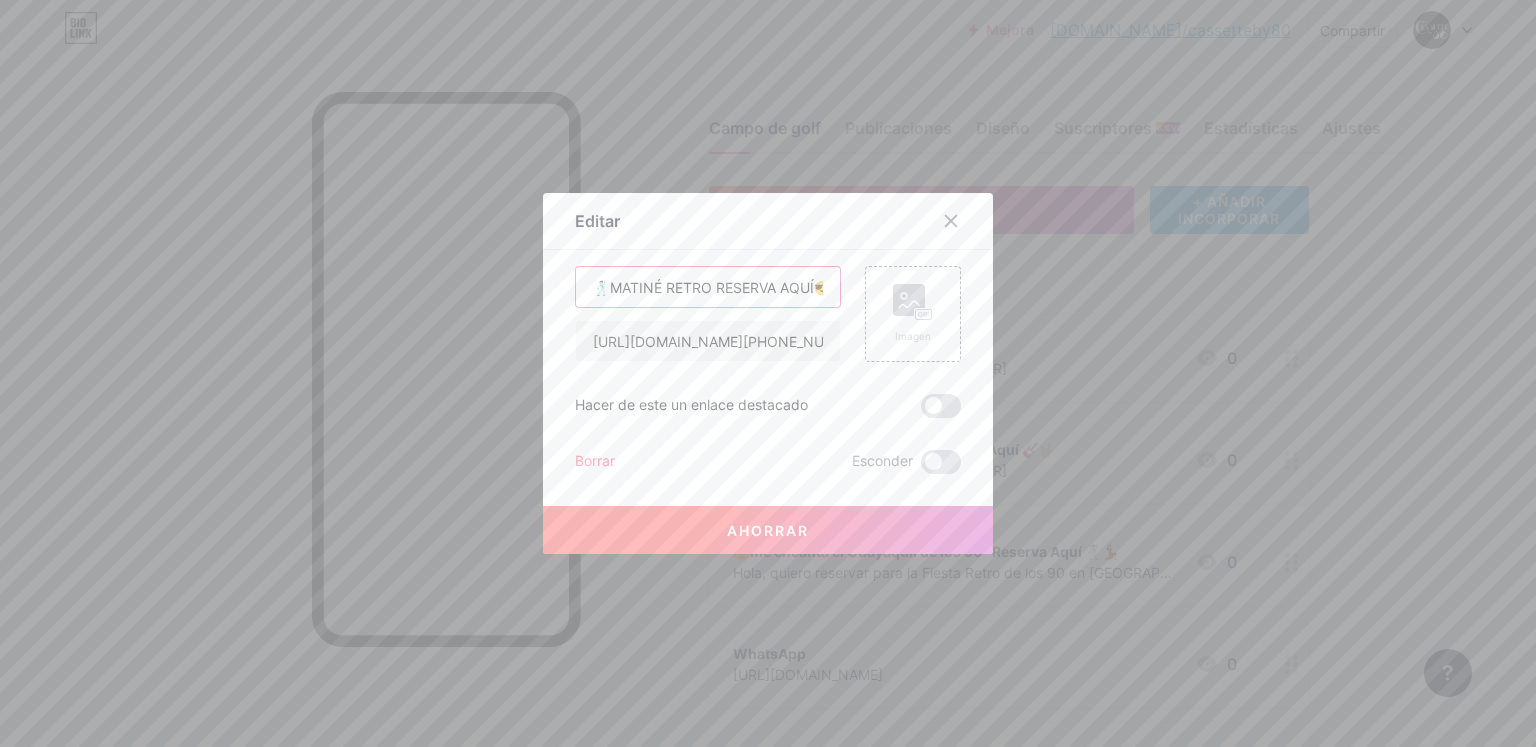 click on "🕺🏻MATINÉ RETRO RESERVA AQUÍ😎" at bounding box center (708, 287) 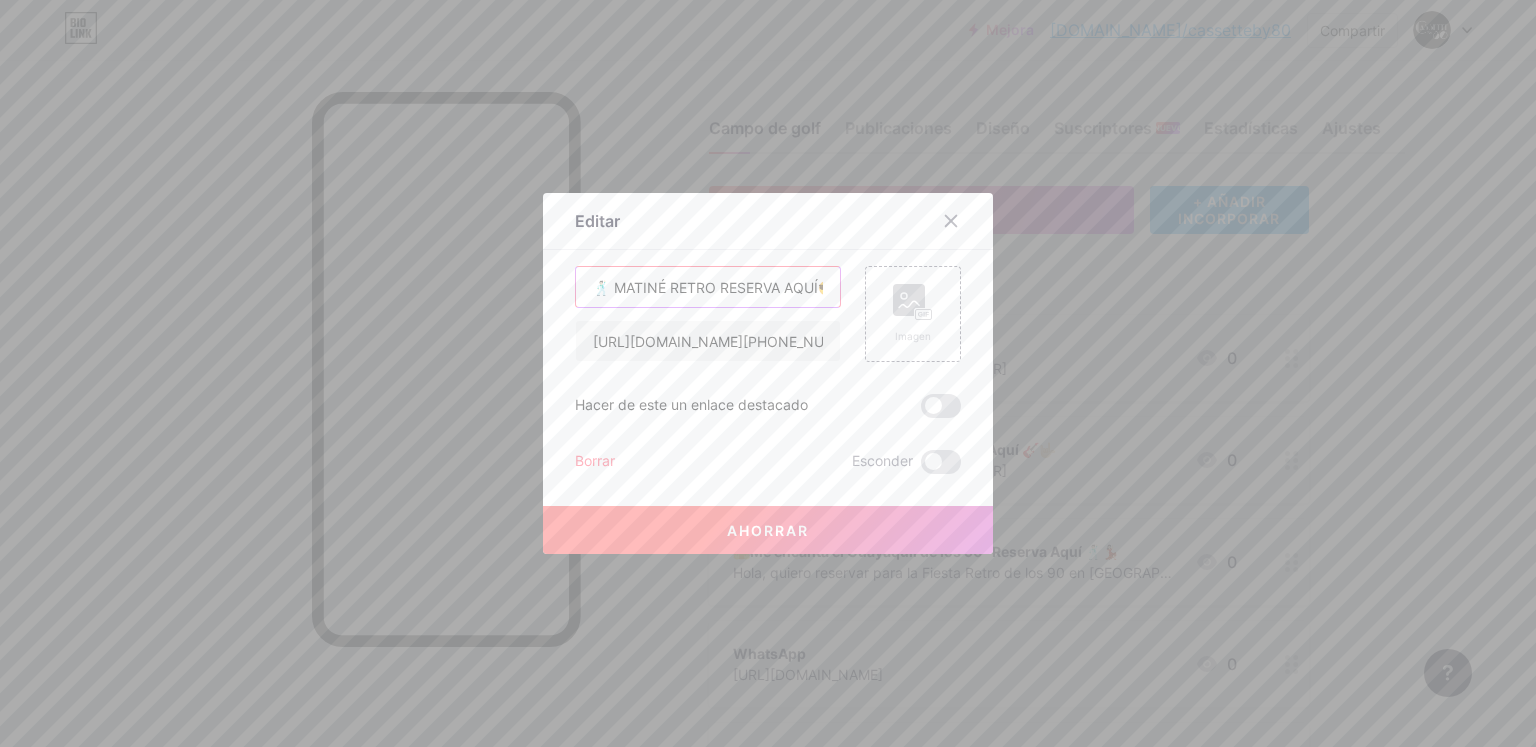 type on "🕺🏻 MATINÉ RETRO RESERVA AQUÍ😎" 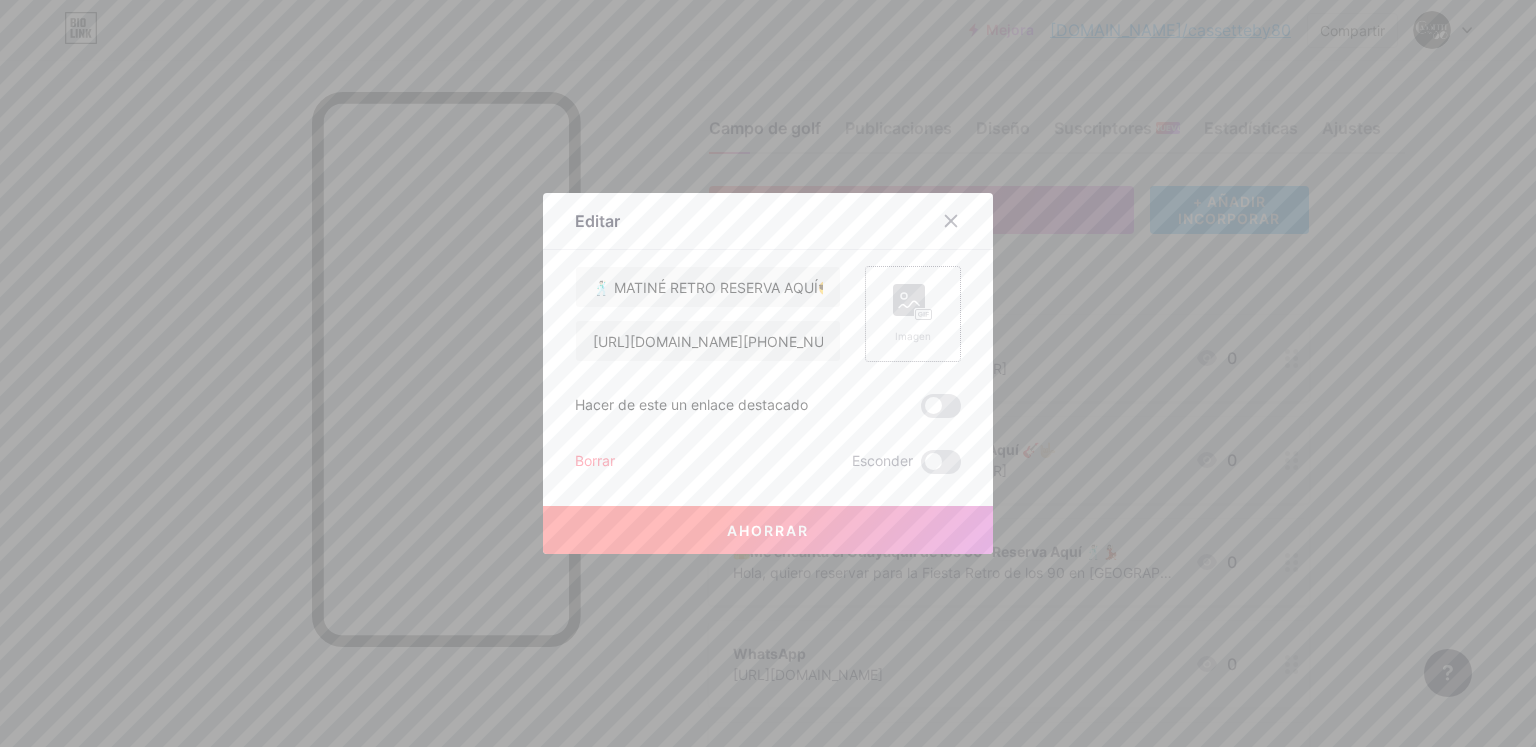 click 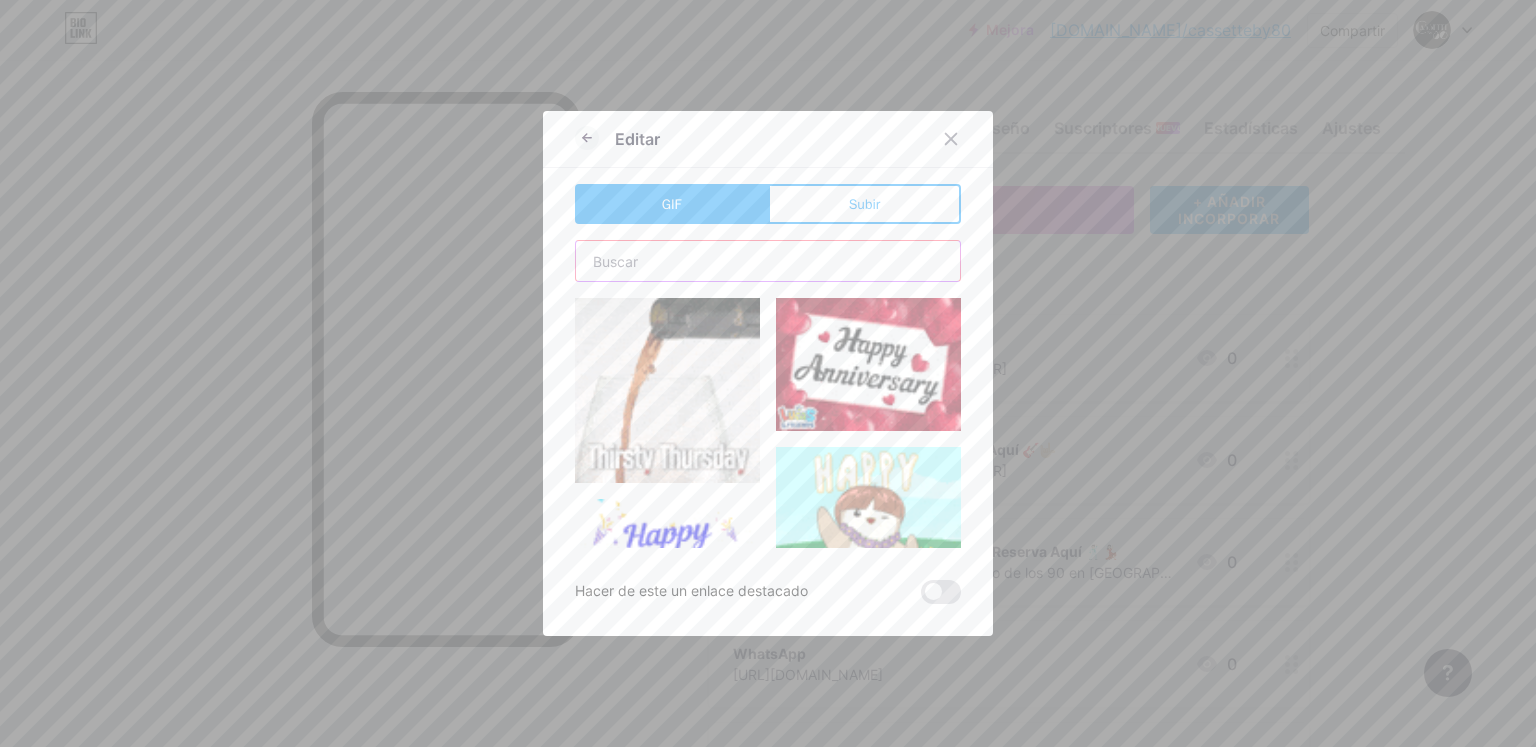 click at bounding box center [768, 261] 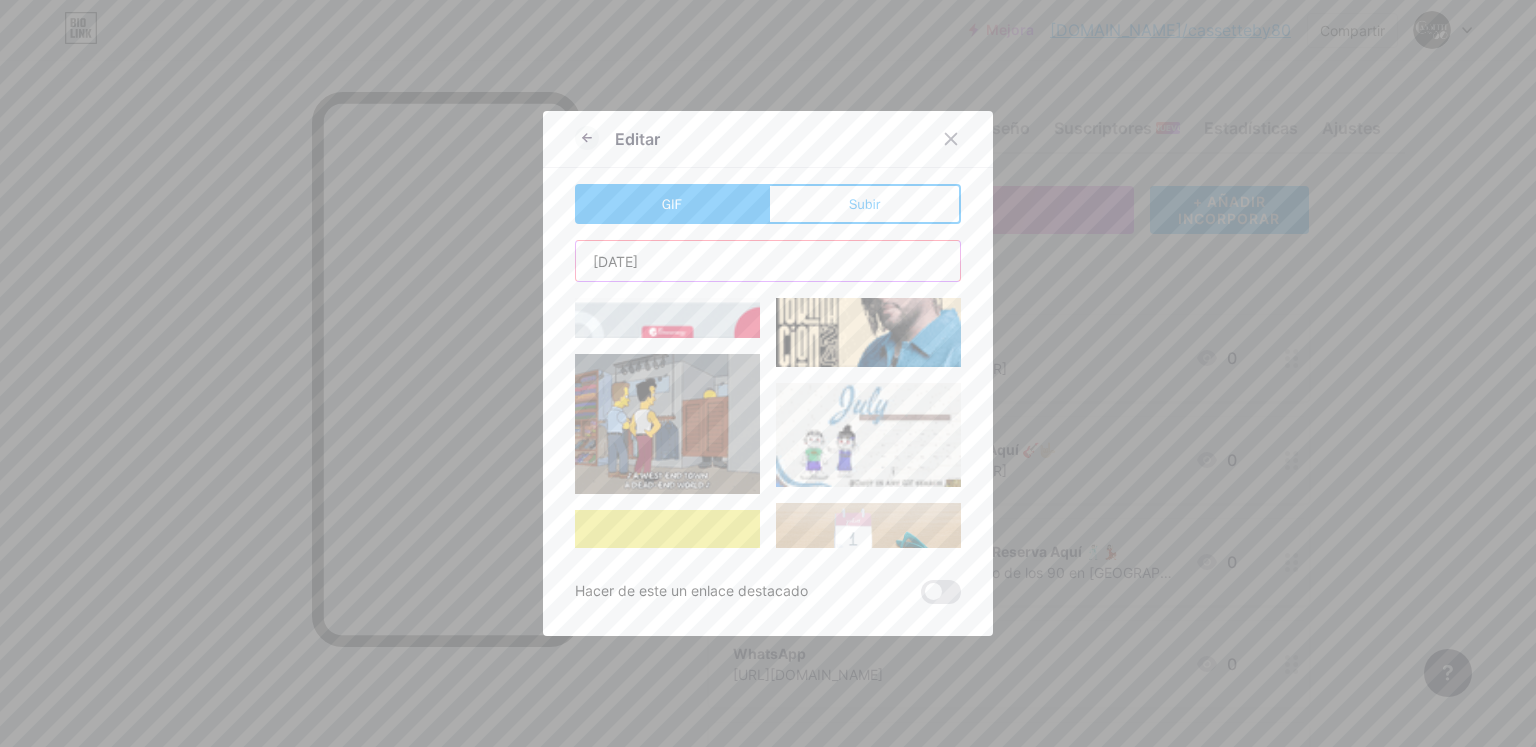 scroll, scrollTop: 0, scrollLeft: 0, axis: both 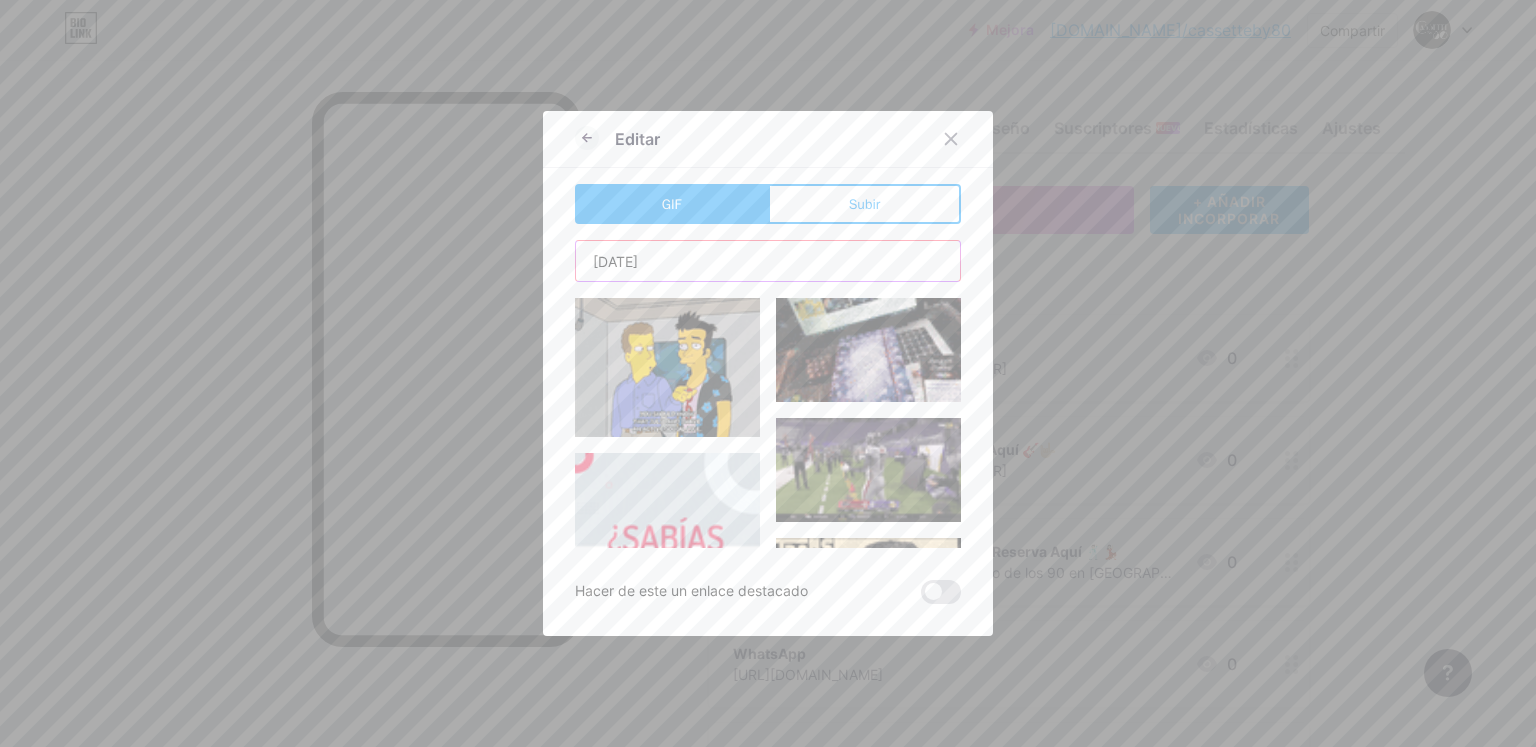 drag, startPoint x: 652, startPoint y: 269, endPoint x: 552, endPoint y: 269, distance: 100 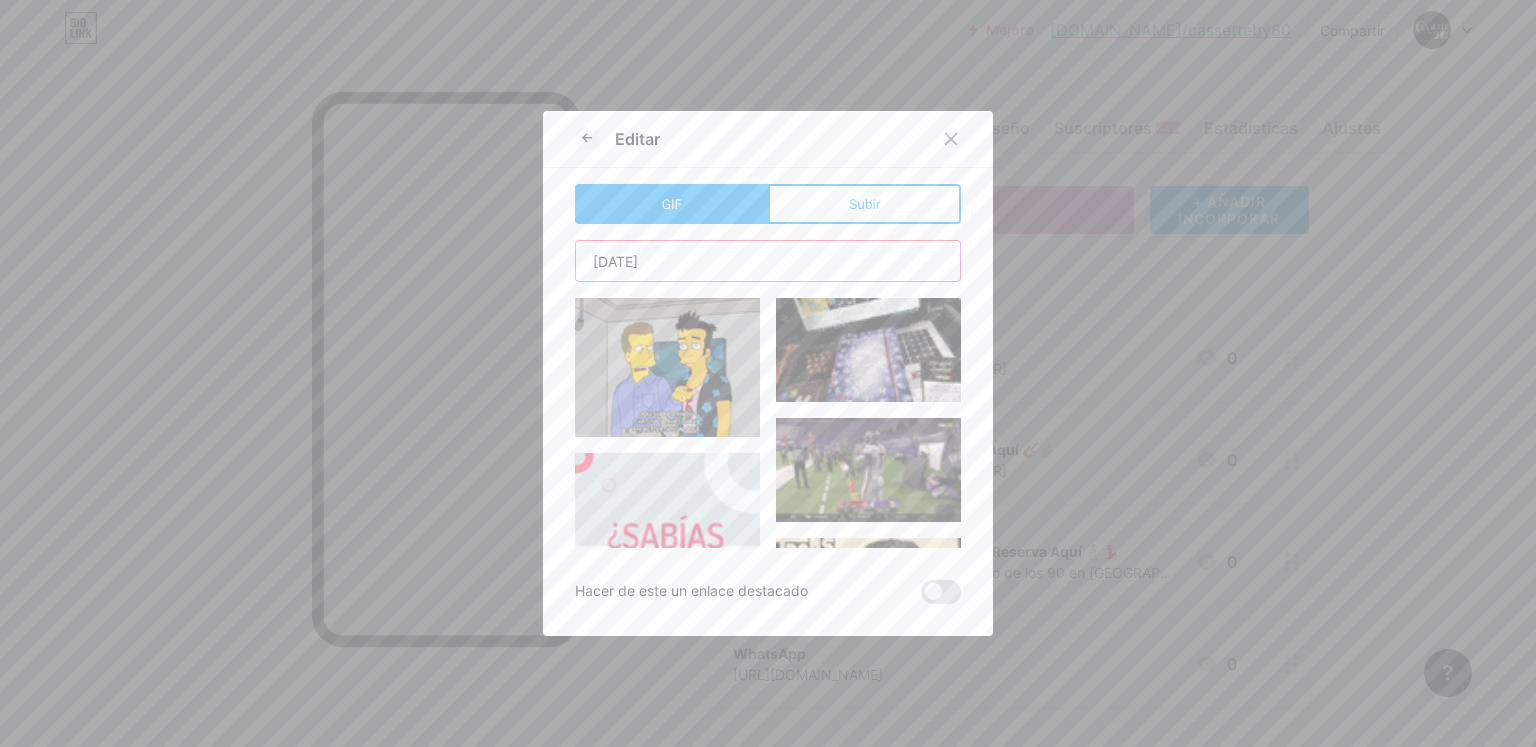 click on "Editar       GIF     Subir       Contenido
YouTube
Reproduce videos de YouTube sin salir de tu página.
AGREGAR
Vimeo
Reproduce videos de Vimeo sin salir de tu página.
AGREGAR
TikTok
Aumenta tus seguidores en TikTok
AGREGAR
[PERSON_NAME]
Incrustar un tweet.
AGREGAR
Reddit
Muestra tu perfil [PERSON_NAME]
AGREGAR
Spotify
Incruste Spotify para reproducir la vista previa de una pista.
AGREGAR
Contracción nerviosa
AGREGAR
AGREGAR" at bounding box center (768, 373) 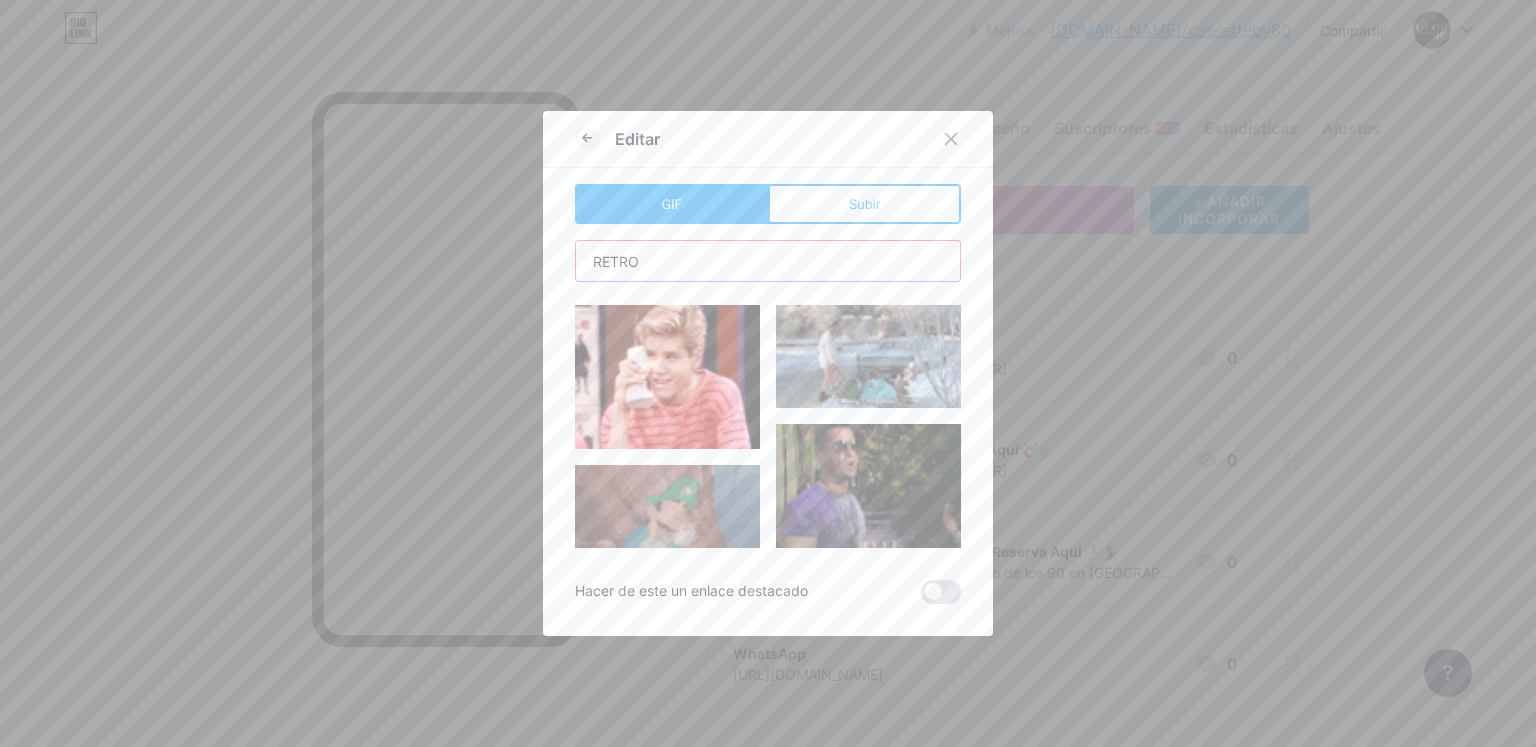 scroll, scrollTop: 1100, scrollLeft: 0, axis: vertical 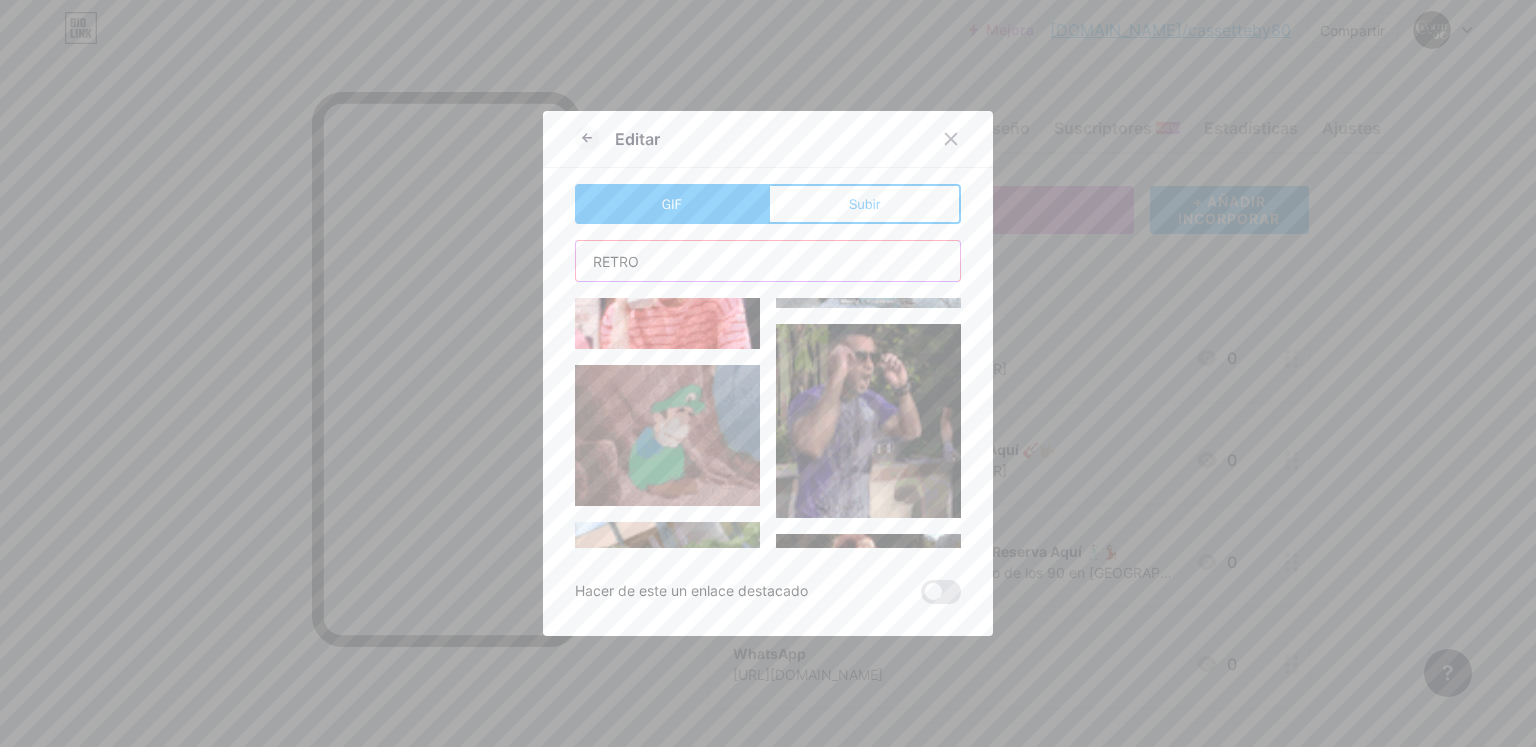 click on "RETRO" at bounding box center (768, 261) 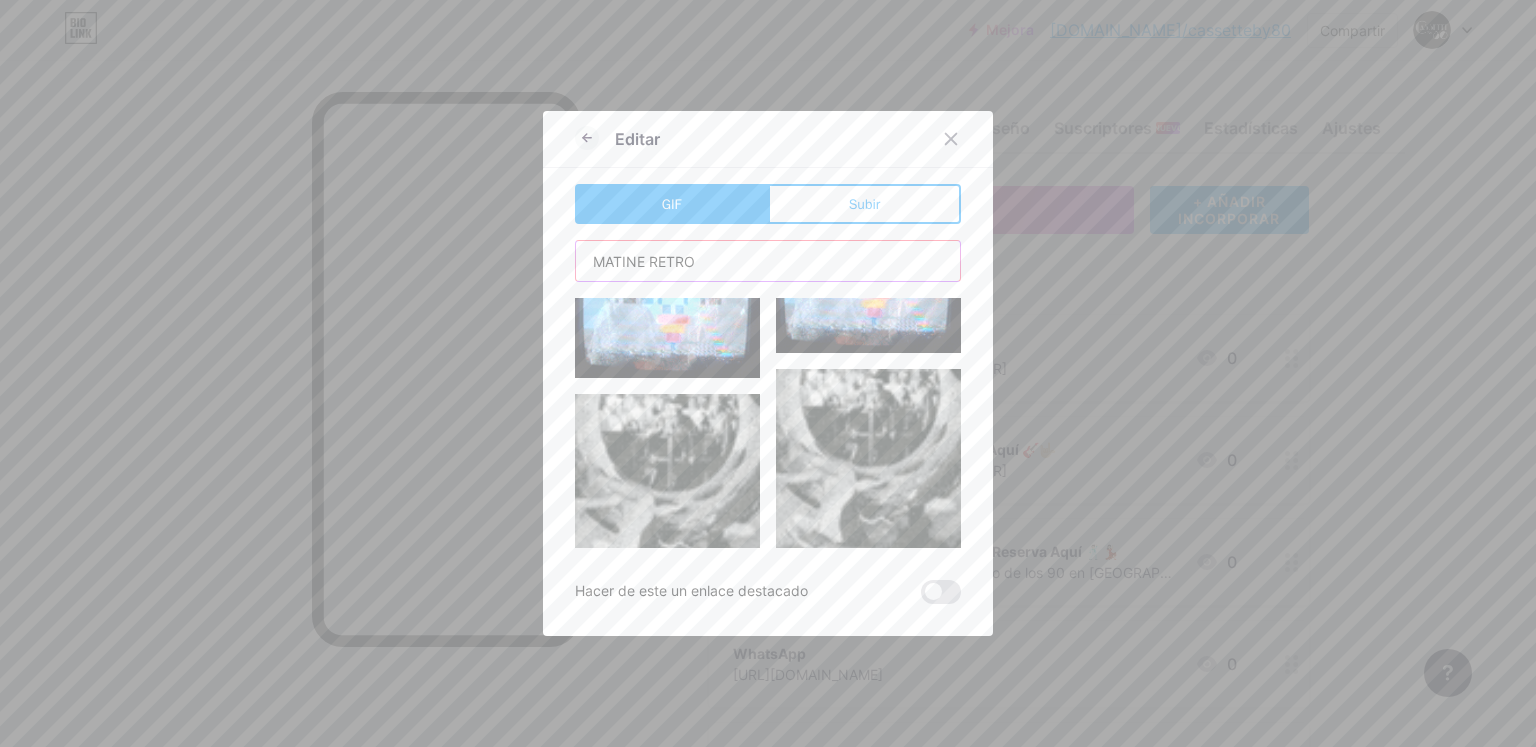 scroll, scrollTop: 2900, scrollLeft: 0, axis: vertical 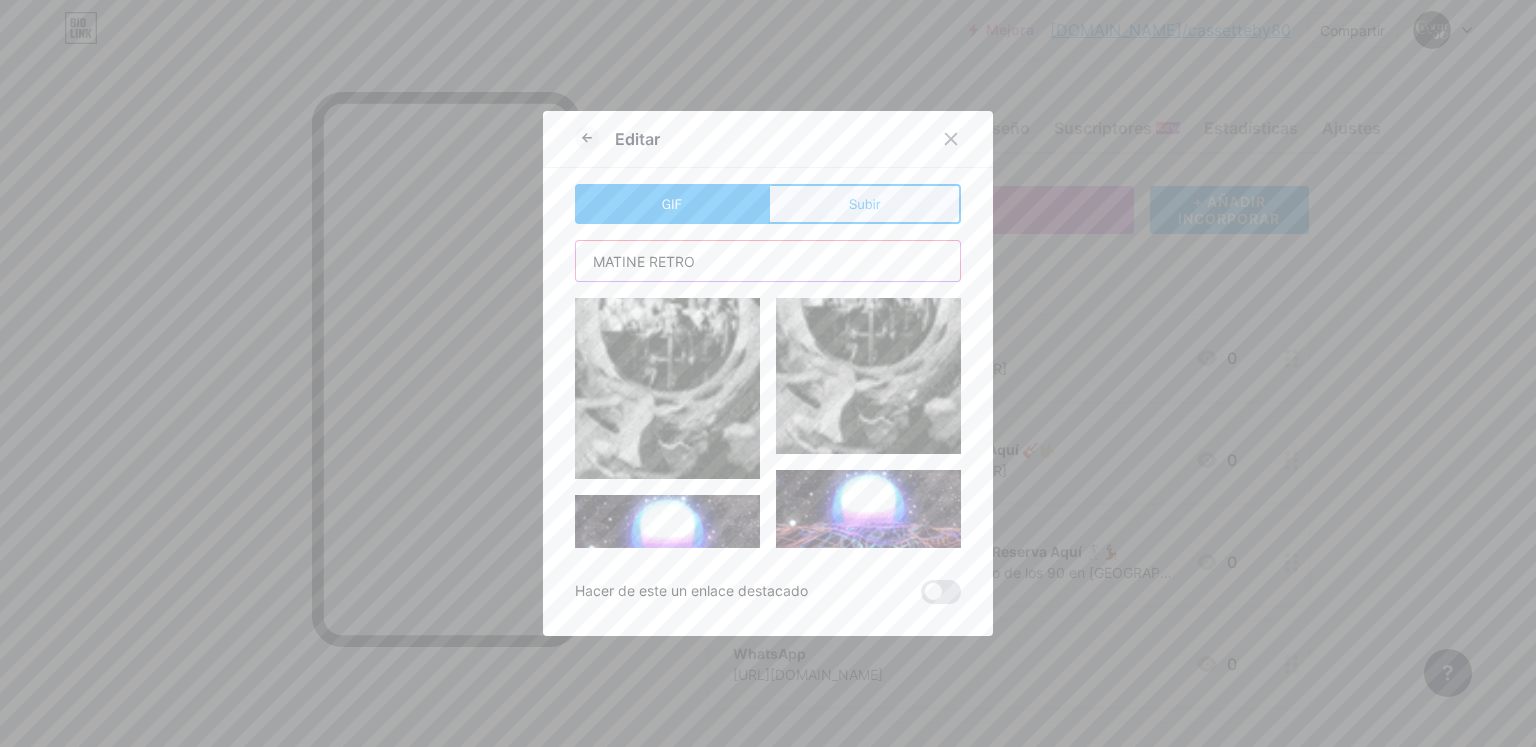 type on "MATINE RETRO" 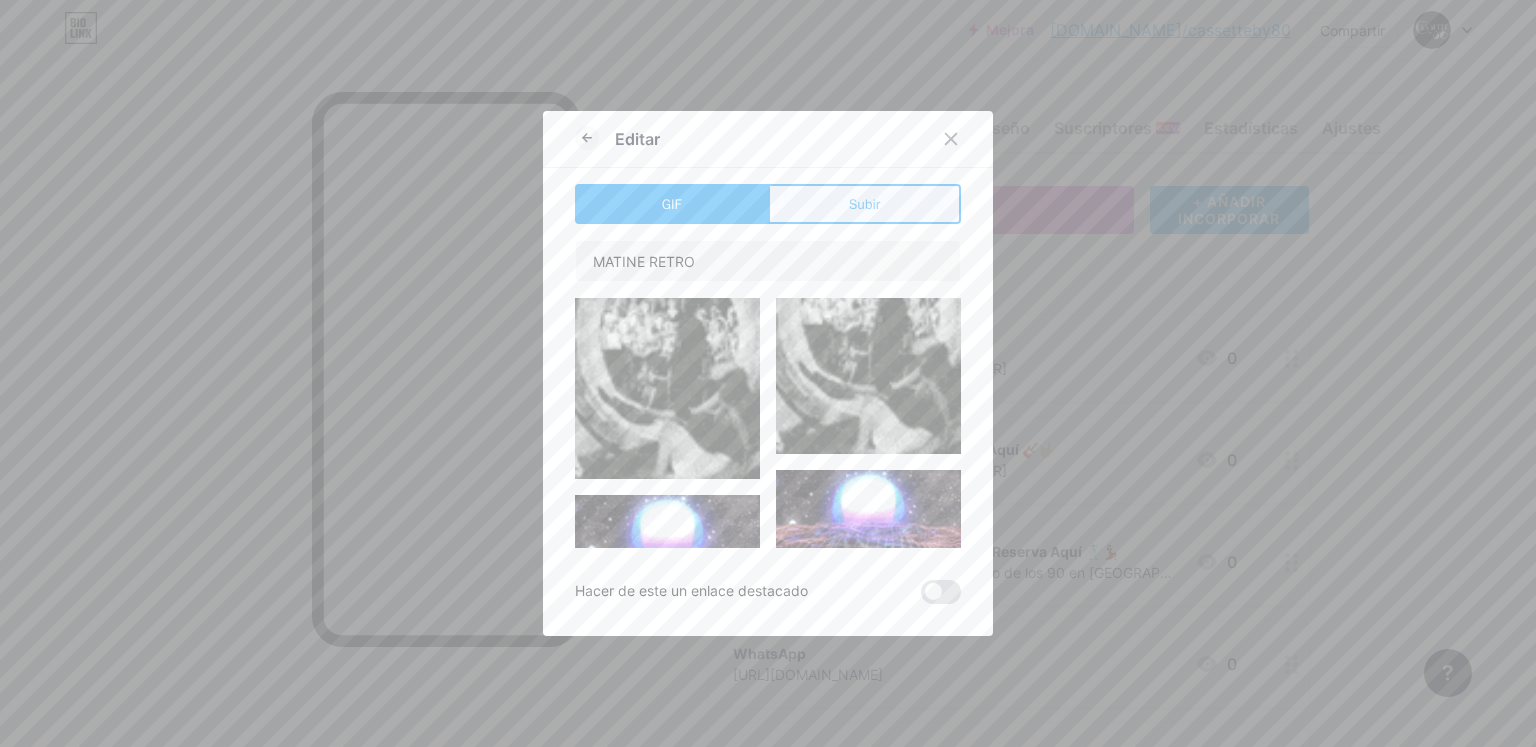 click on "Subir" at bounding box center (864, 204) 